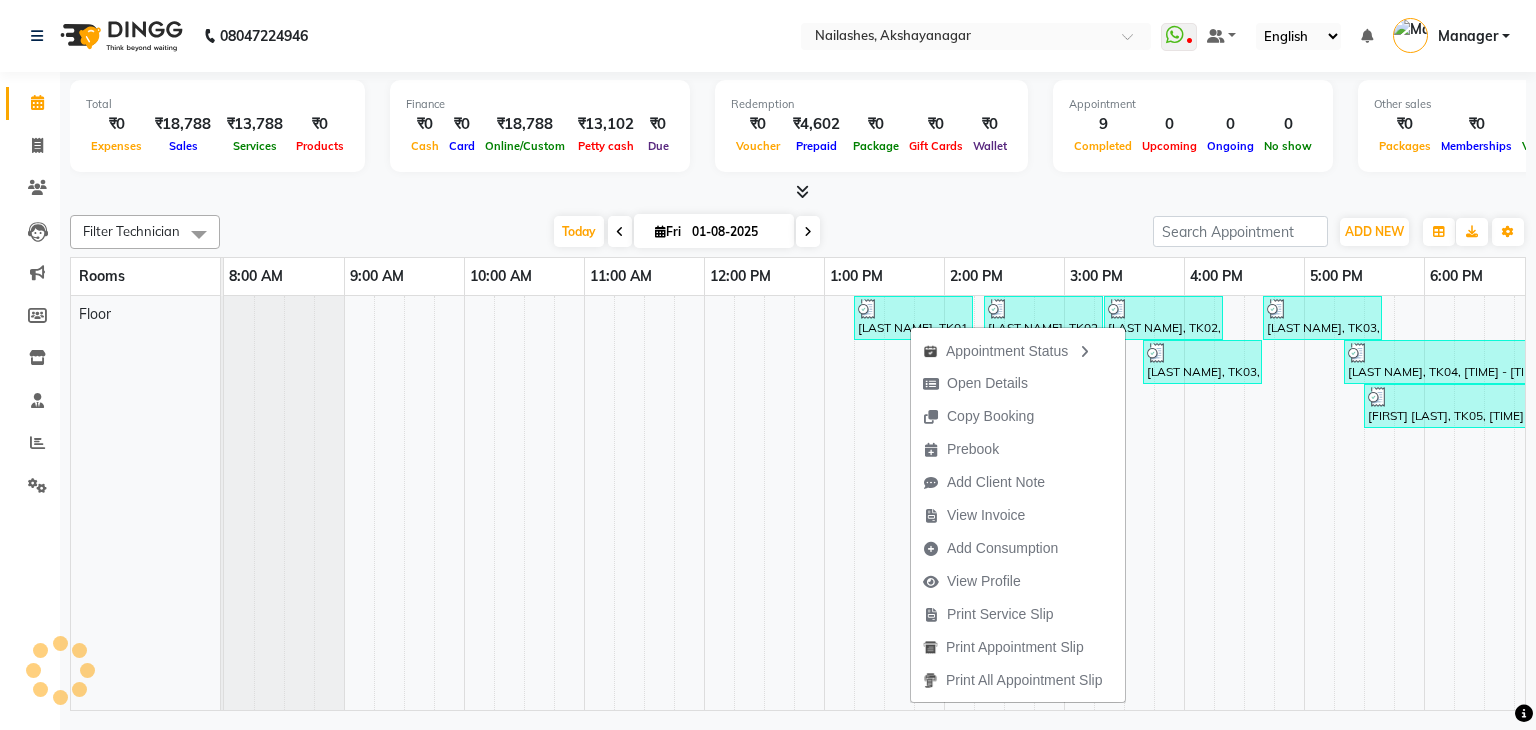 scroll, scrollTop: 0, scrollLeft: 0, axis: both 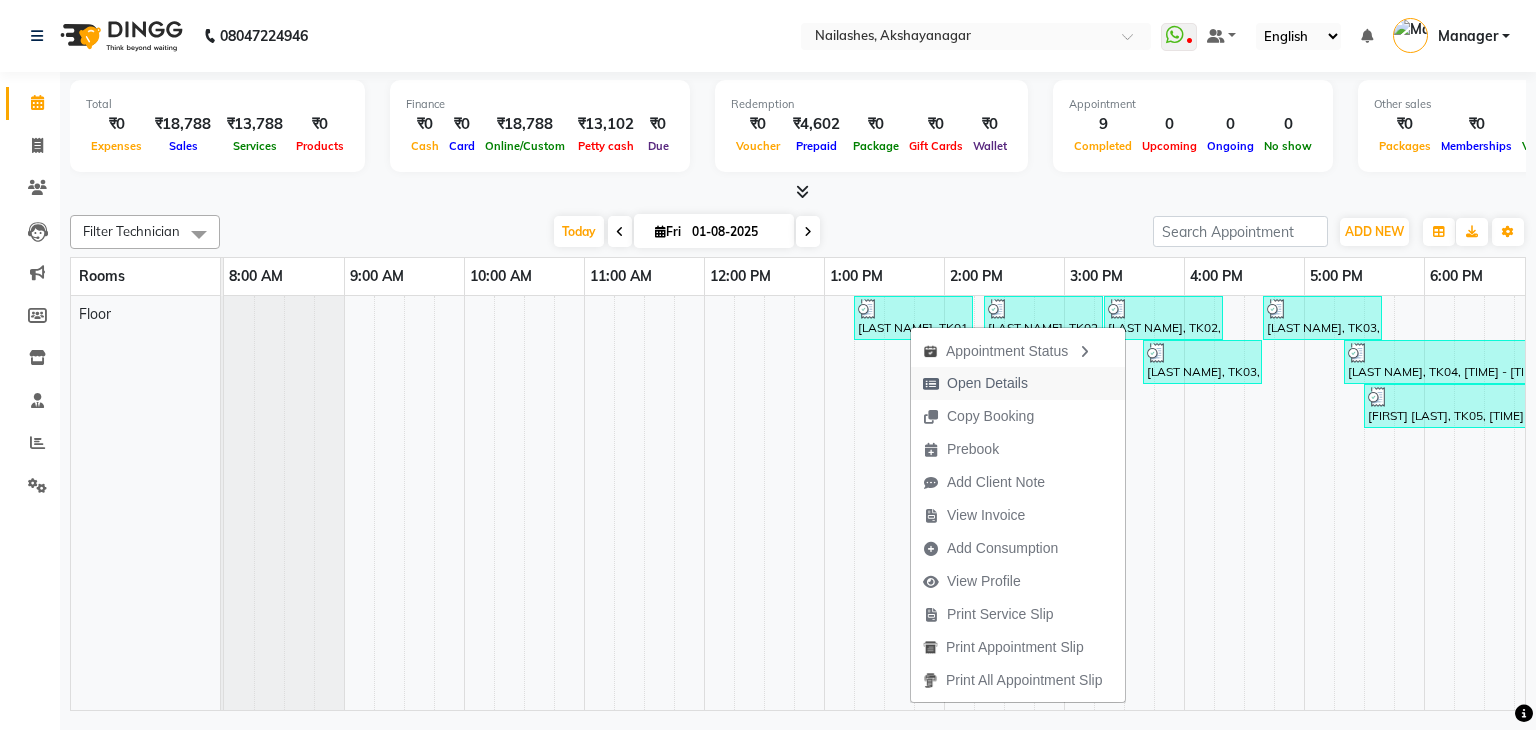 click on "Open Details" at bounding box center (987, 383) 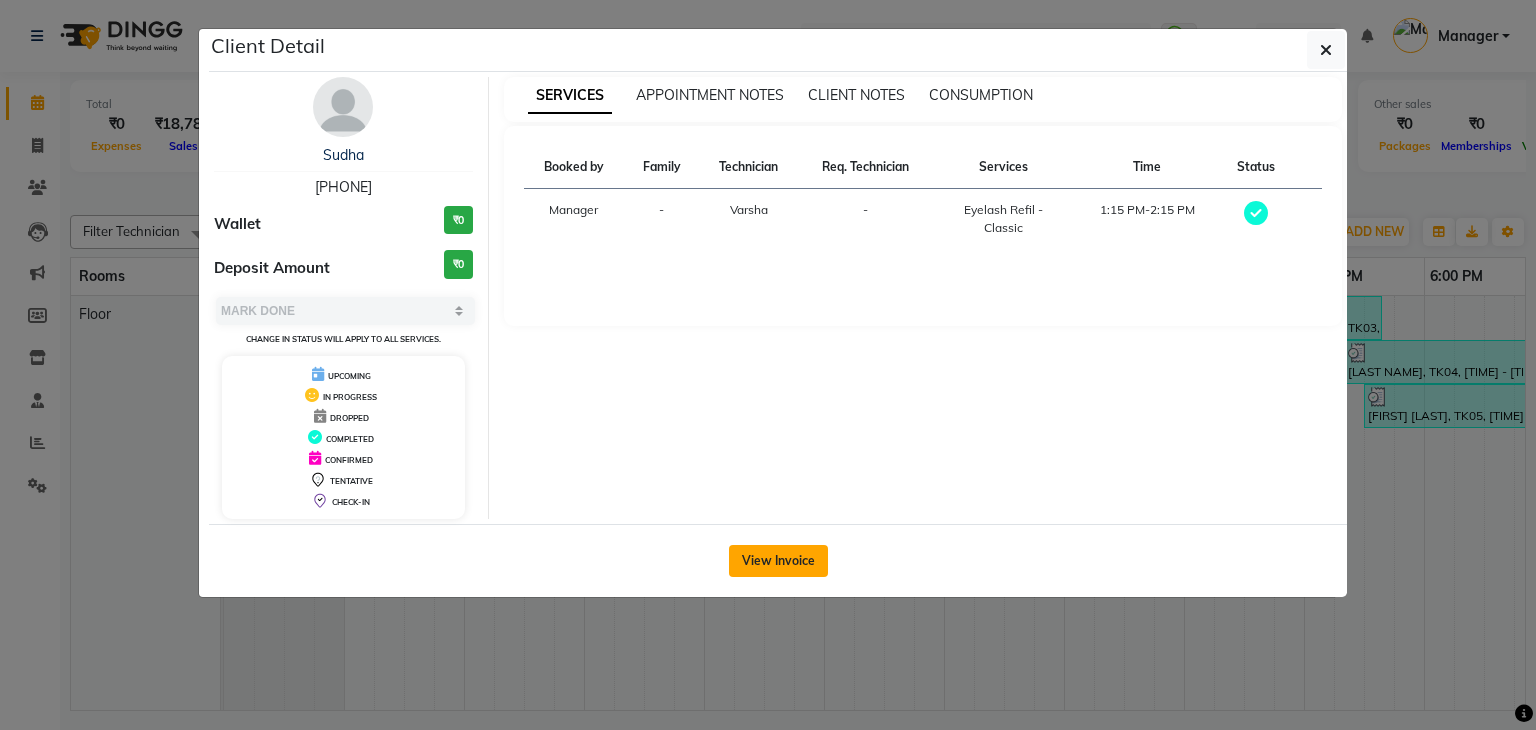 click on "View Invoice" 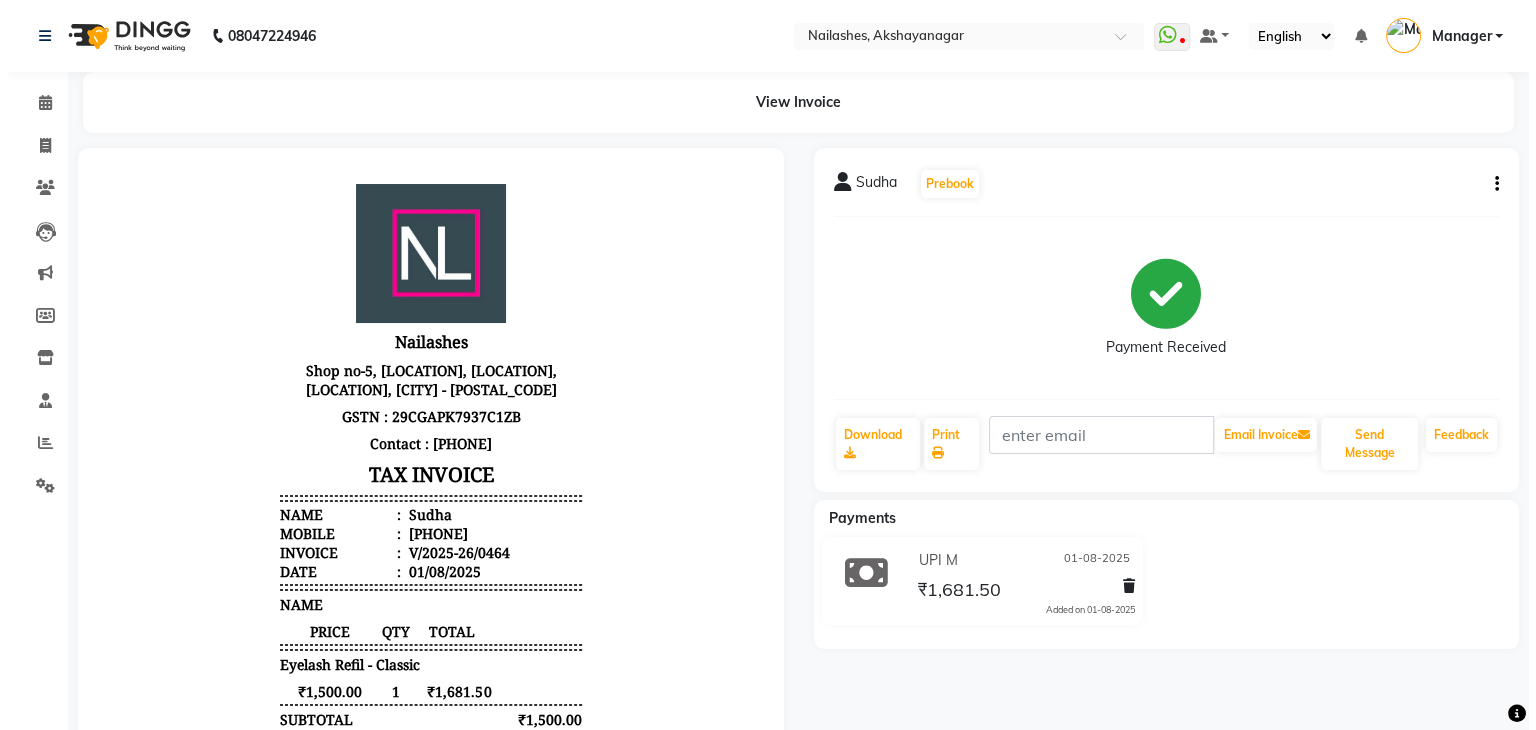 scroll, scrollTop: 0, scrollLeft: 0, axis: both 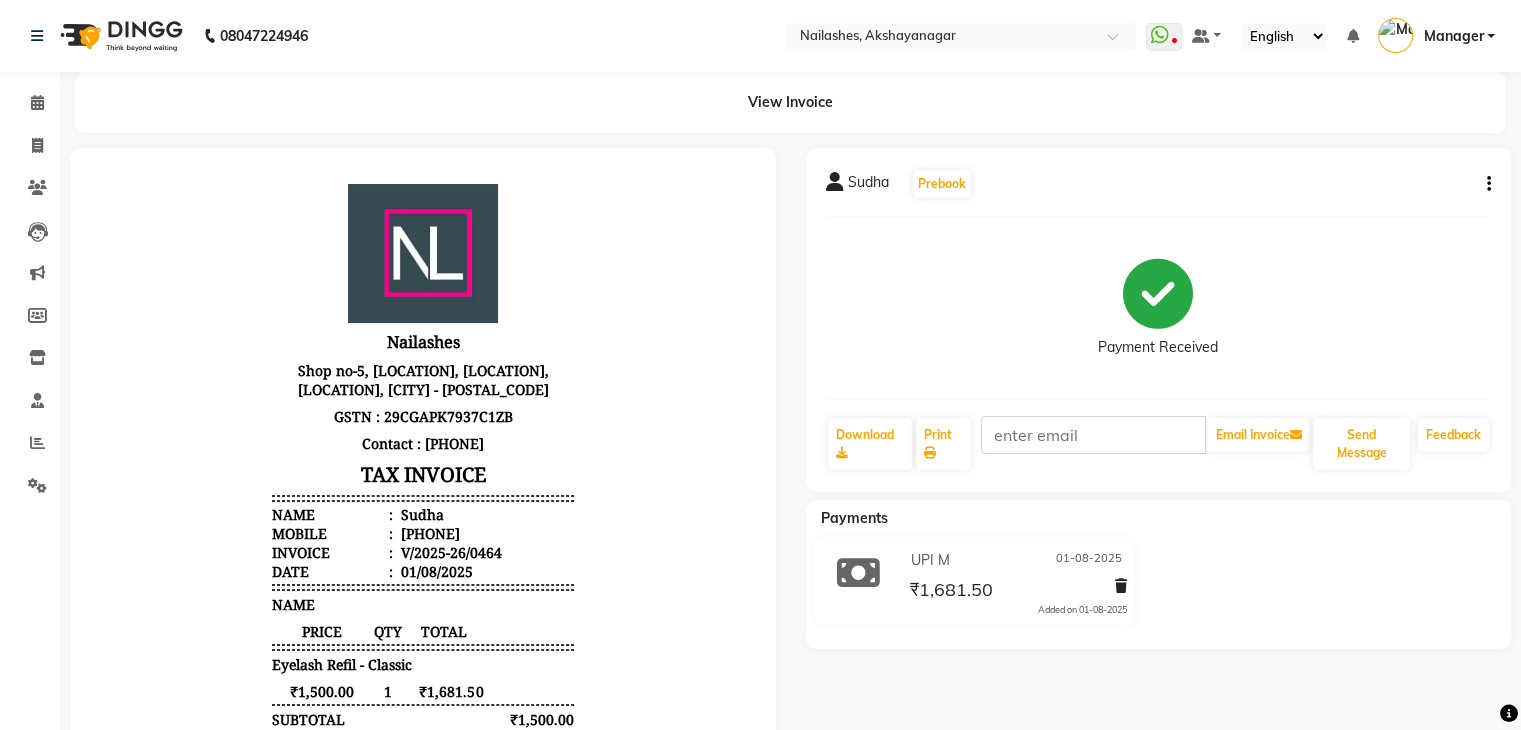 click on "Payment Received" 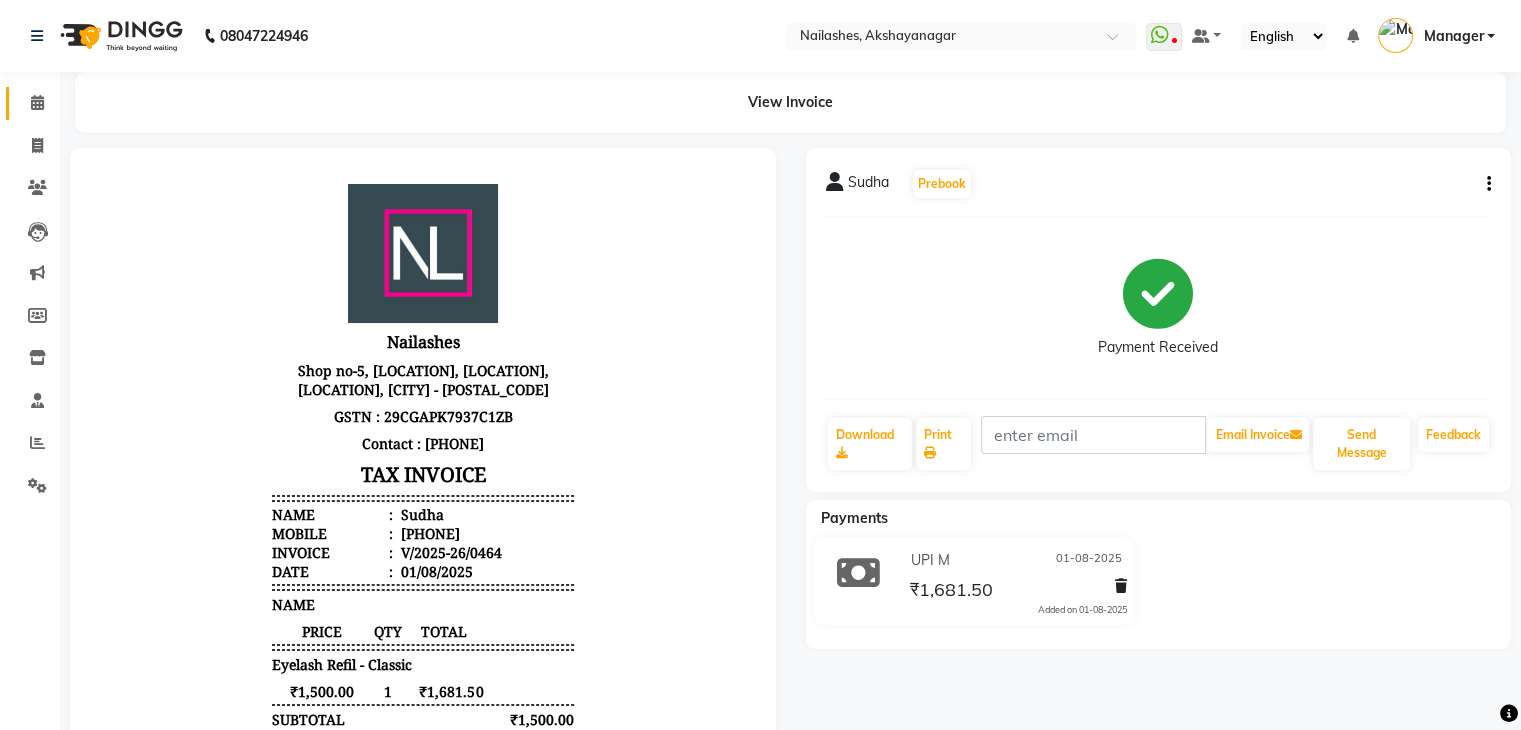 click 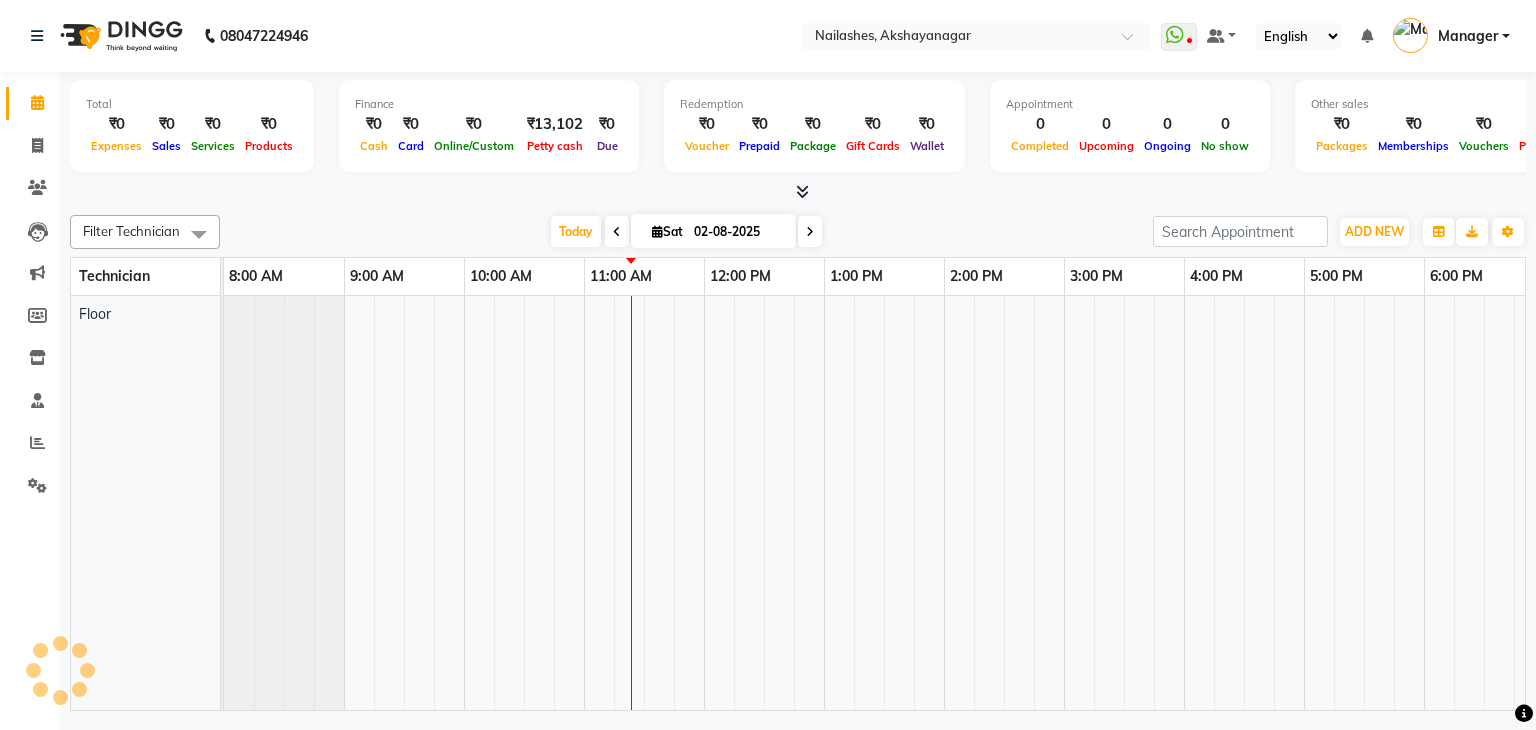 scroll, scrollTop: 0, scrollLeft: 0, axis: both 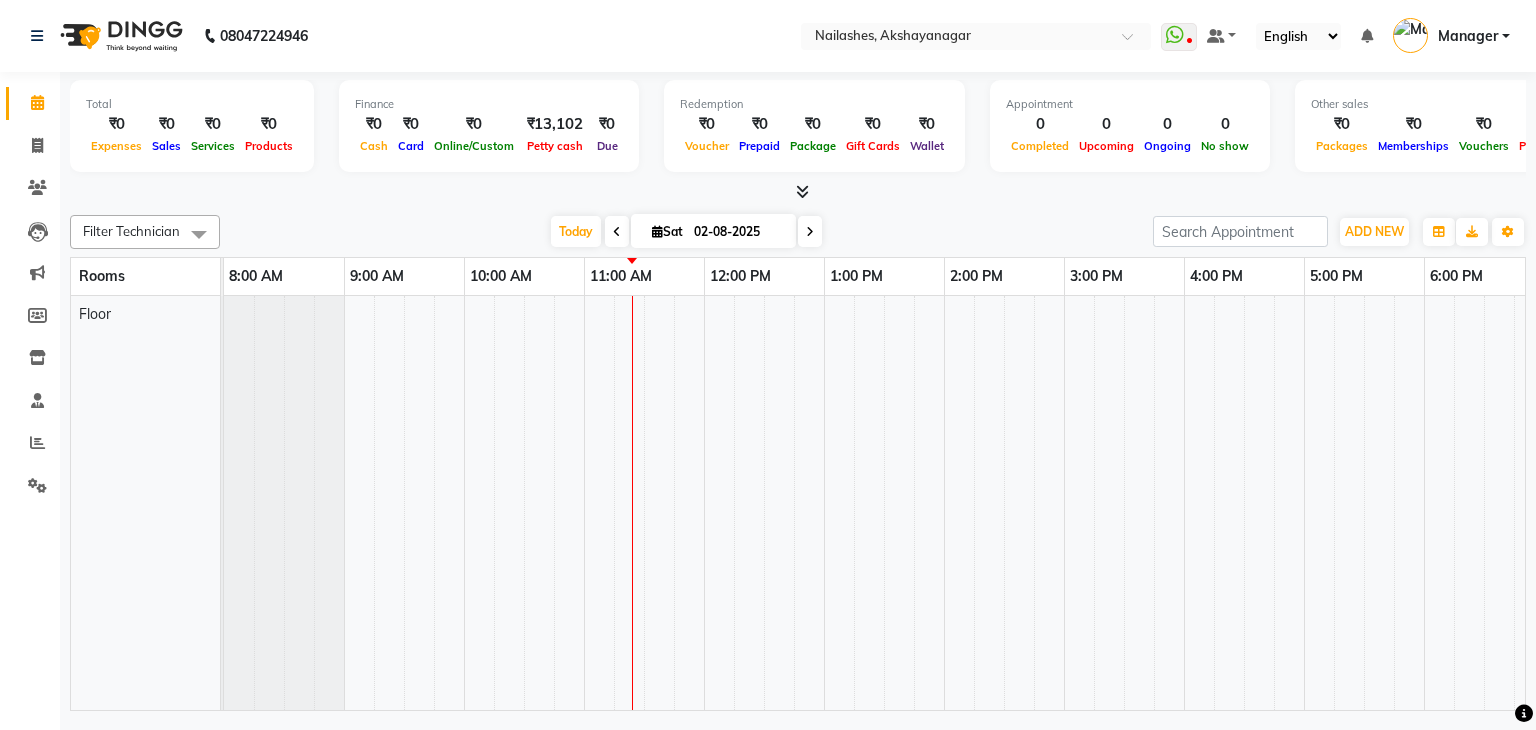 click at bounding box center [617, 232] 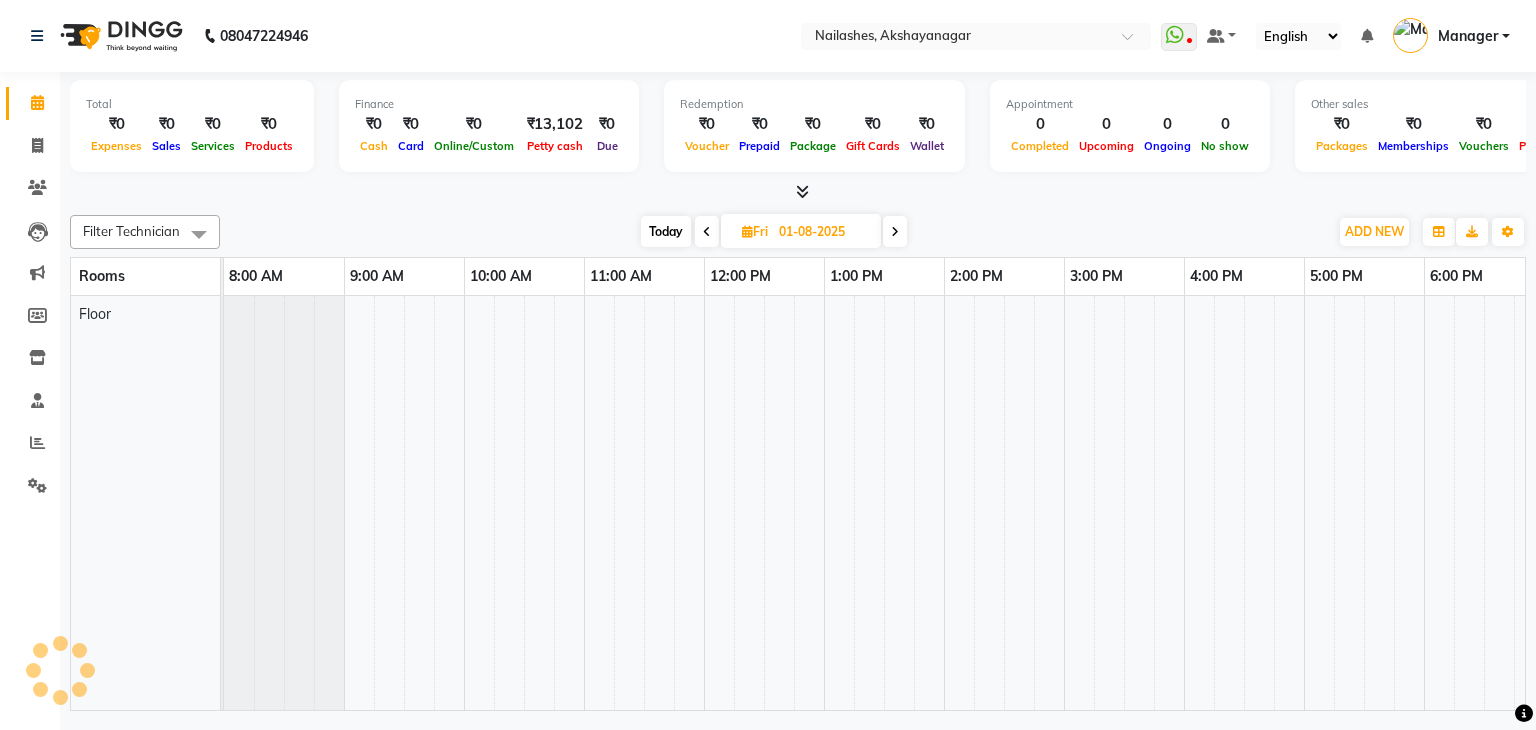 scroll, scrollTop: 0, scrollLeft: 258, axis: horizontal 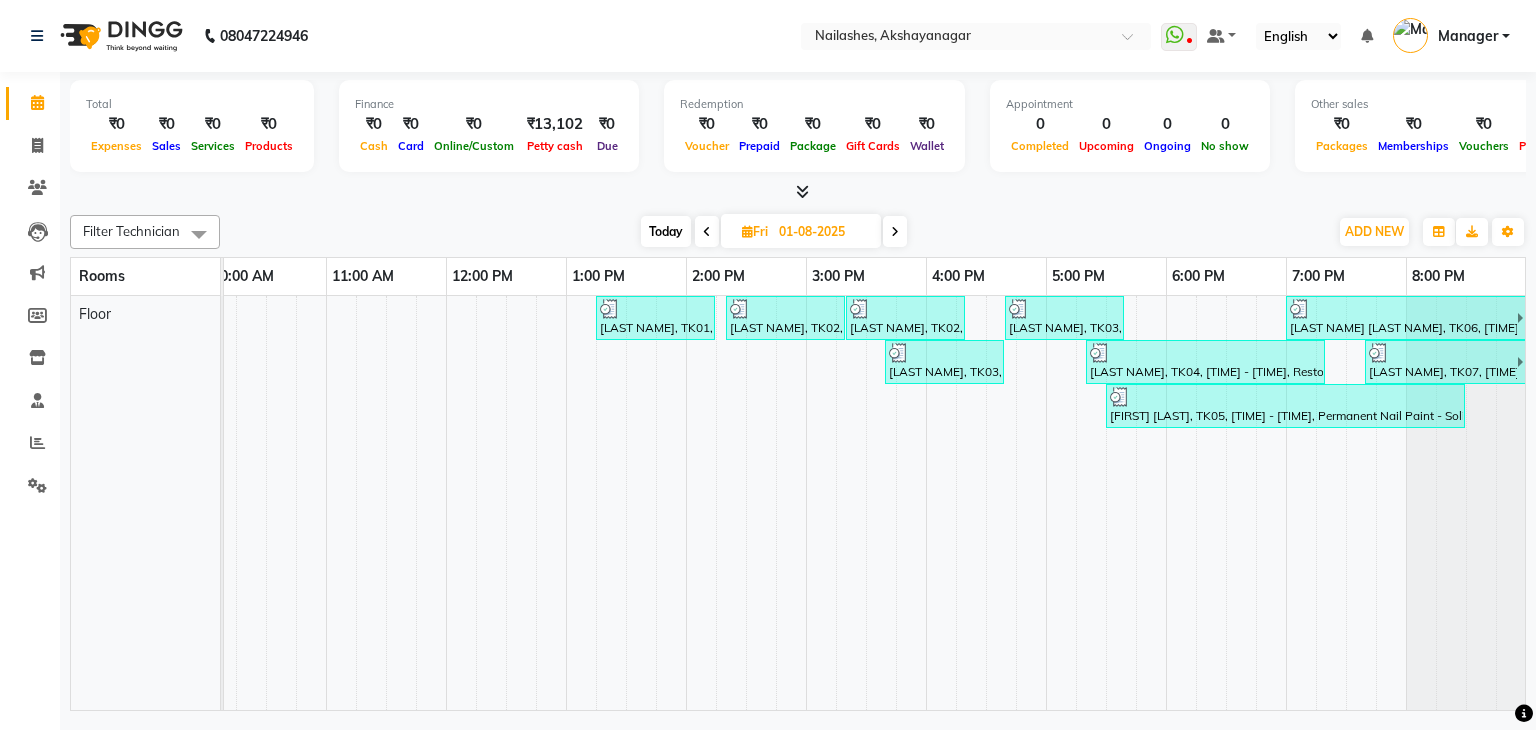 click at bounding box center [785, 309] 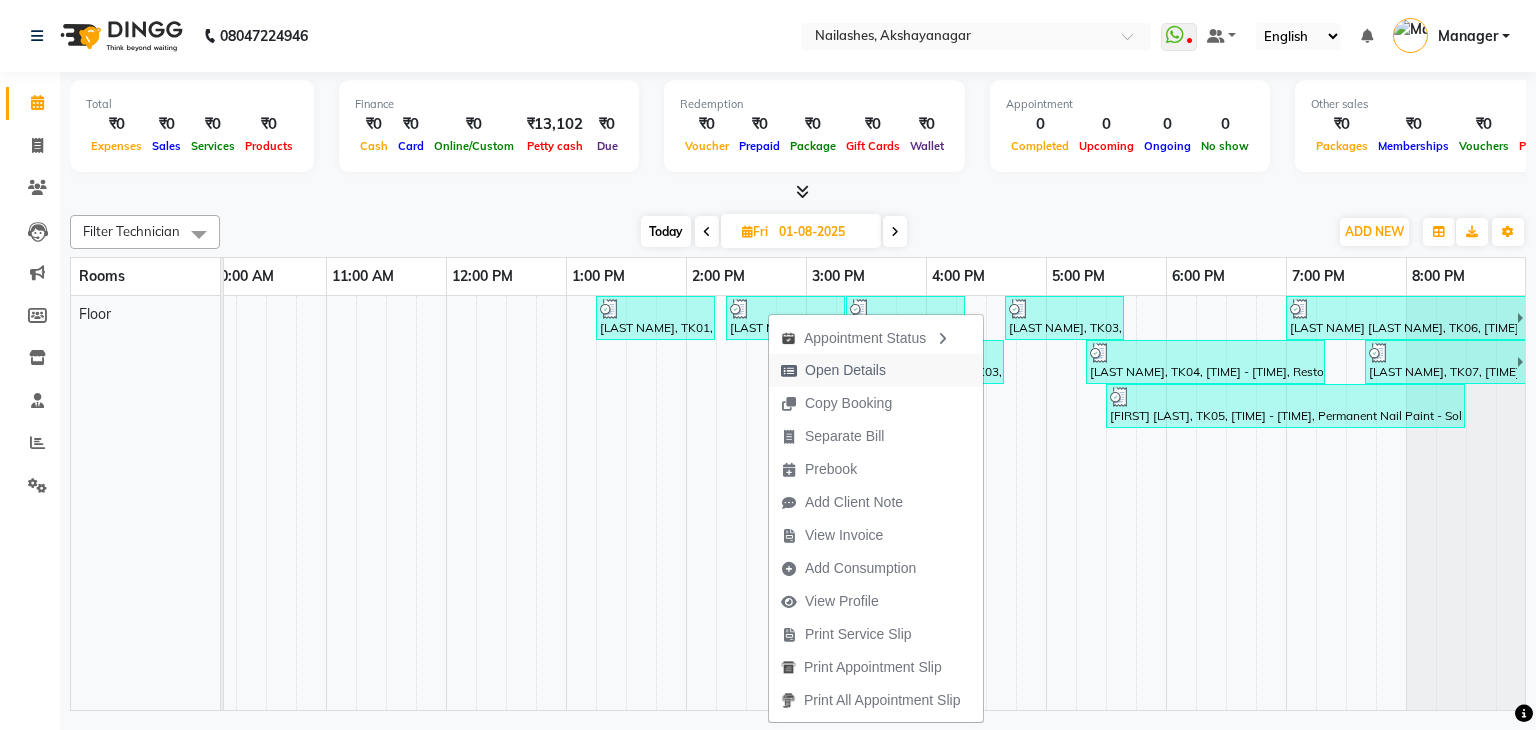 click on "Open Details" at bounding box center (845, 370) 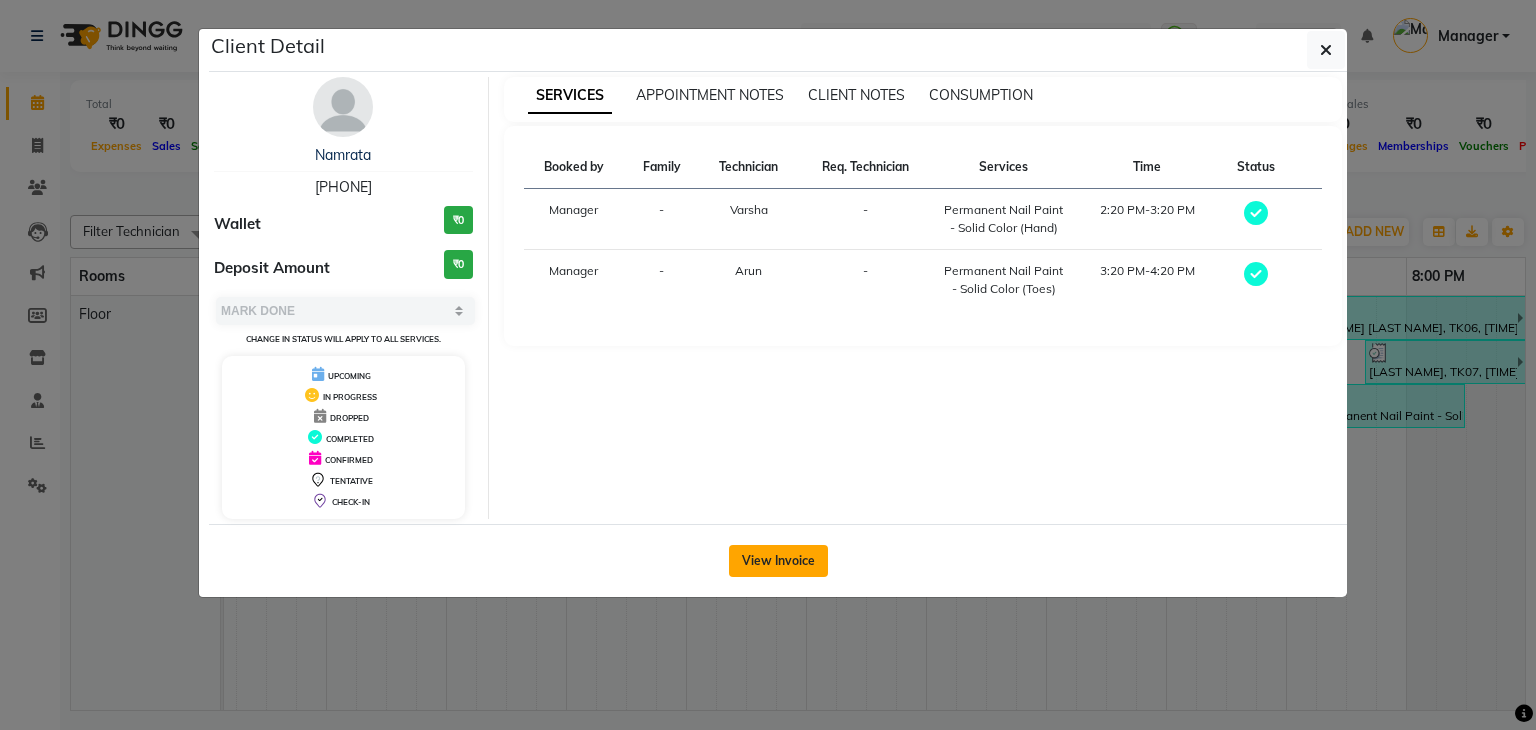 click on "View Invoice" 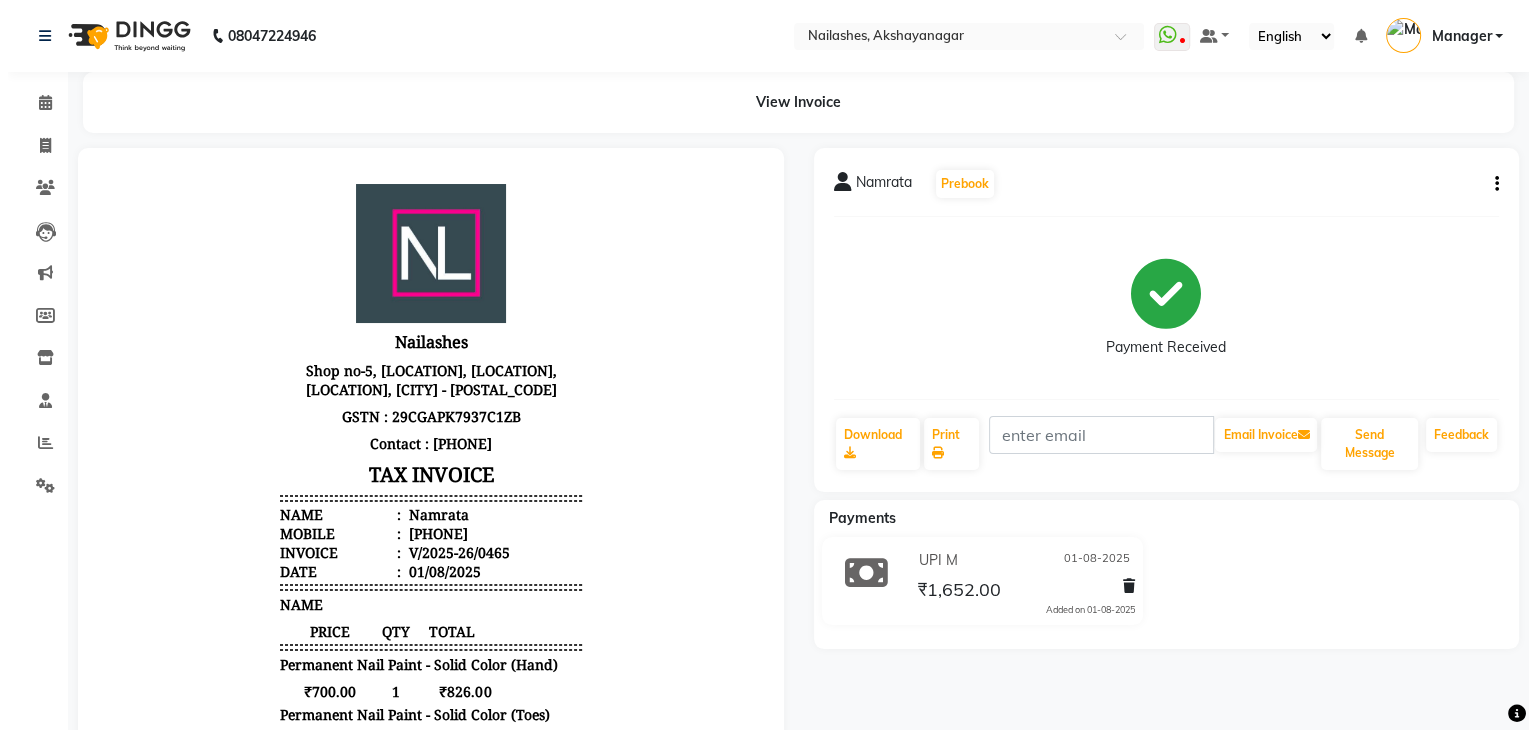 scroll, scrollTop: 0, scrollLeft: 0, axis: both 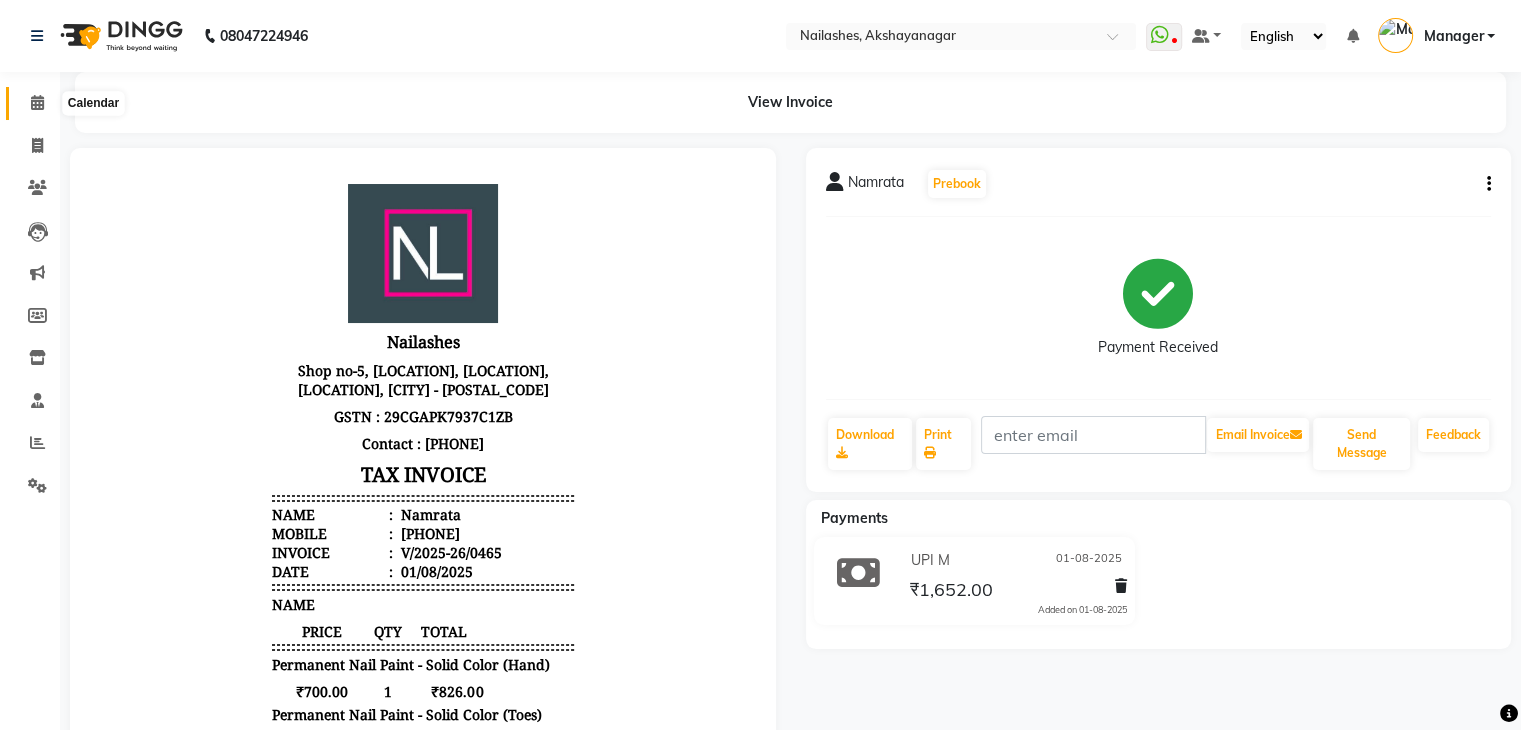 click 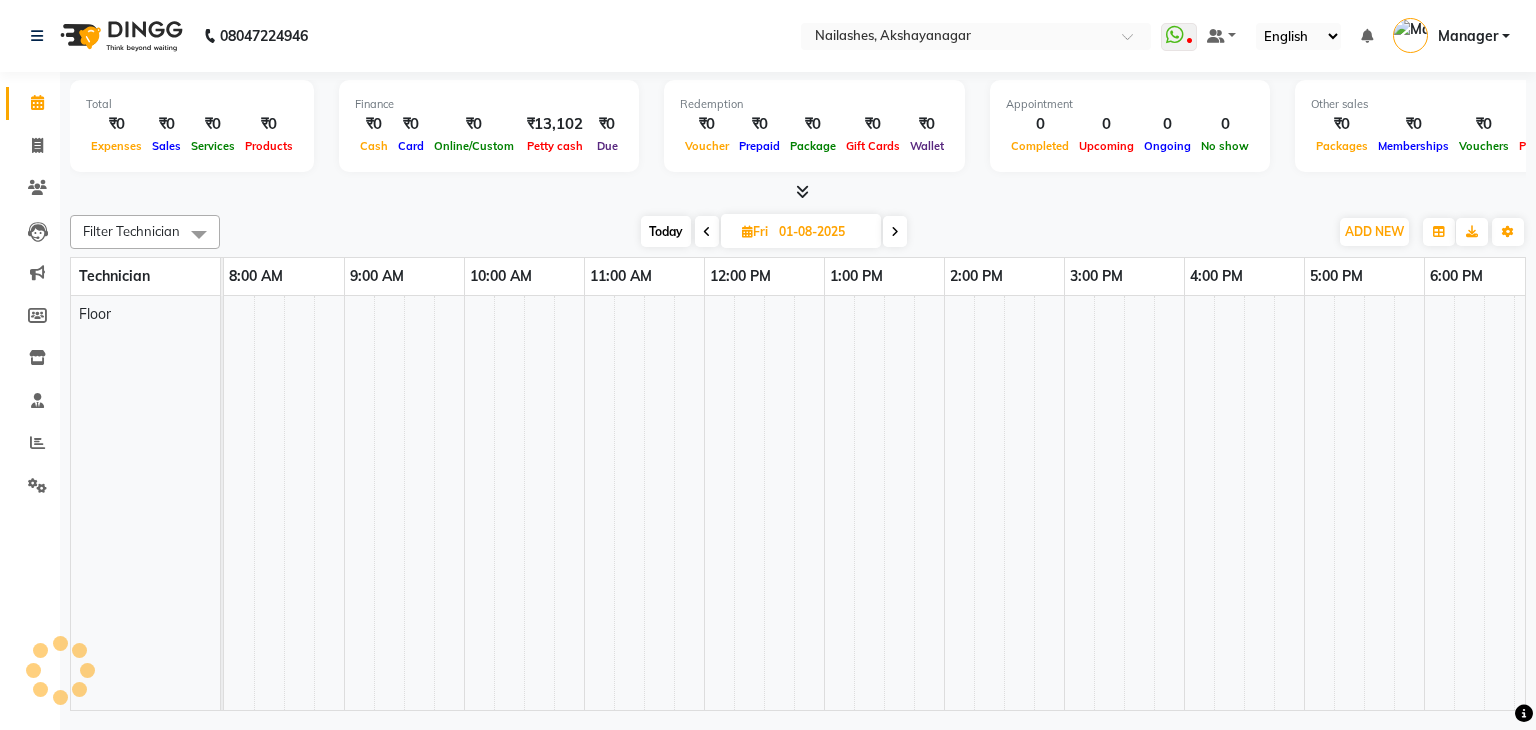 scroll, scrollTop: 0, scrollLeft: 0, axis: both 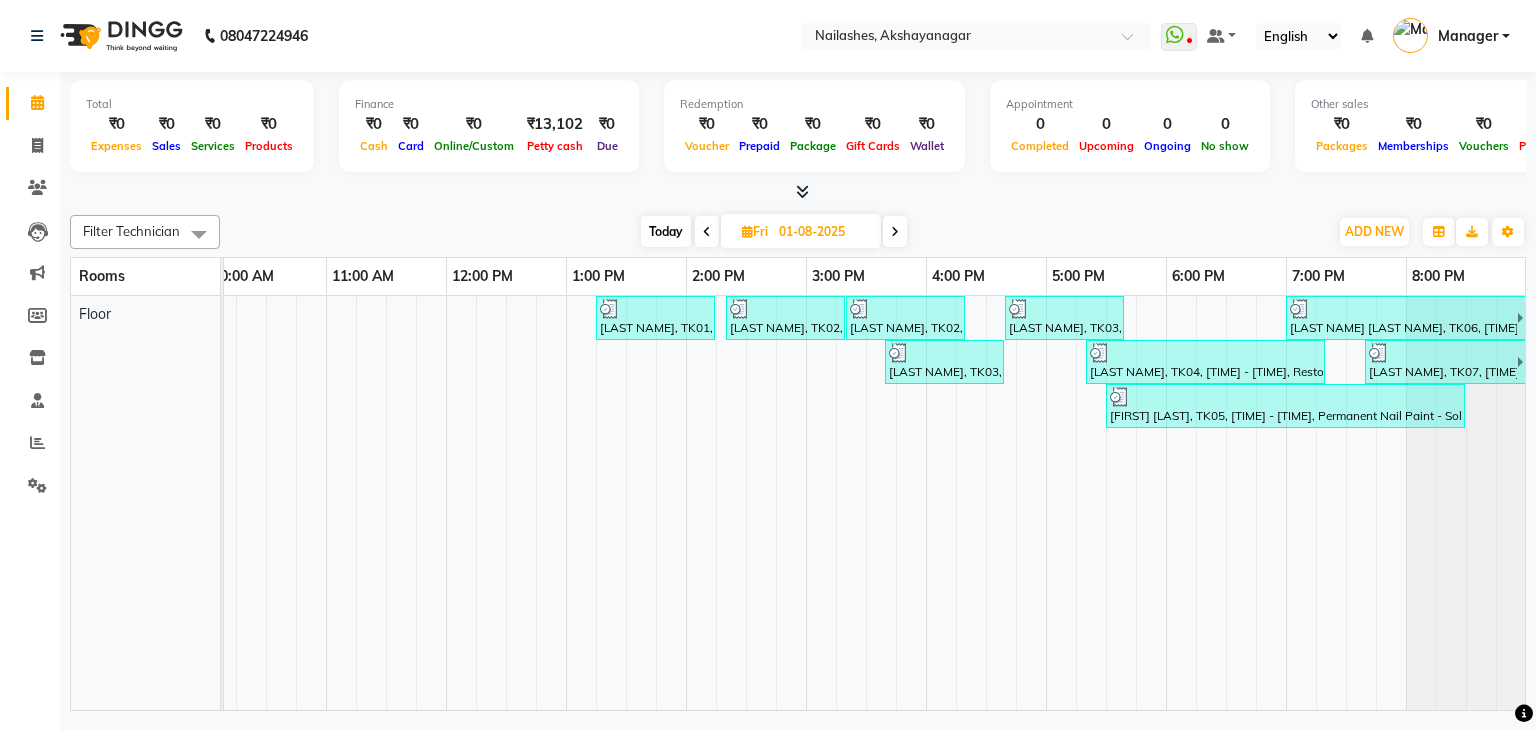 click on "Anupriya, TK03, 03:40 PM-04:40 PM, Permanent Nail Paint - Solid Color (Hand)" at bounding box center (944, 362) 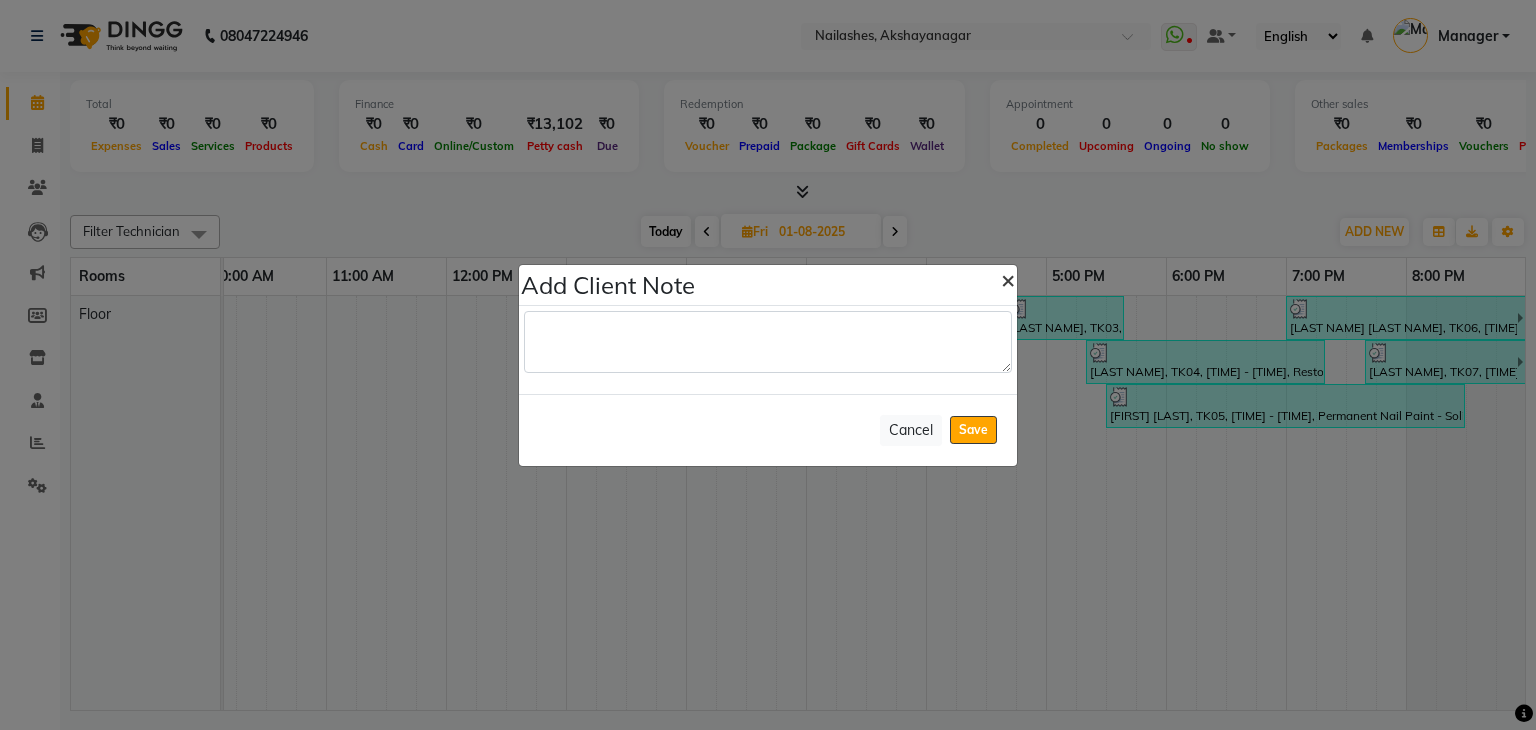 click on "×" 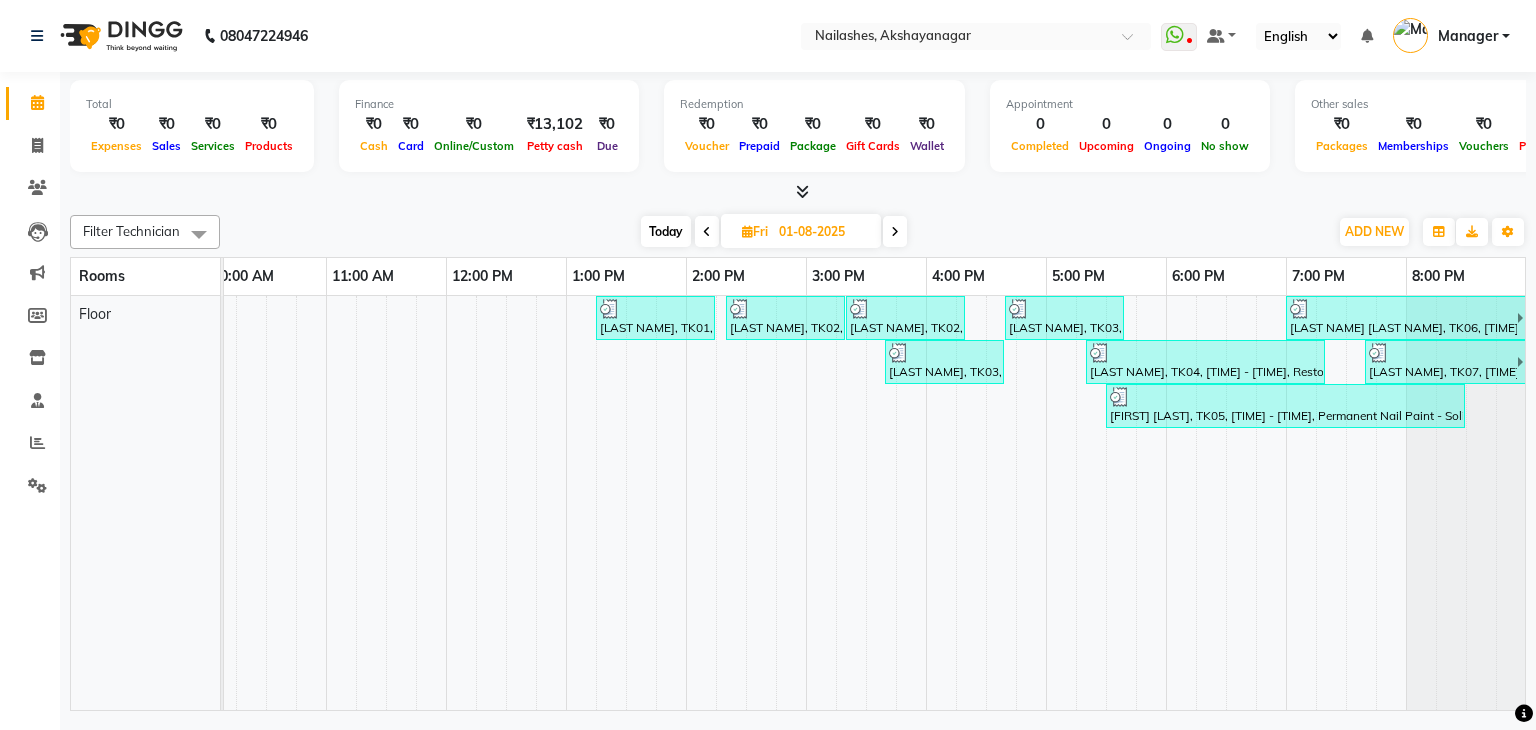 click at bounding box center (944, 353) 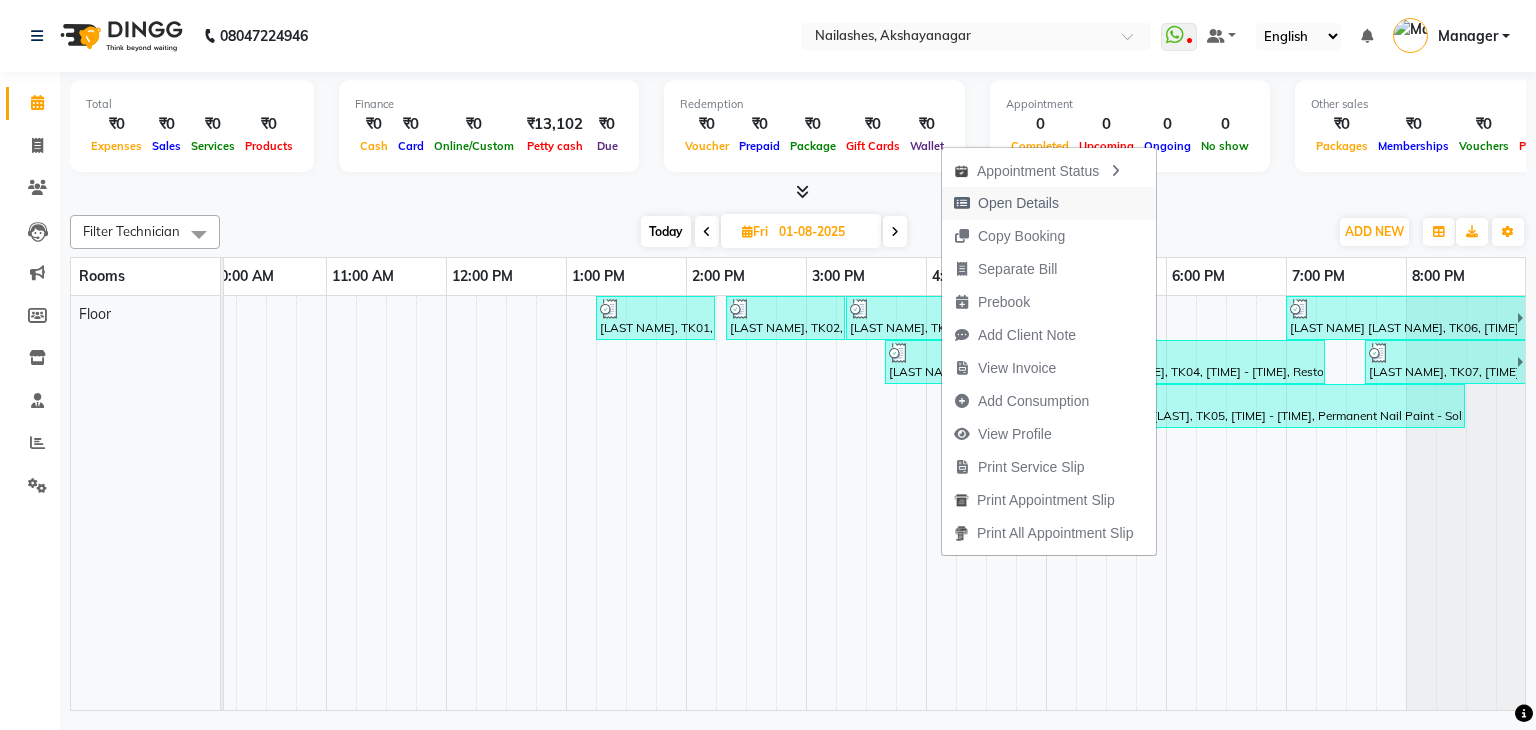 click on "Open Details" at bounding box center [1018, 203] 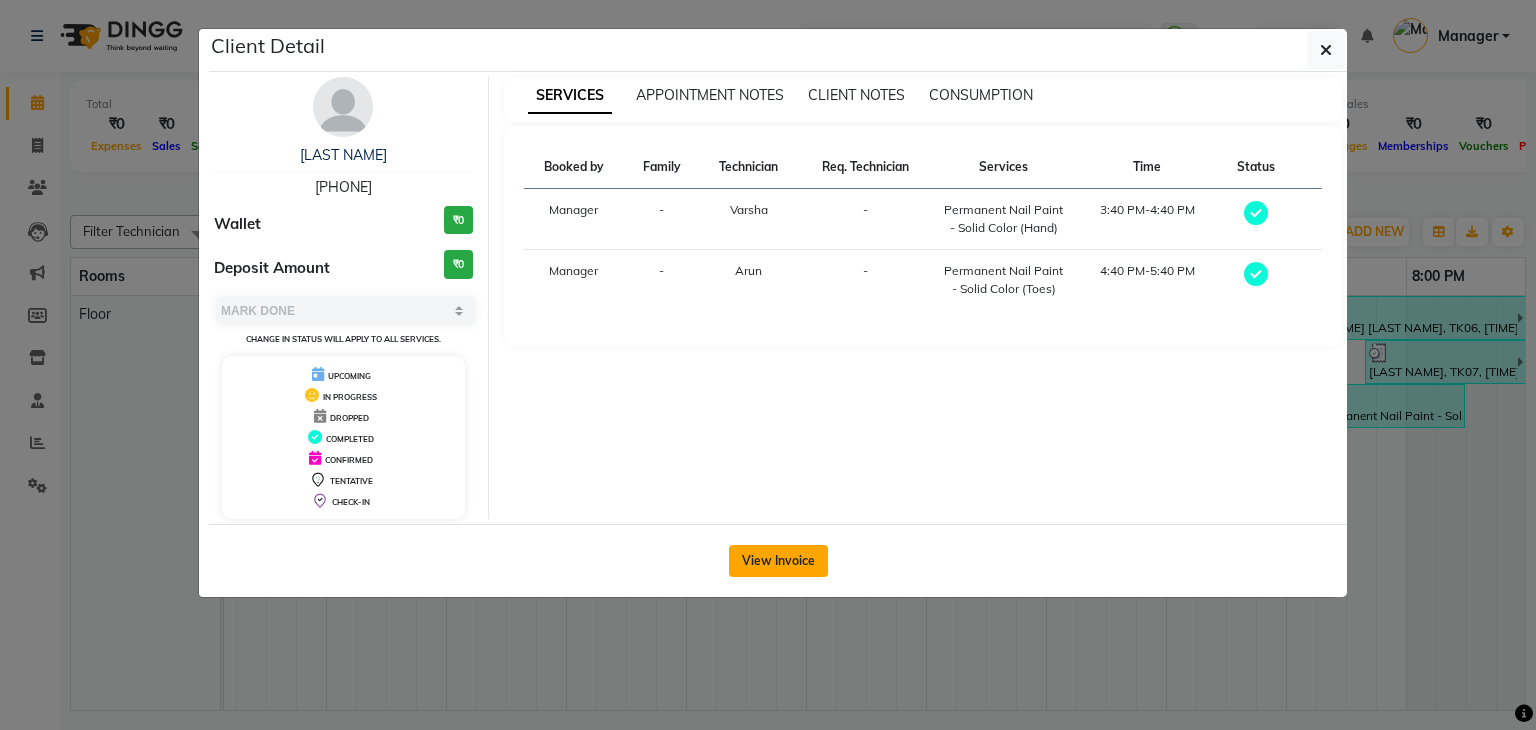 click on "View Invoice" 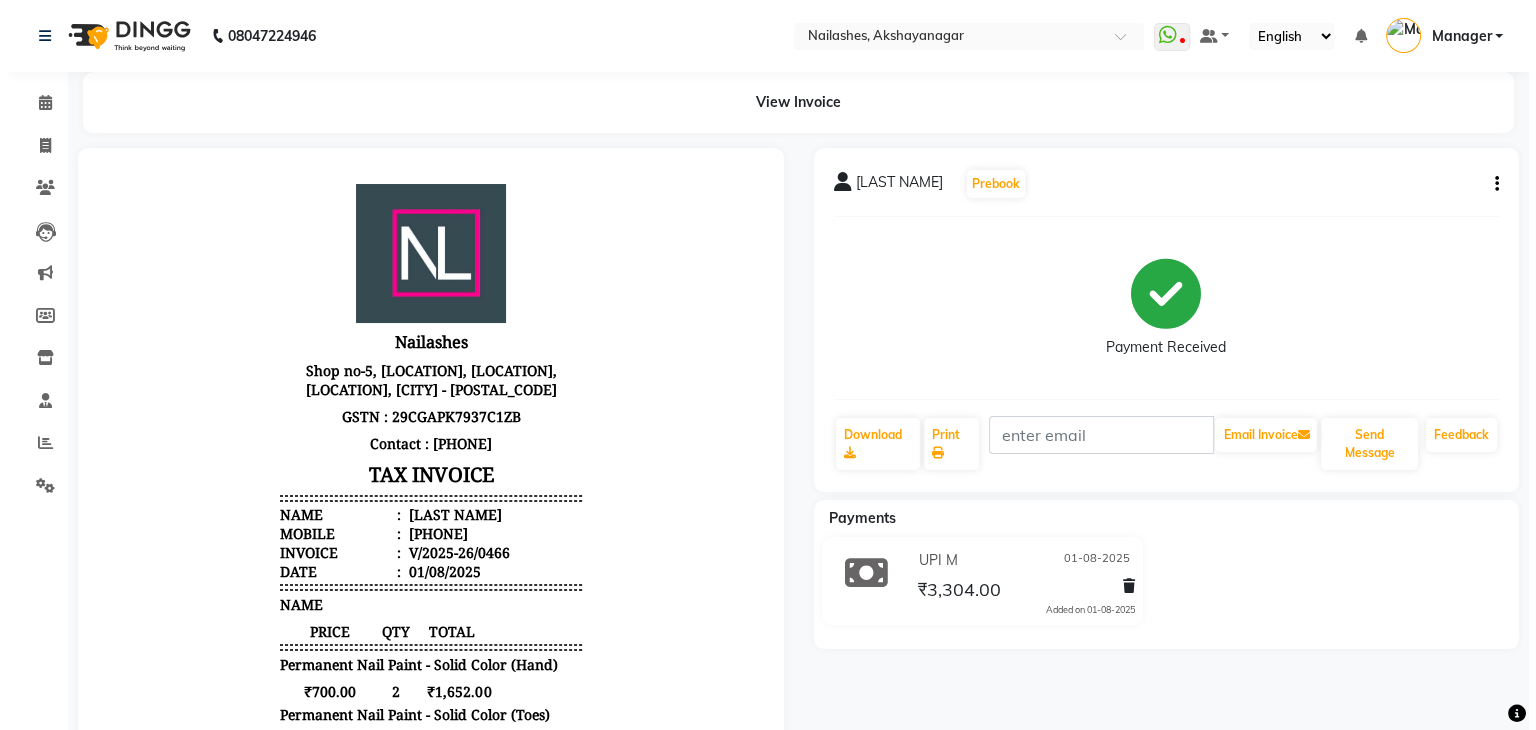 scroll, scrollTop: 0, scrollLeft: 0, axis: both 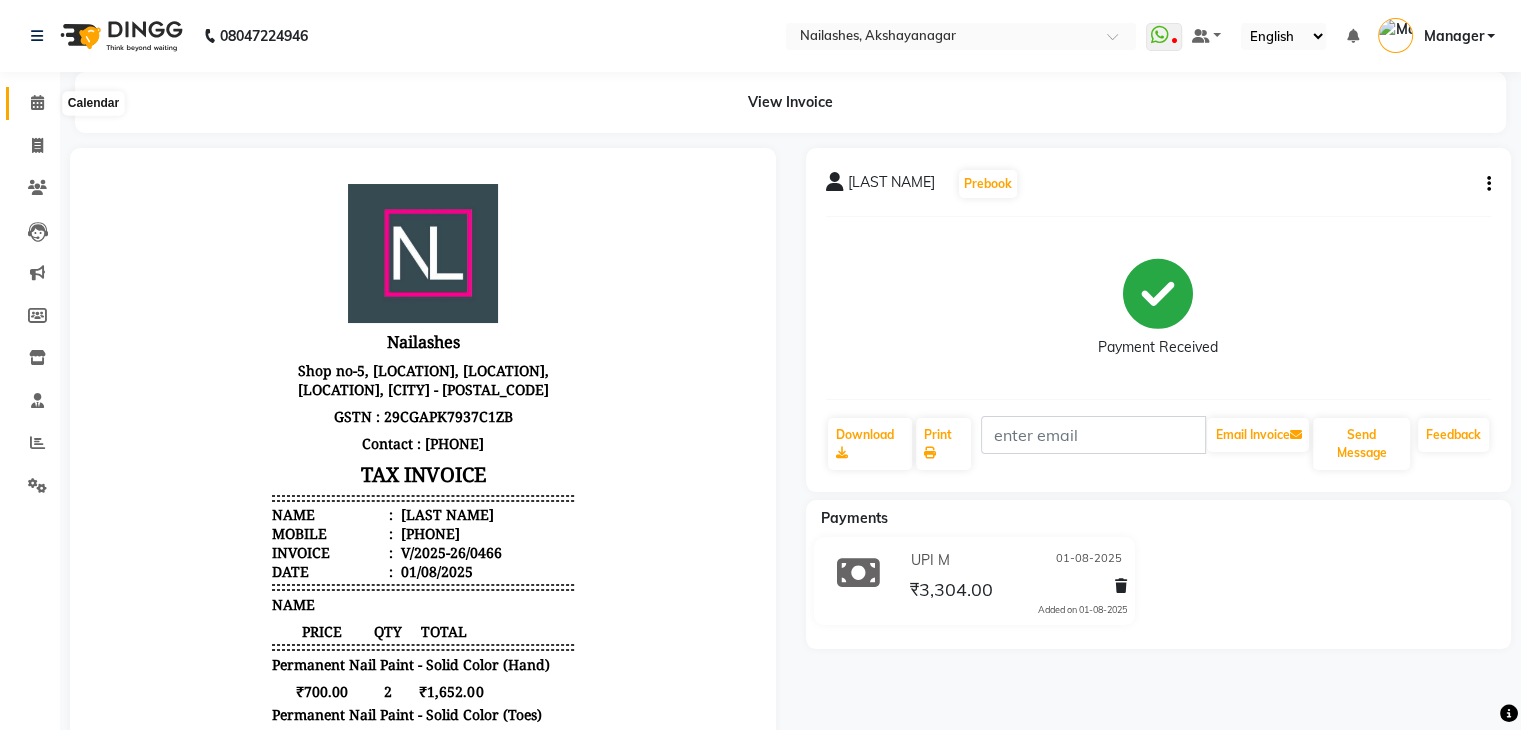 click 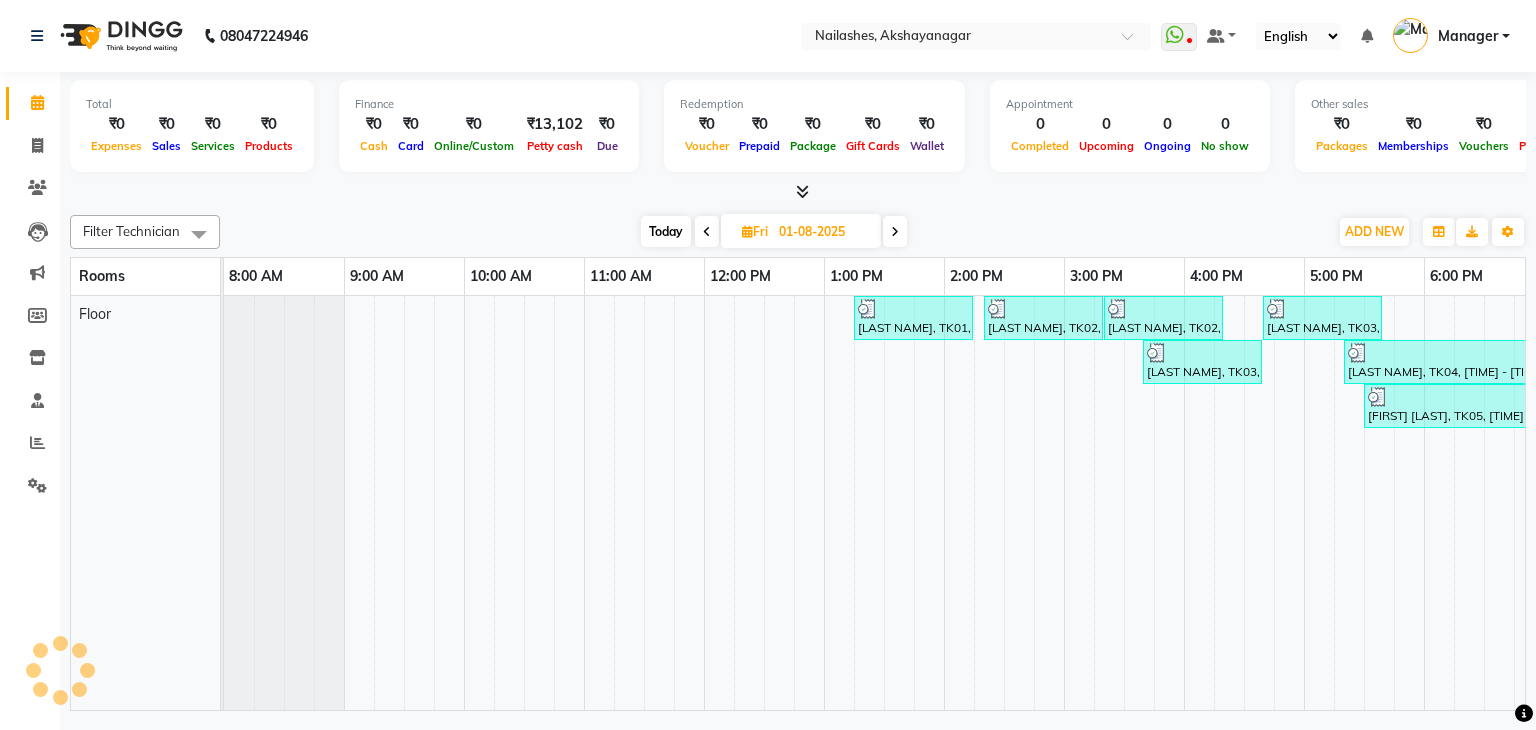 scroll, scrollTop: 0, scrollLeft: 0, axis: both 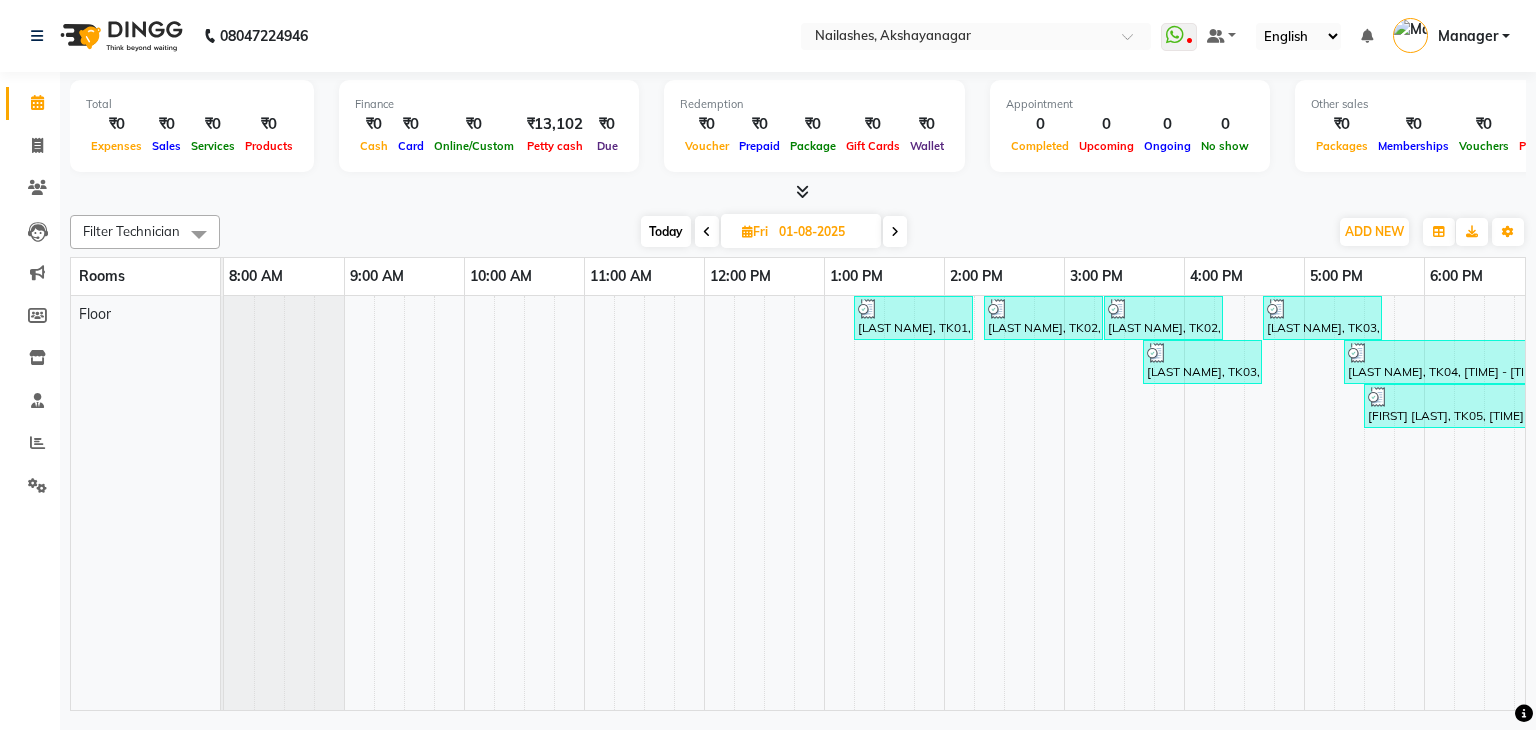 click at bounding box center (1322, 309) 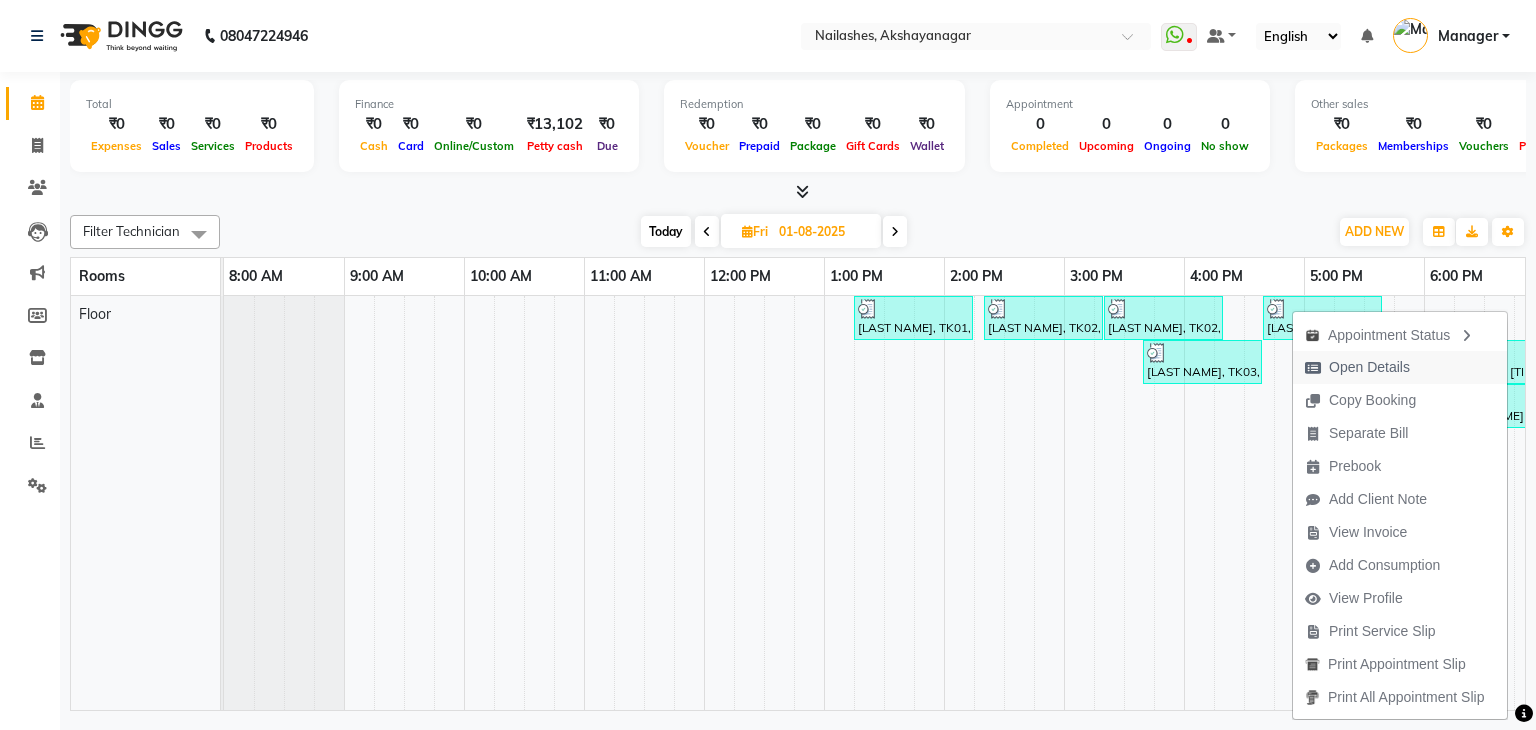 click on "Open Details" at bounding box center (1369, 367) 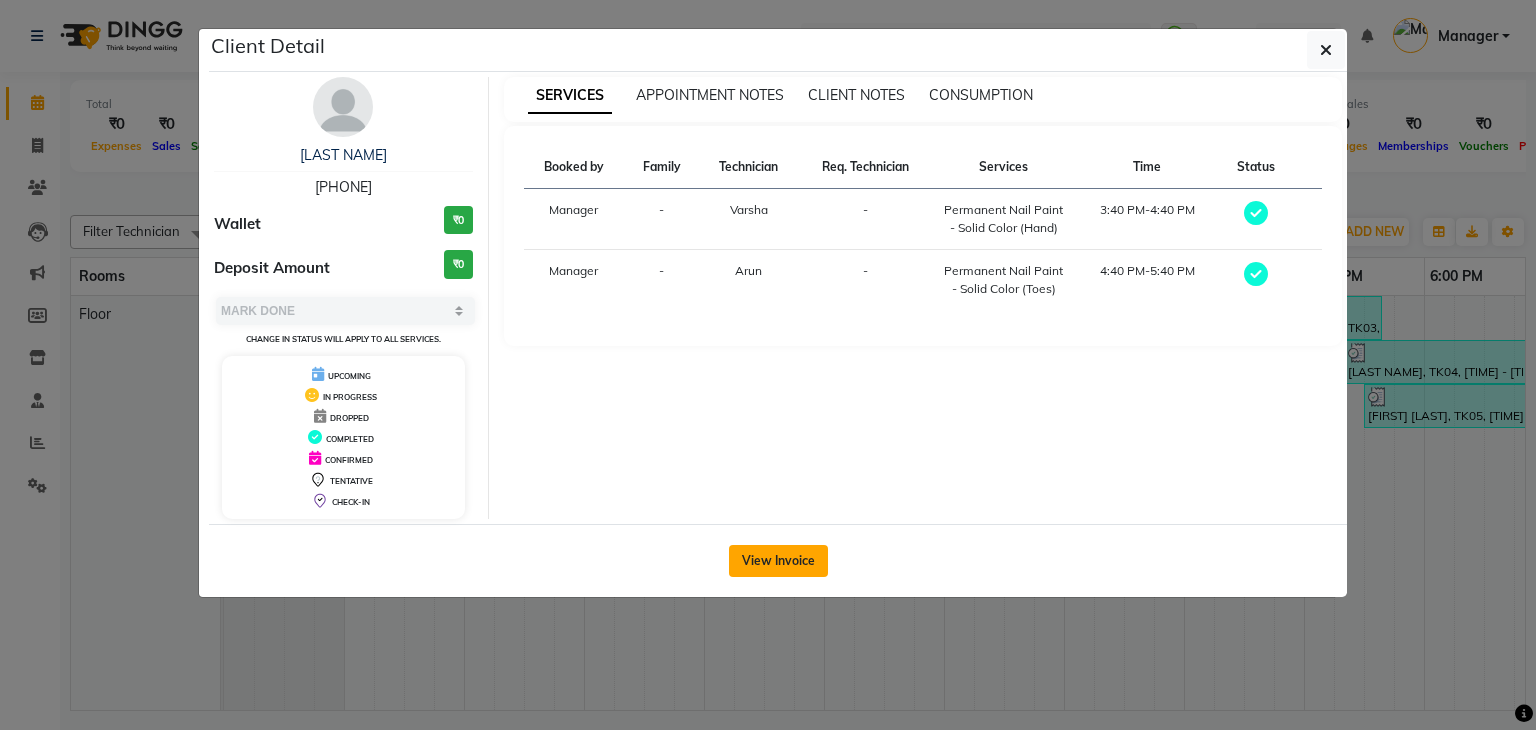 click on "View Invoice" 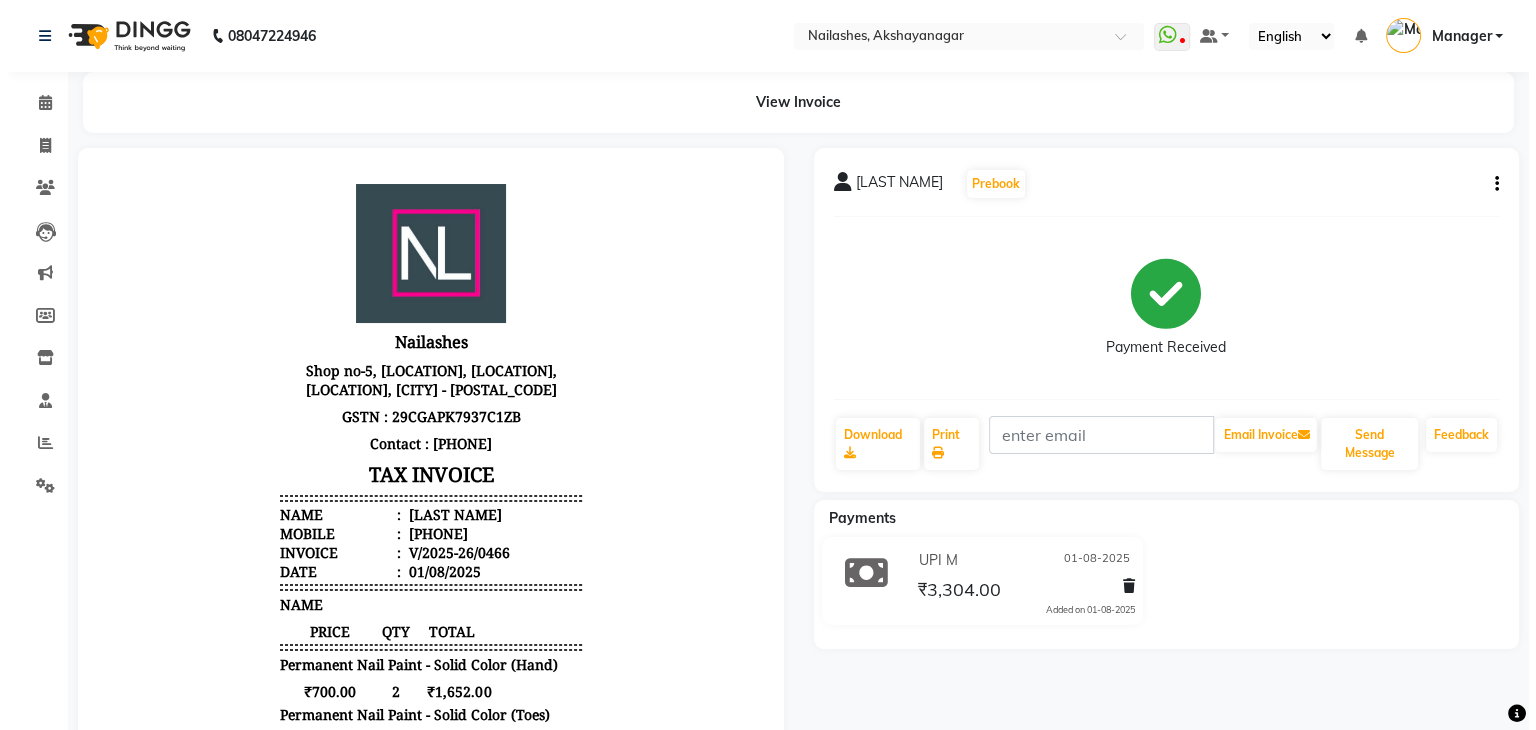 scroll, scrollTop: 0, scrollLeft: 0, axis: both 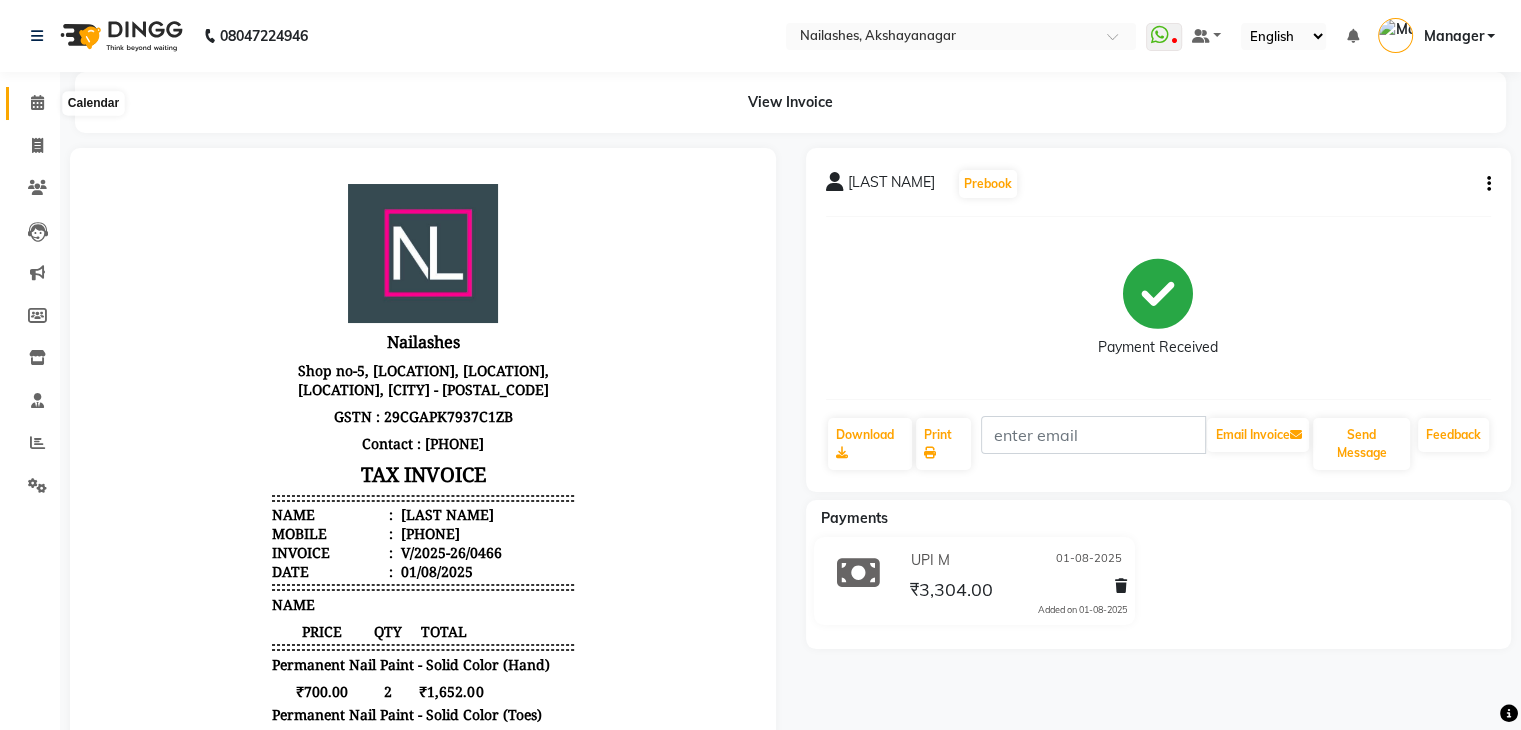 click 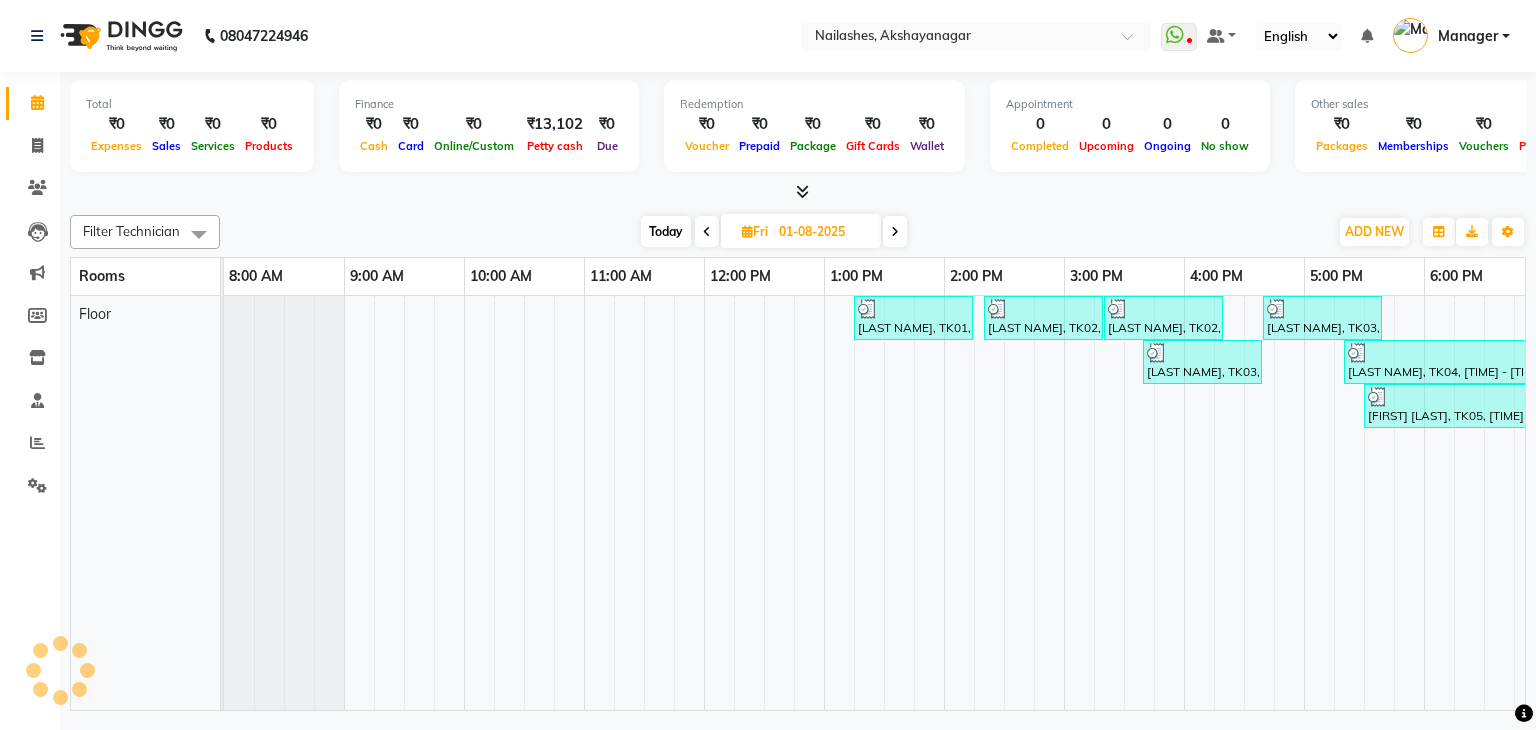 scroll, scrollTop: 0, scrollLeft: 0, axis: both 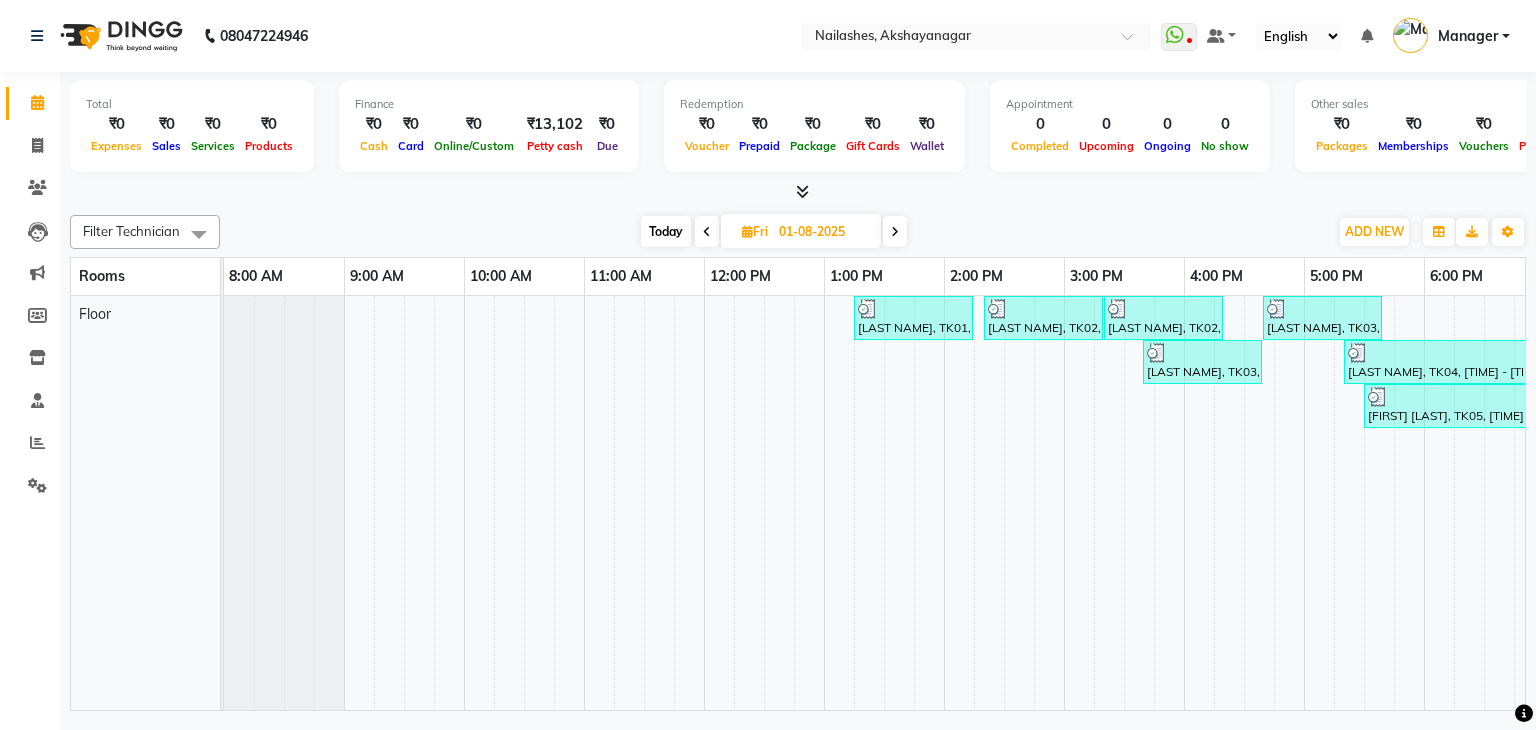 click on "aaroi, TK04, 05:20 PM-07:20 PM, Restoration - Removal of Extension (Hand),Restoration - Removal of Nail Paint (Toes)" at bounding box center (1463, 362) 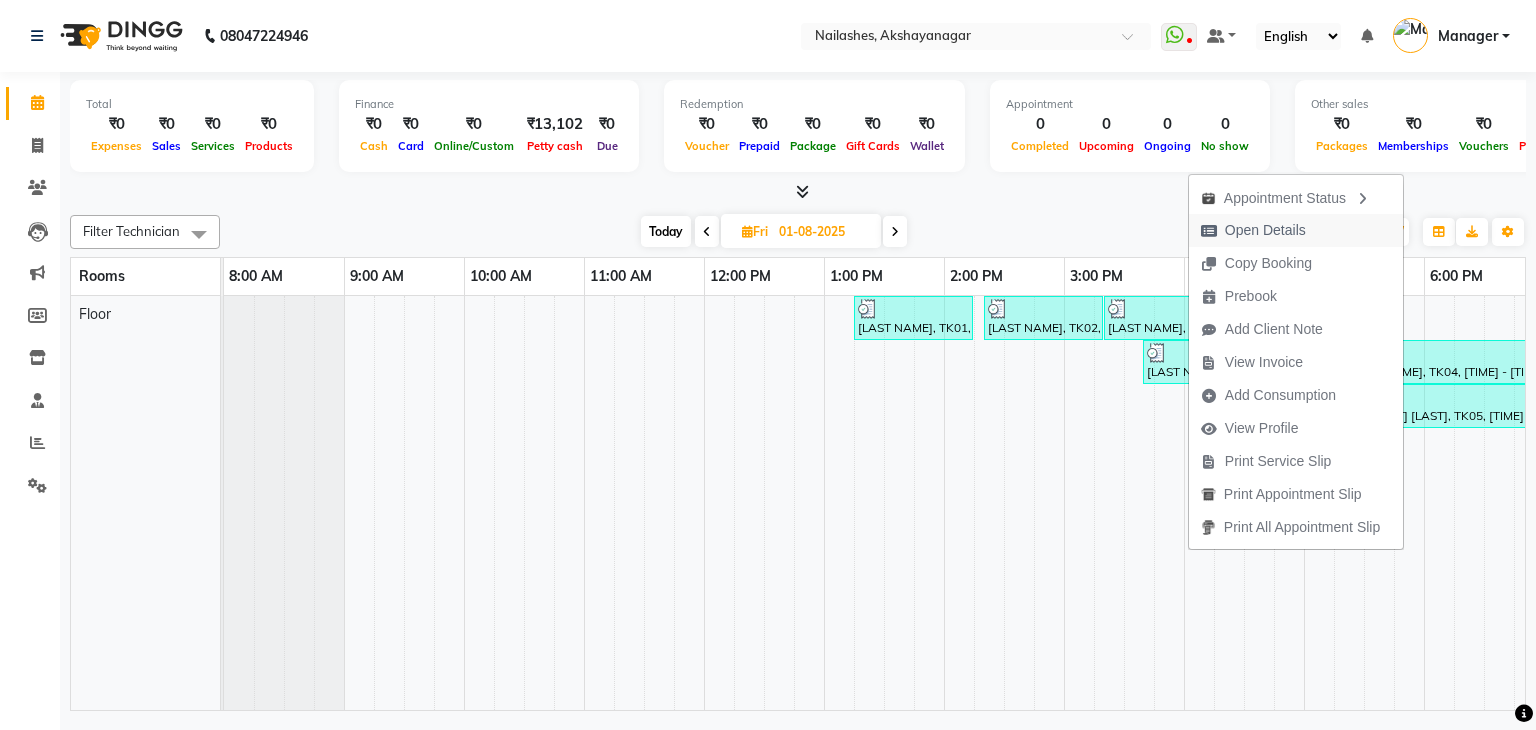click on "Open Details" at bounding box center (1265, 230) 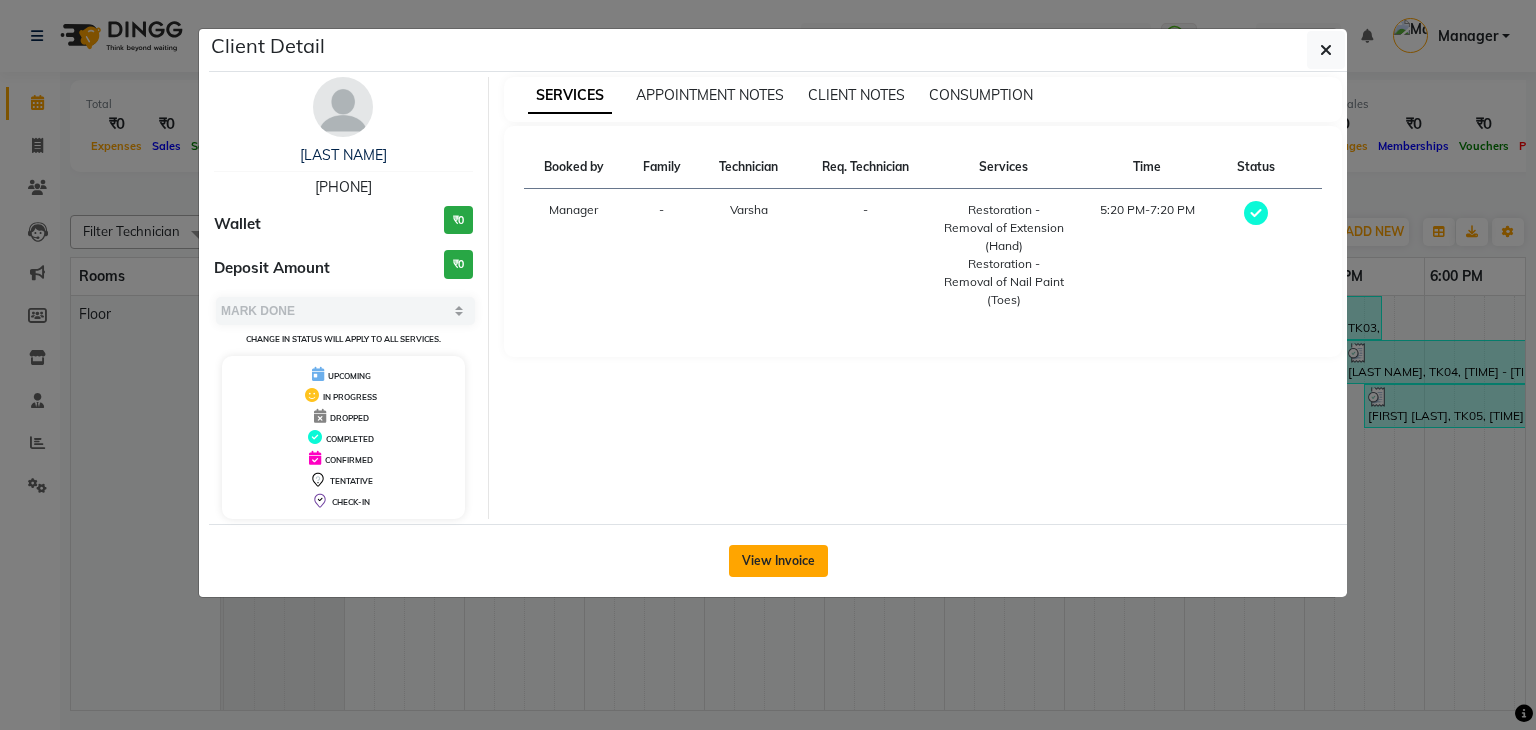 click on "View Invoice" 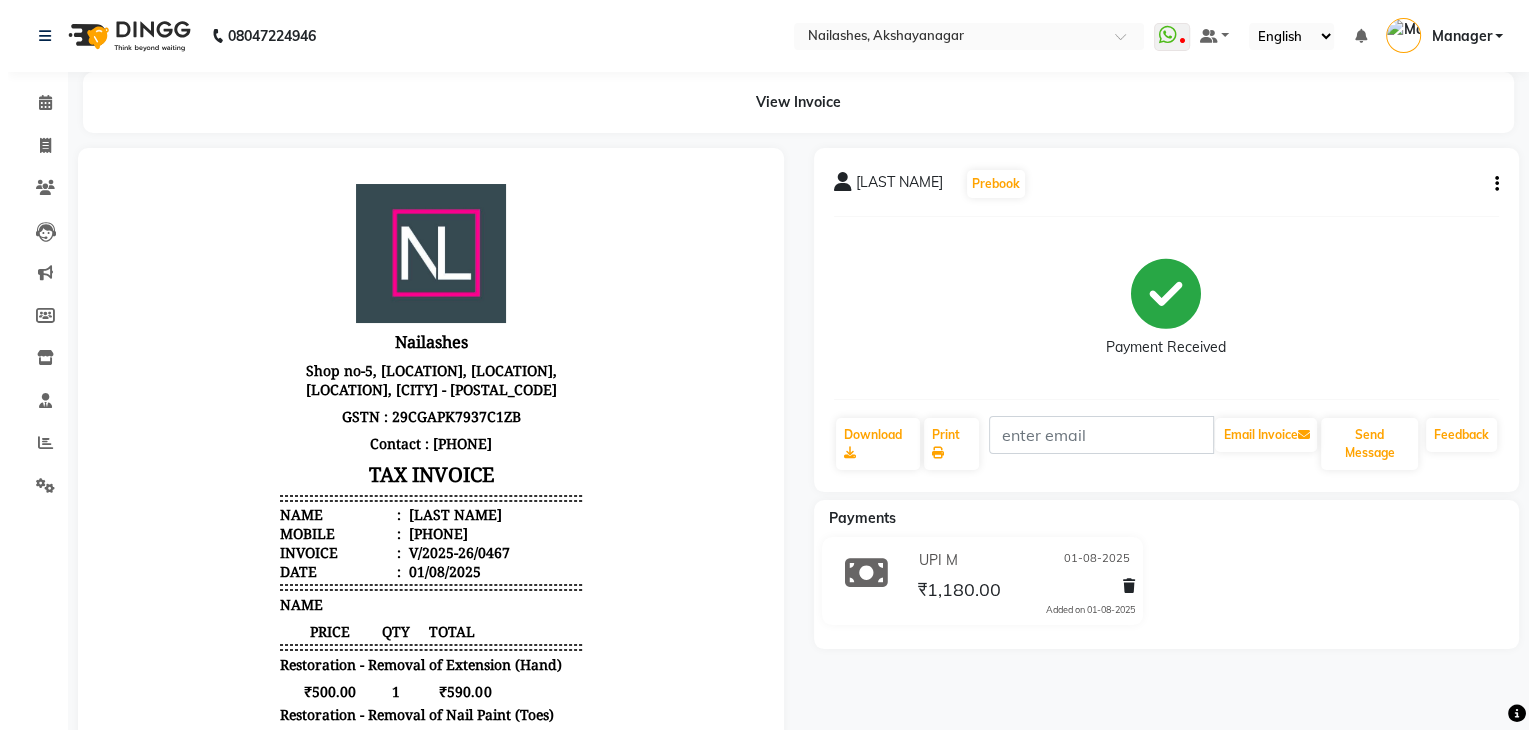 scroll, scrollTop: 0, scrollLeft: 0, axis: both 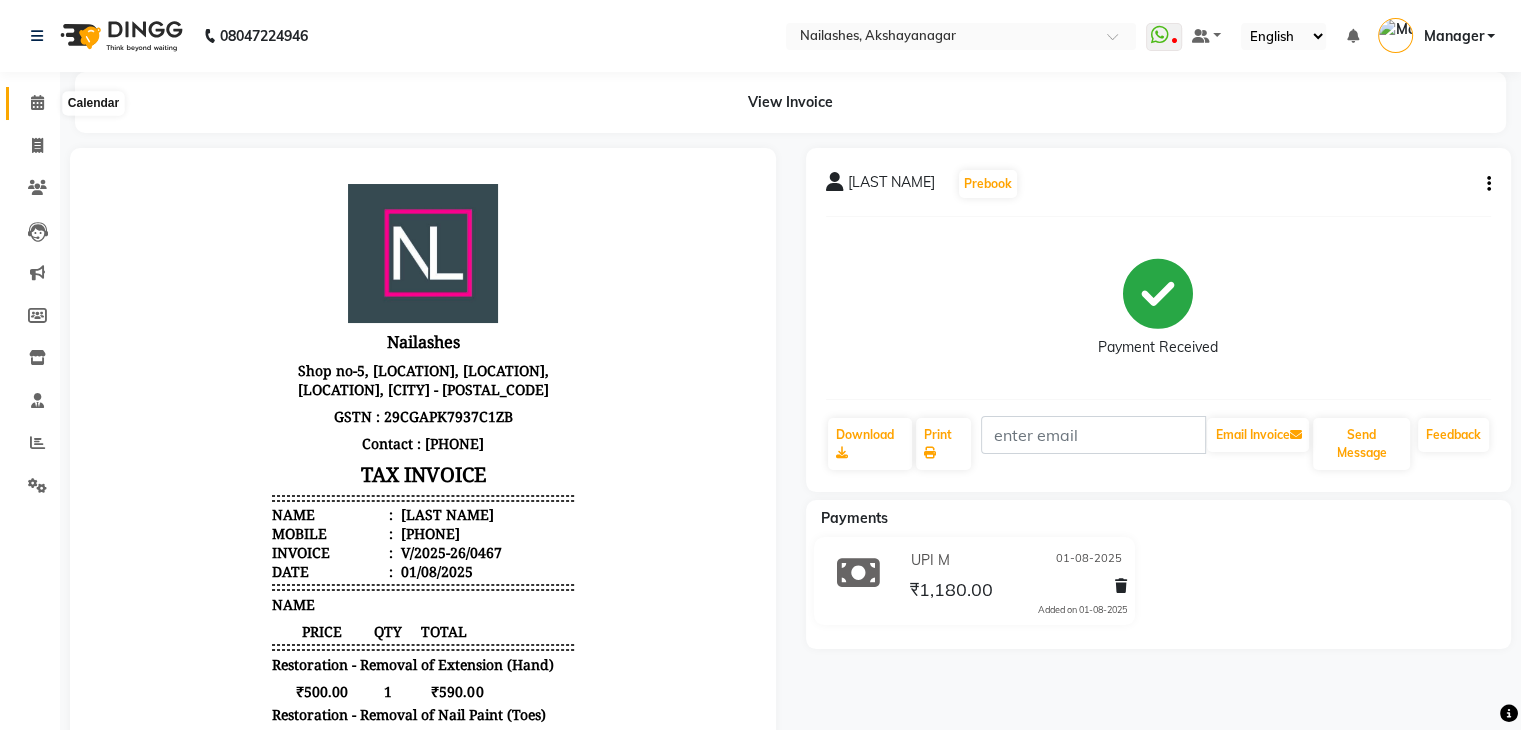 click 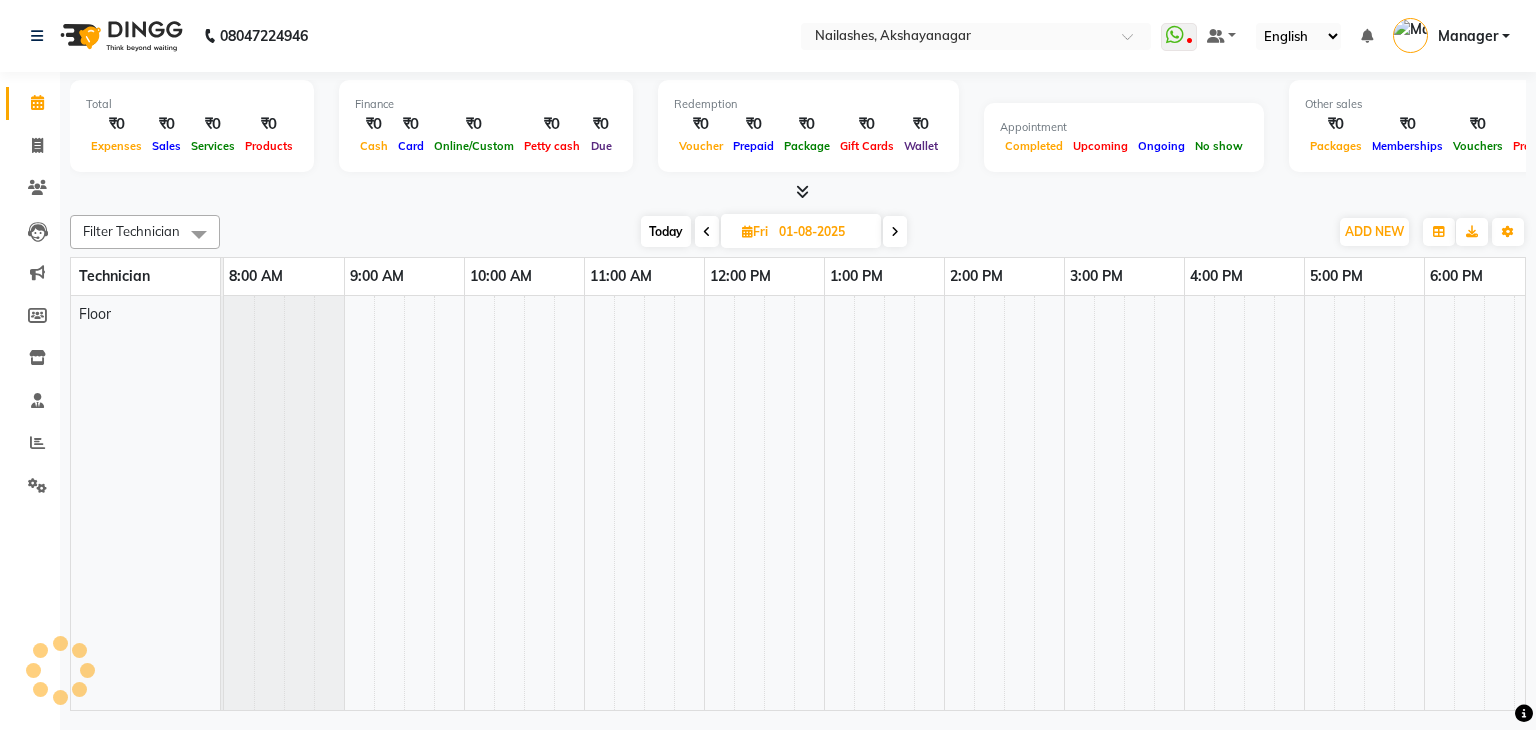 scroll, scrollTop: 0, scrollLeft: 0, axis: both 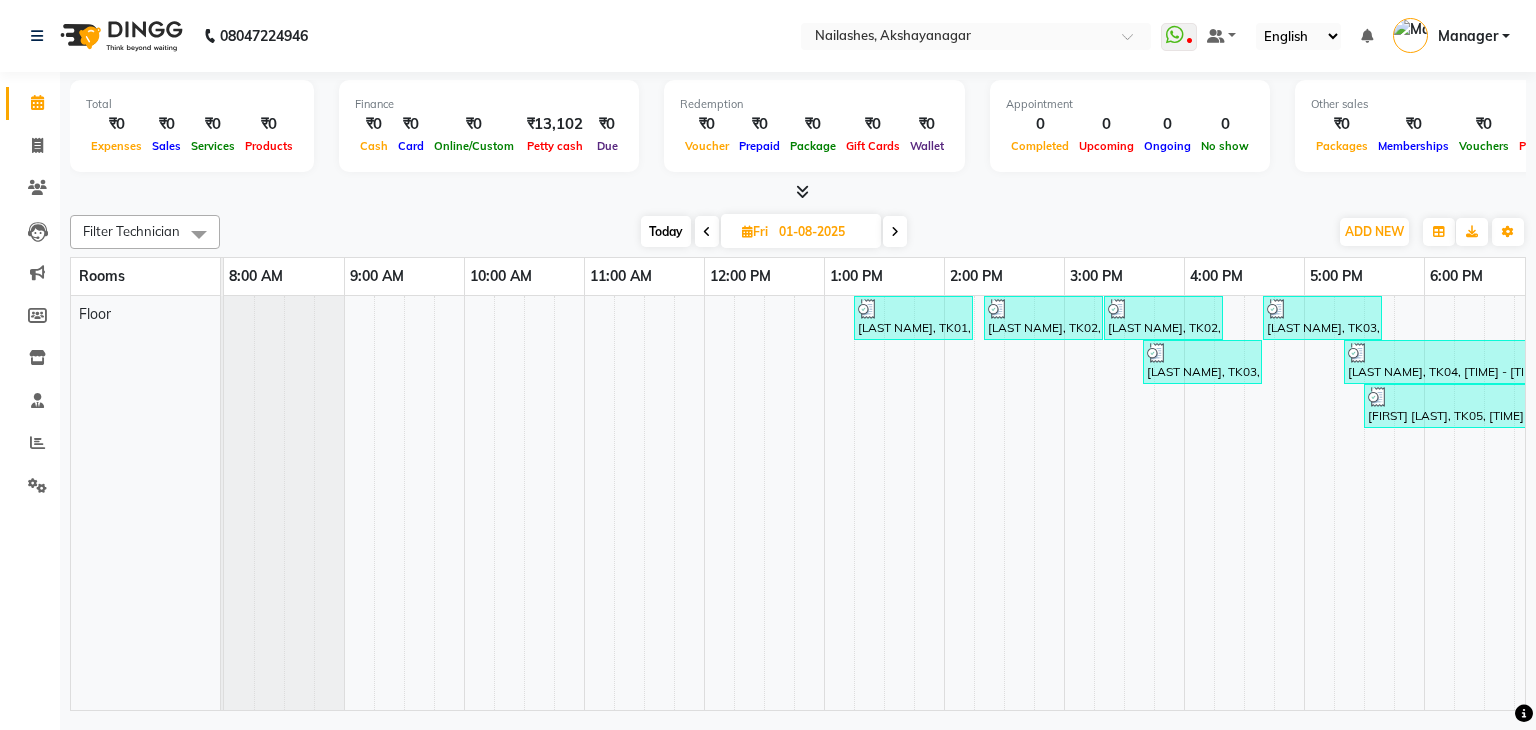 click on "P kapoor, TK05, 05:30 PM-08:30 PM, Permanent Nail Paint - Solid Color (Hand),Permanent Nail Paint - Solid Color (Hand),Permanent Nail Paint - Solid Color (Toes)" at bounding box center (1543, 406) 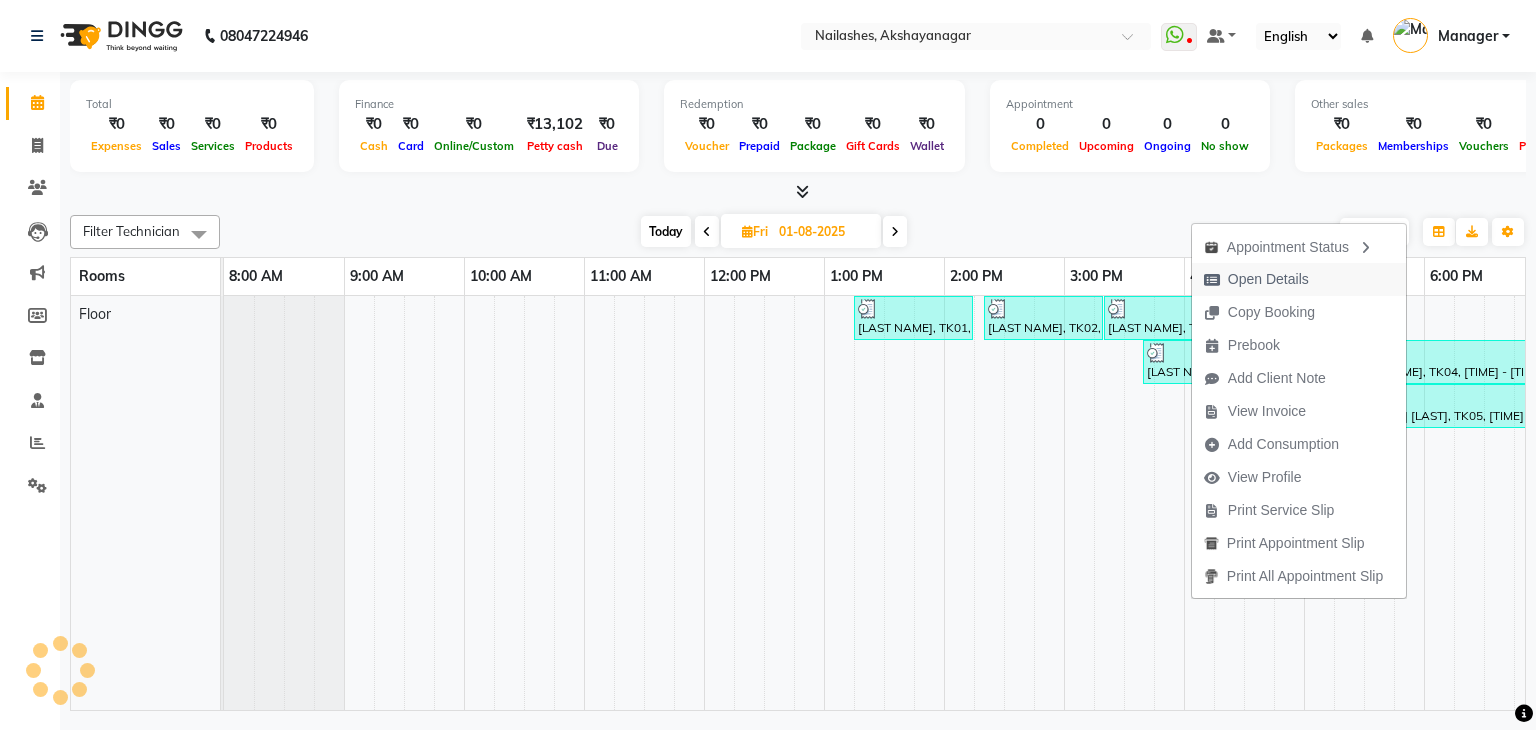 click on "Open Details" at bounding box center [1256, 279] 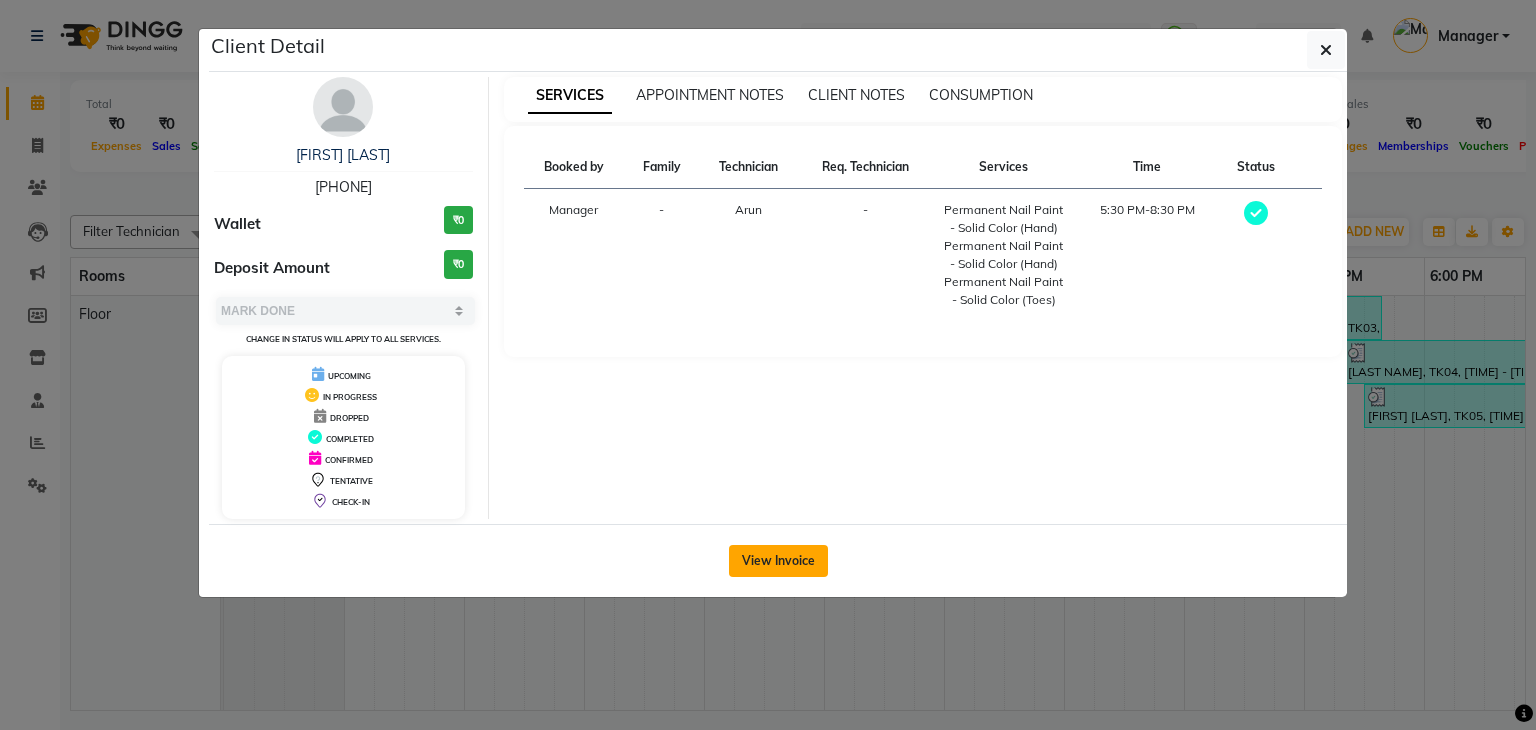 click on "View Invoice" 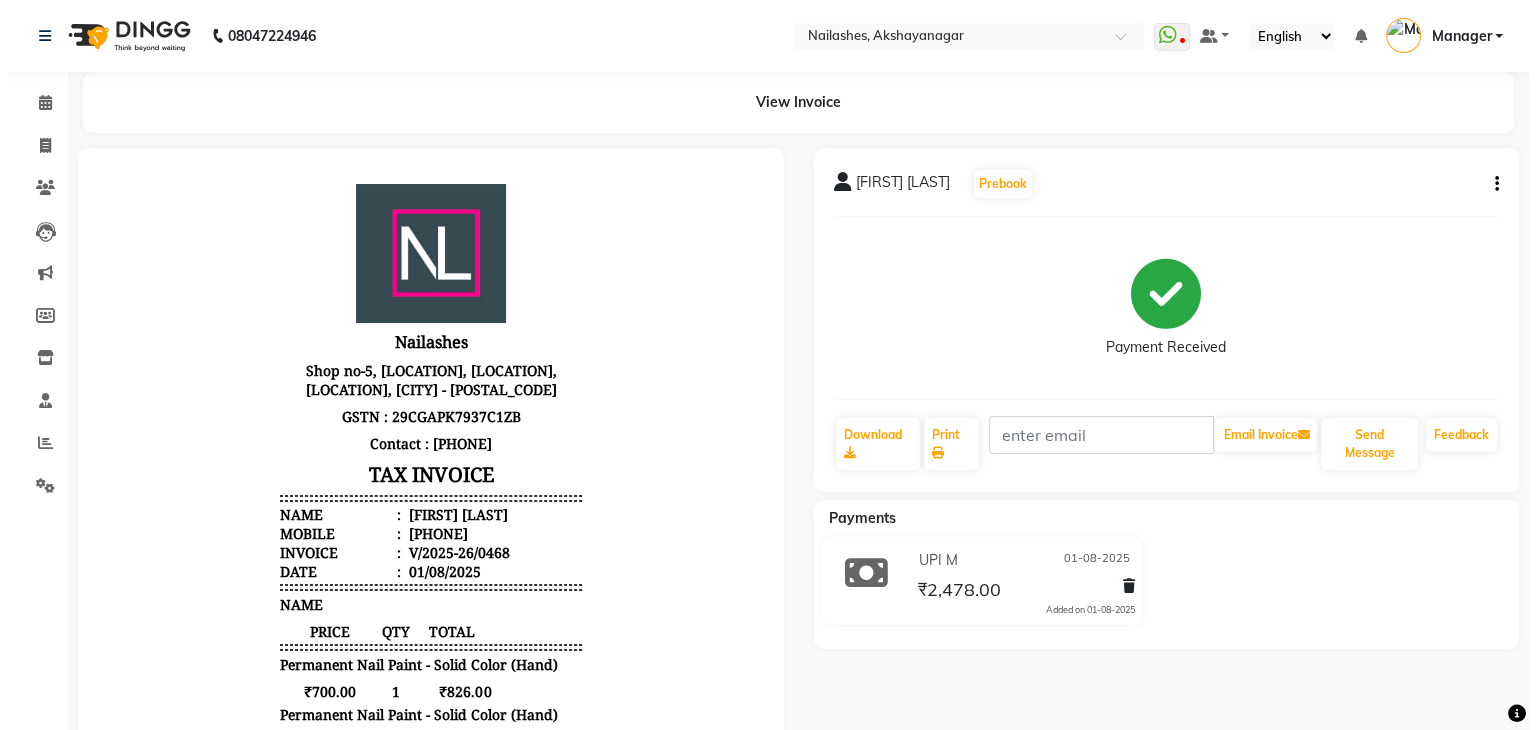 scroll, scrollTop: 0, scrollLeft: 0, axis: both 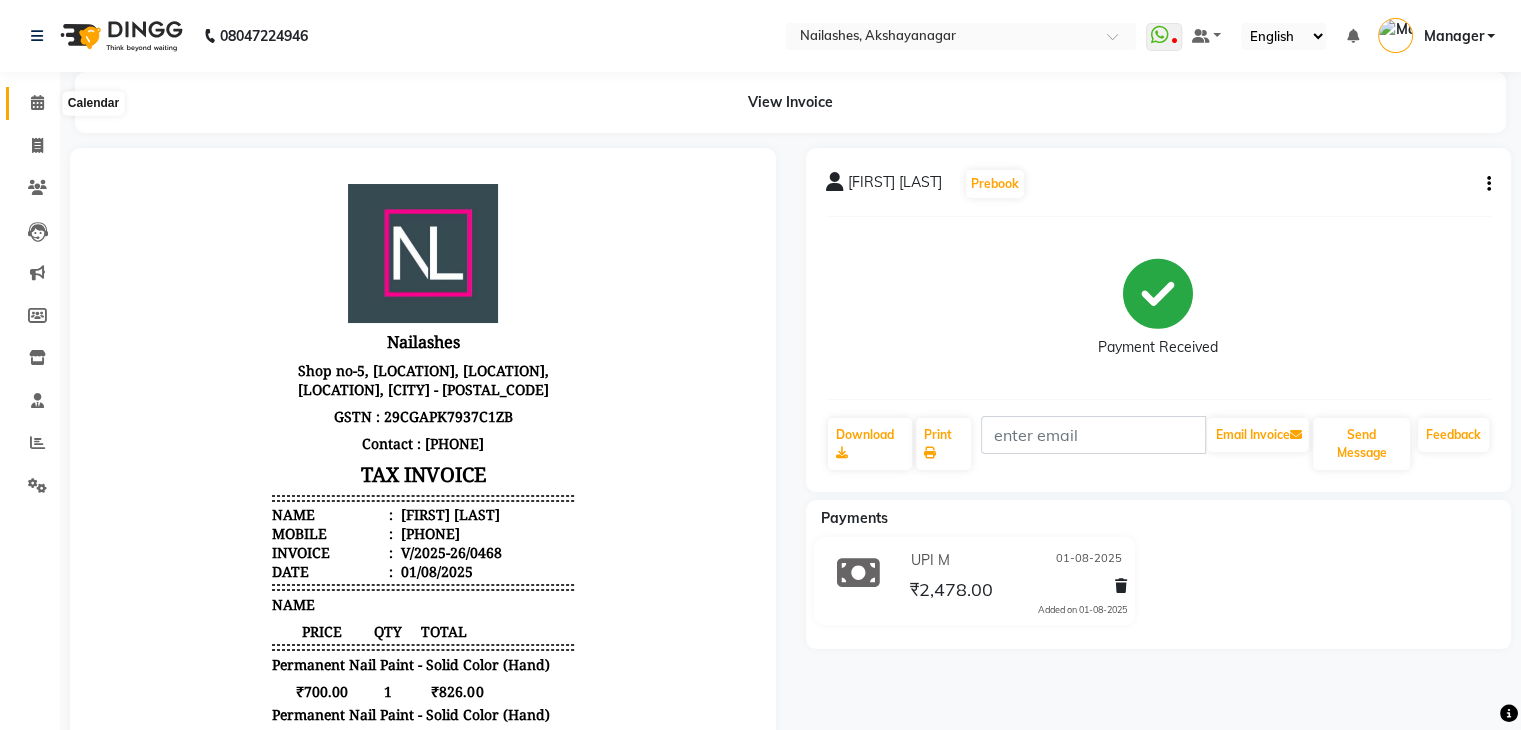click 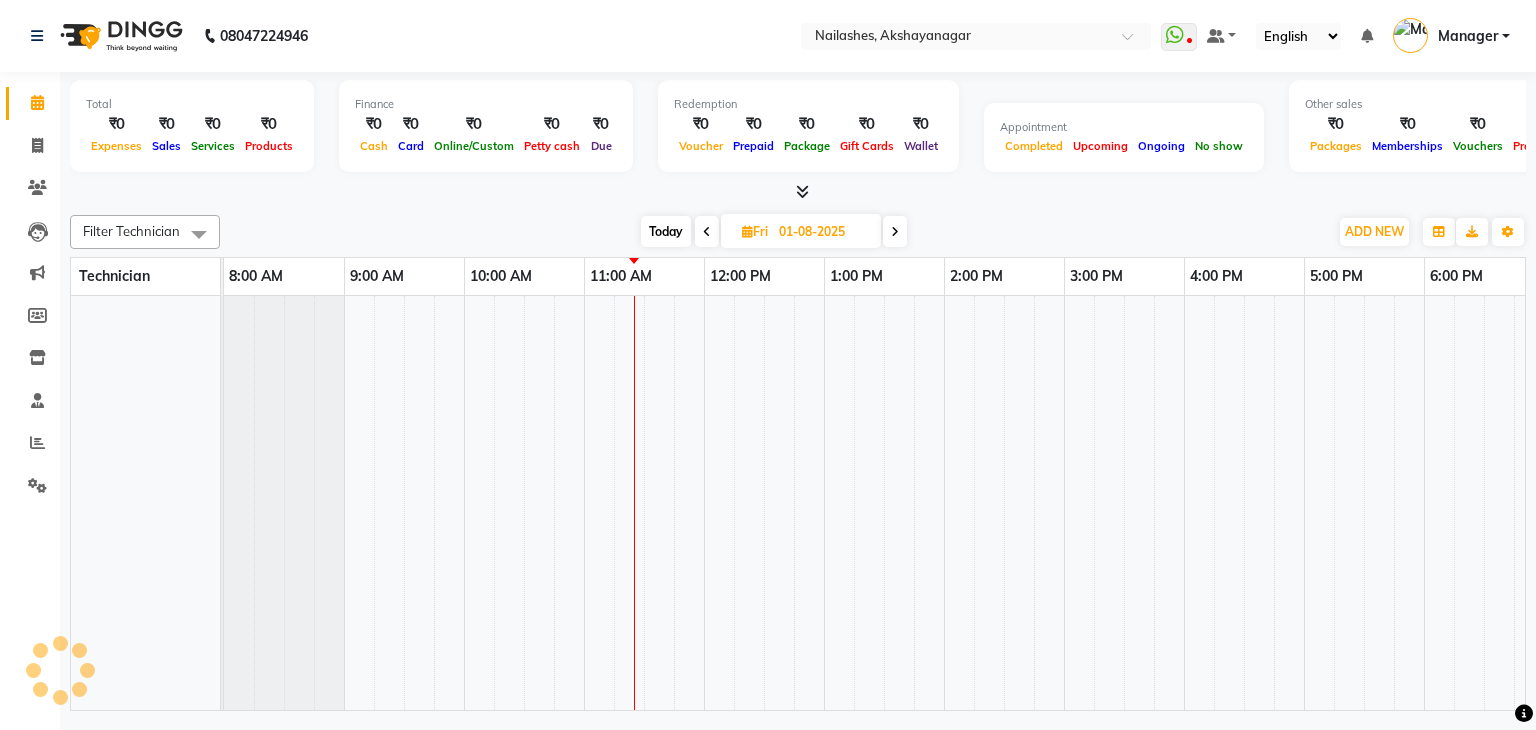 scroll, scrollTop: 0, scrollLeft: 0, axis: both 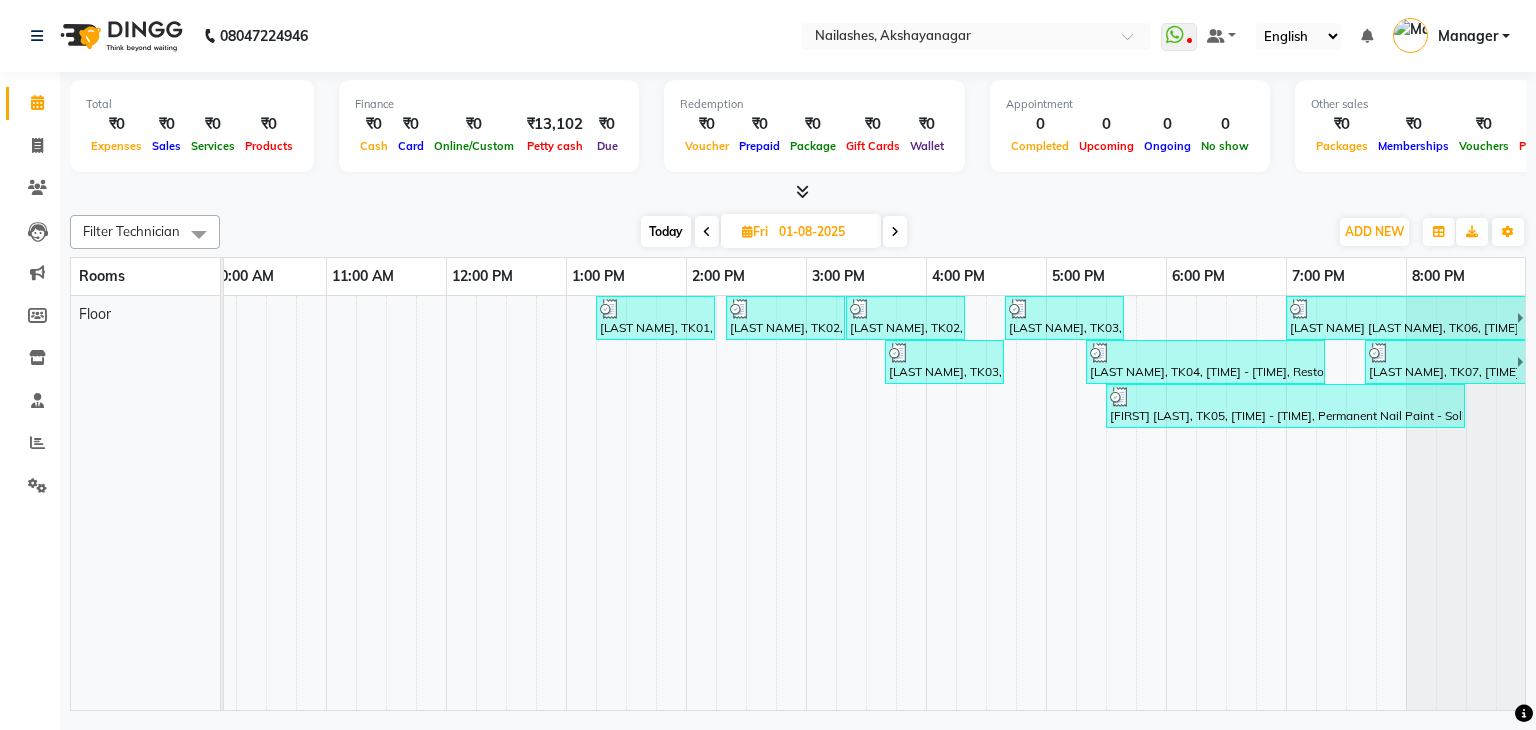 click at bounding box center (1361, 503) 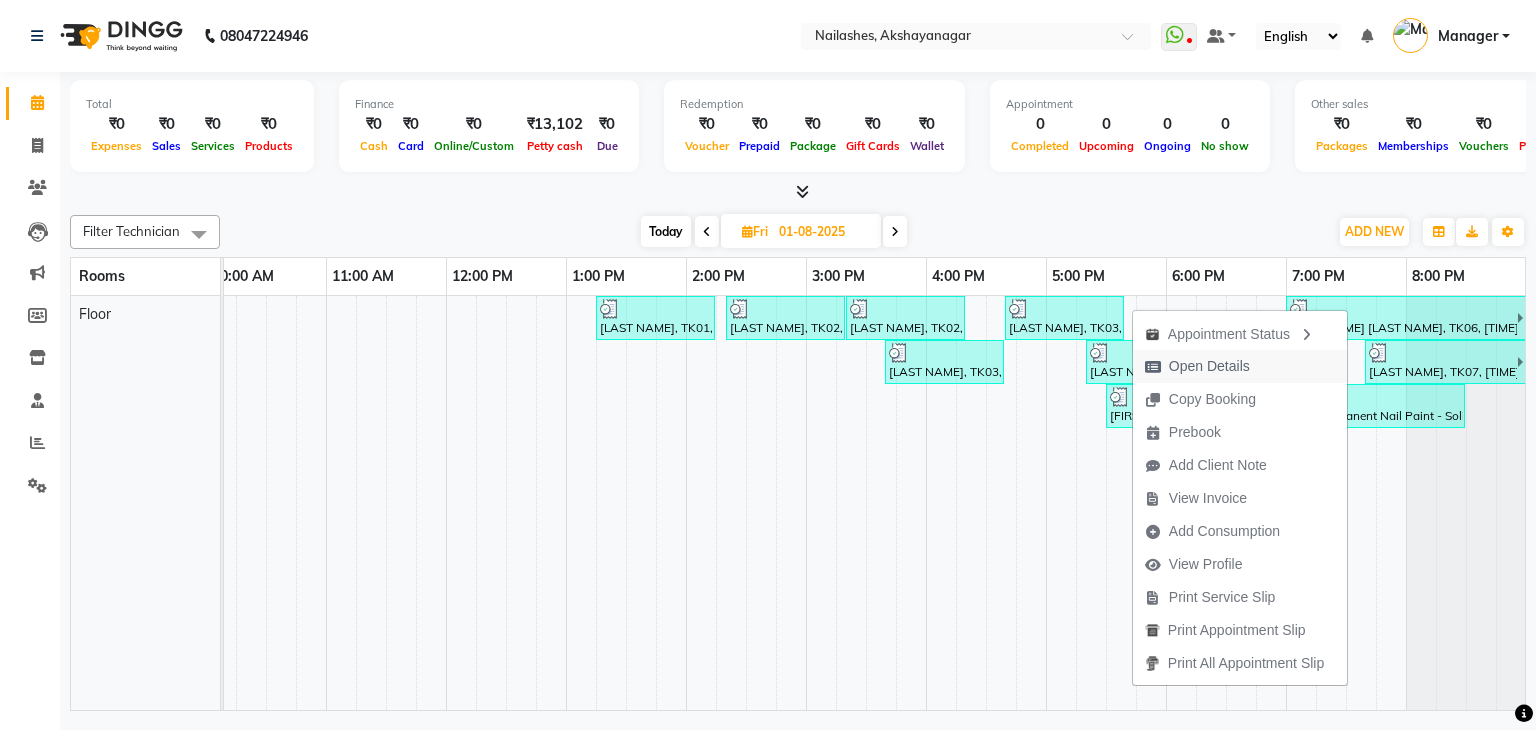 click on "Open Details" at bounding box center (1209, 366) 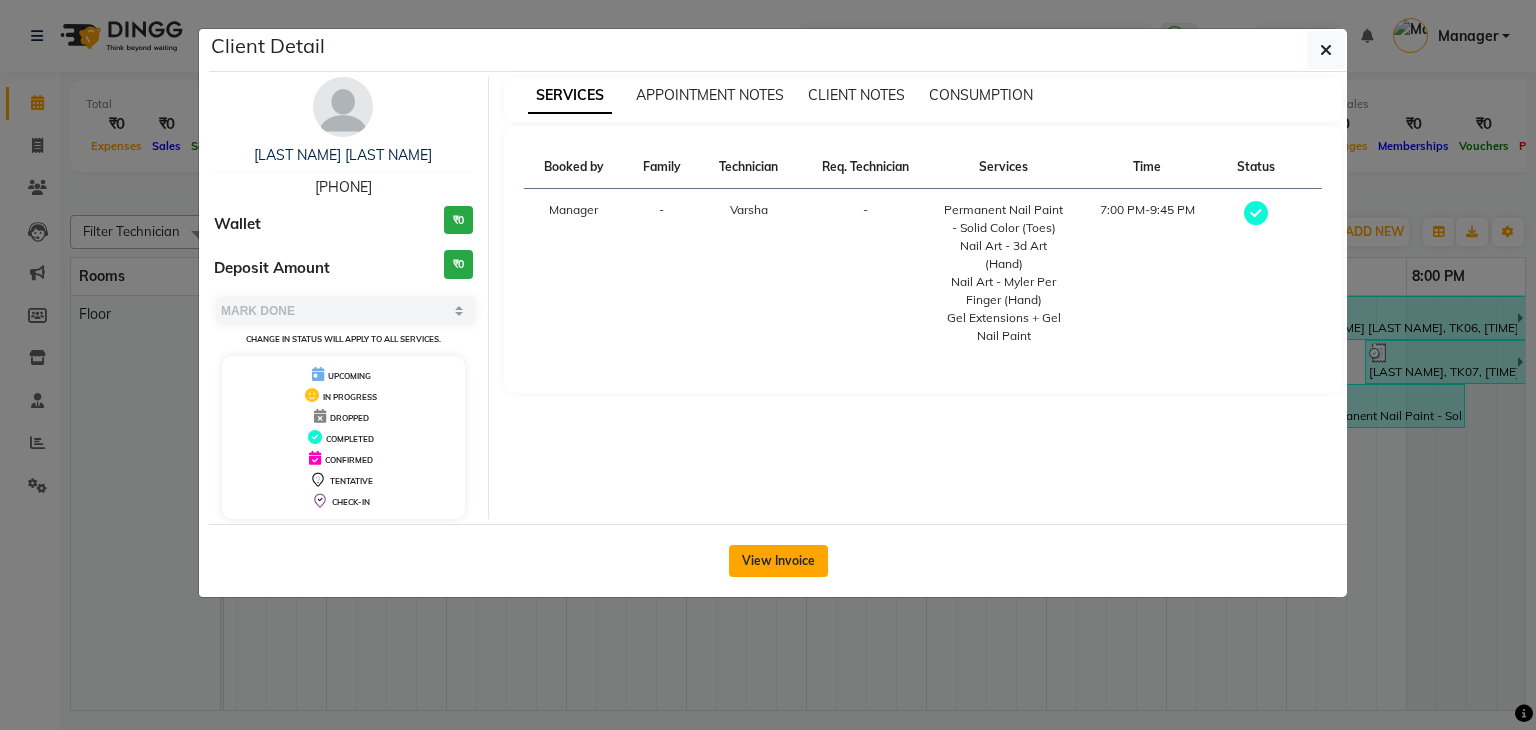 click on "View Invoice" 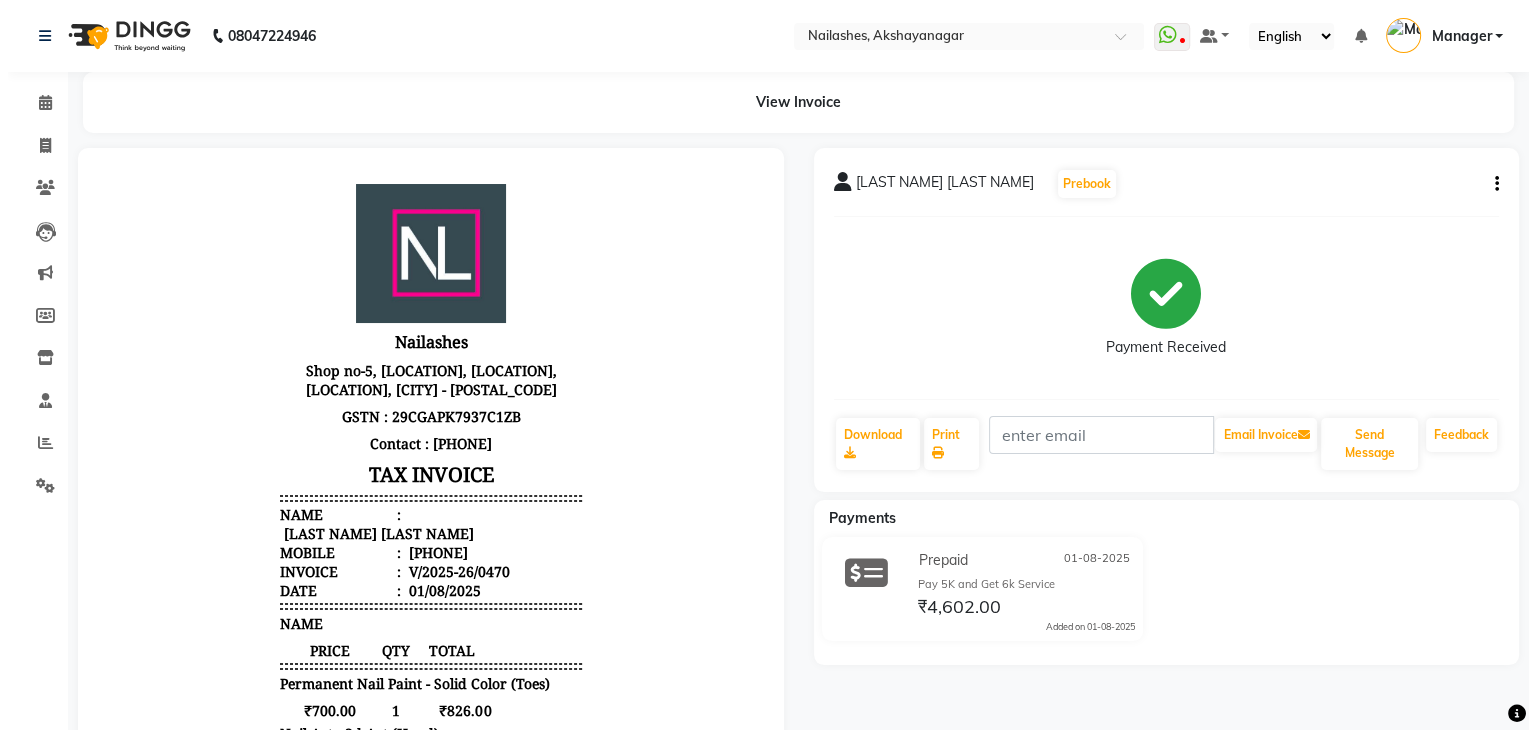 scroll, scrollTop: 0, scrollLeft: 0, axis: both 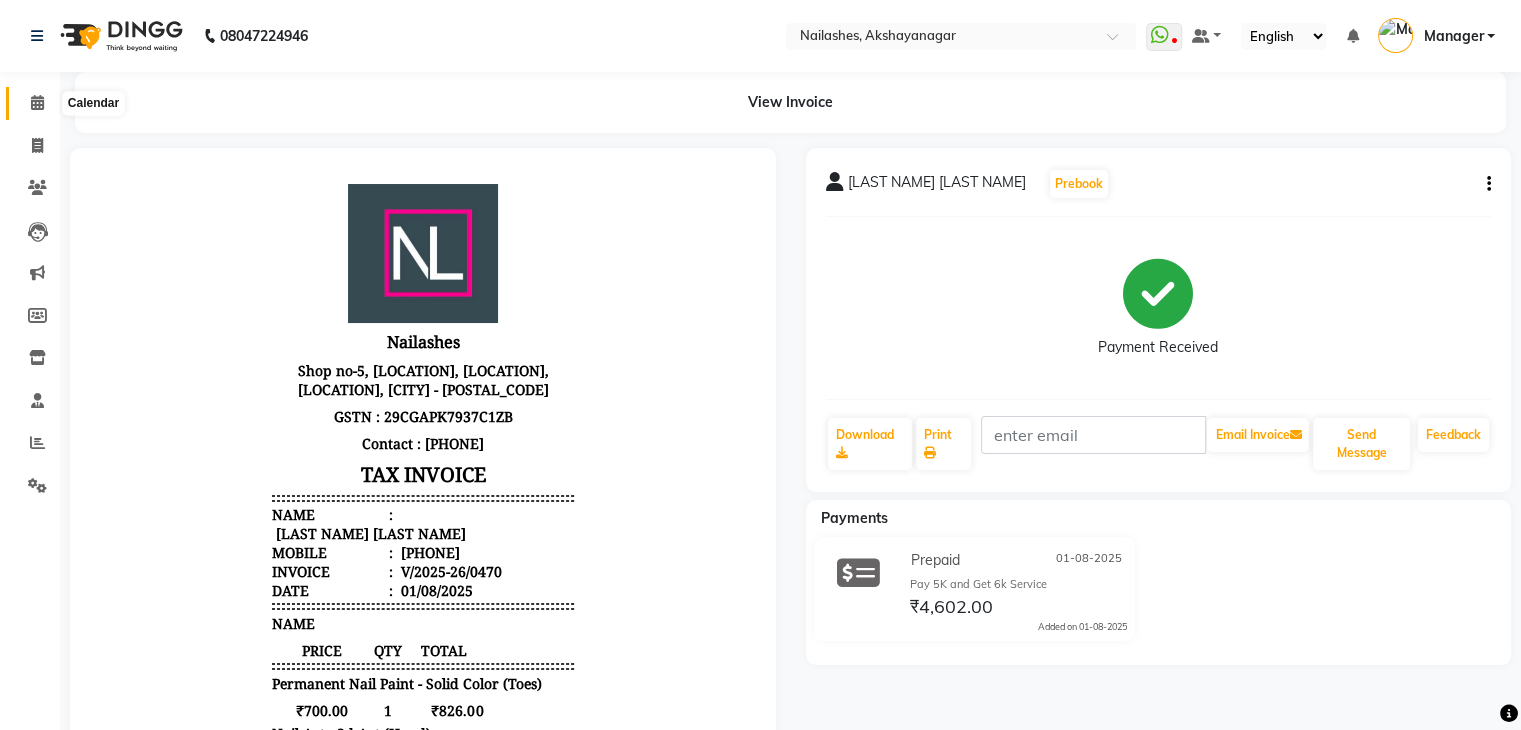 click 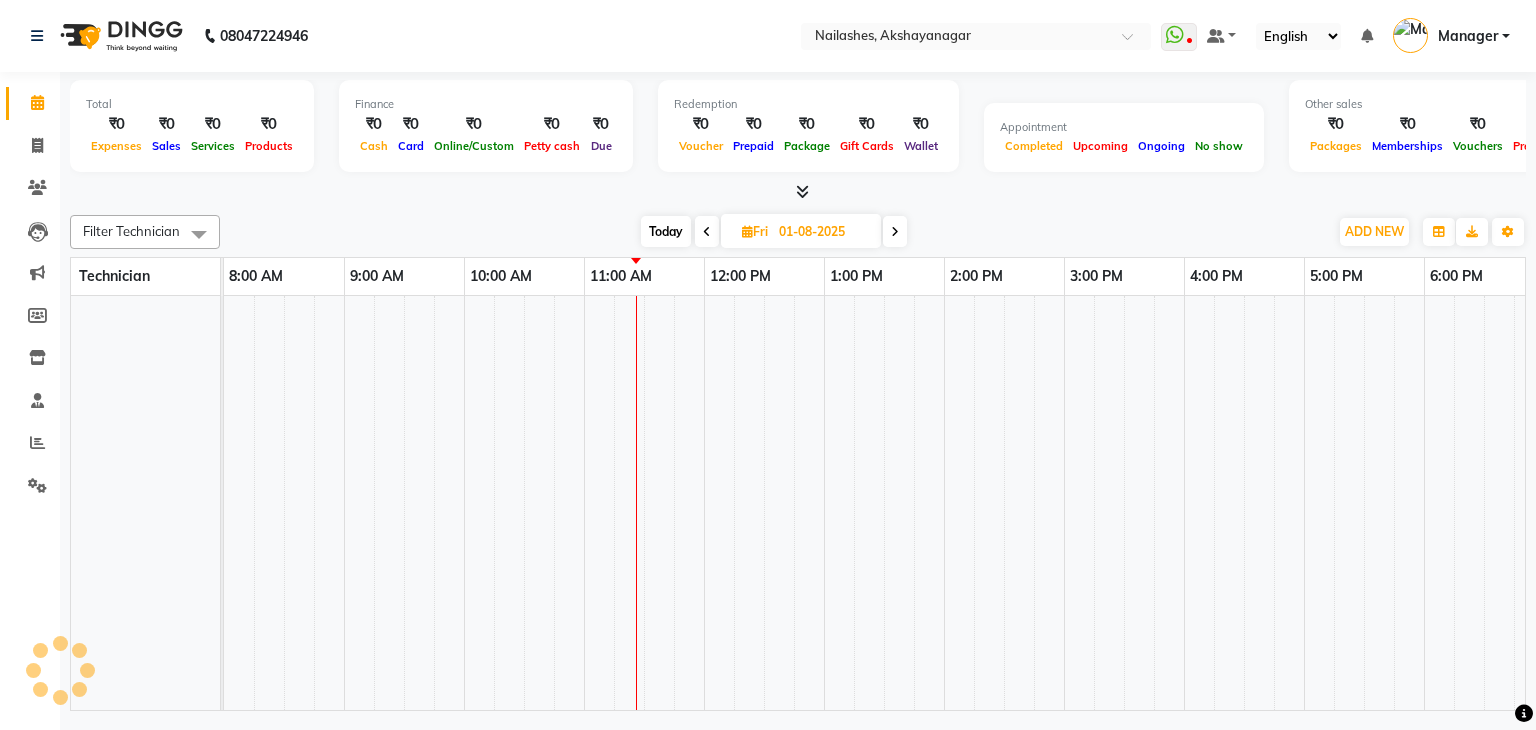 scroll, scrollTop: 0, scrollLeft: 0, axis: both 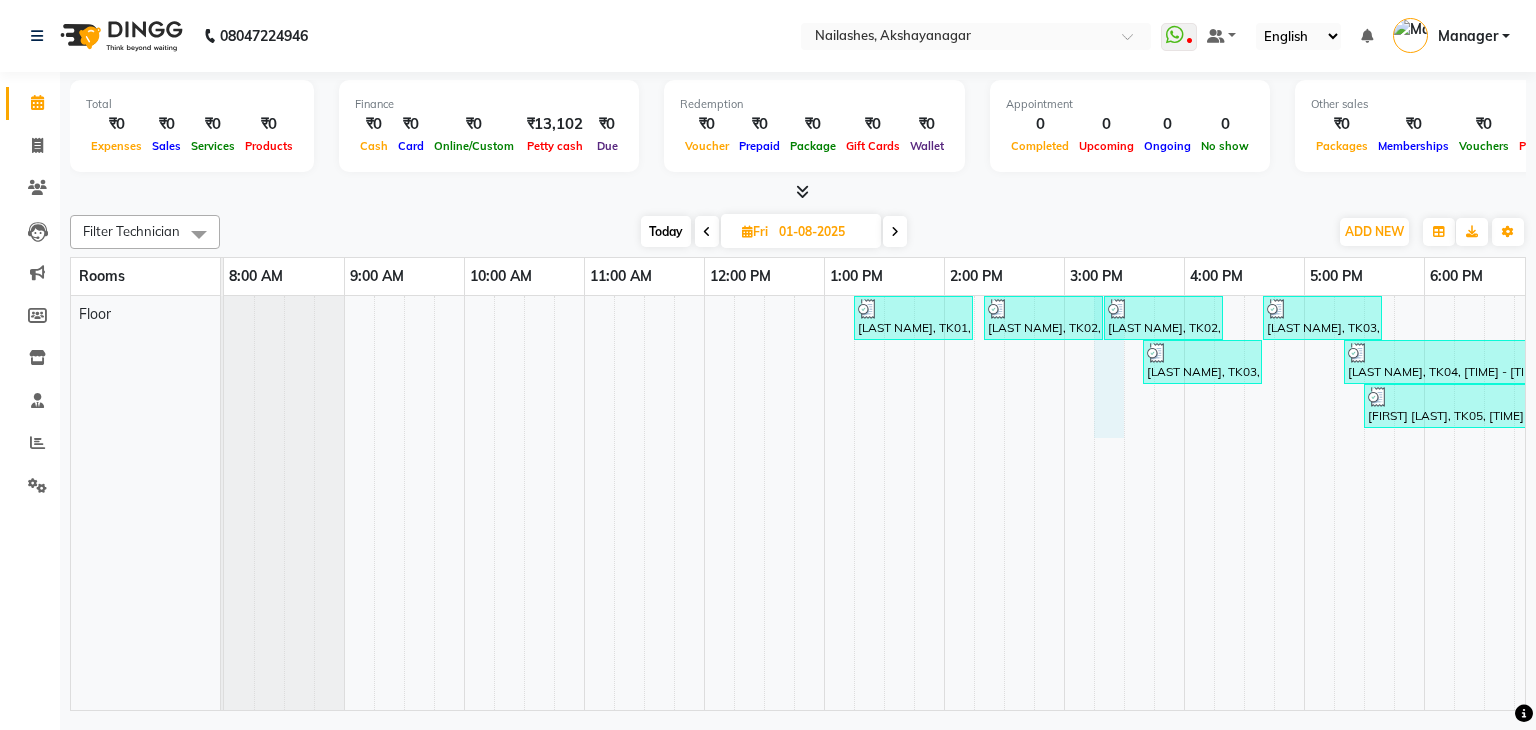 click on "Sudha, TK01, 01:15 PM-02:15 PM, Eyelash Refil - Classic     Namrata, TK02, 02:20 PM-03:20 PM, Permanent Nail Paint - Solid Color (Hand)     Namrata, TK02, 03:20 PM-04:20 PM, Permanent Nail Paint - Solid Color (Toes)     Anupriya, TK03, 04:40 PM-05:40 PM, Permanent Nail Paint - Solid Color (Toes)     Shashi Gautam, TK06, 07:00 PM-09:45 PM, Permanent Nail Paint - Solid Color (Toes),Nail Art - 3d Art (Hand),Nail Art - Myler Per Finger (Hand),Gel Extensions + Gel Nail Paint     Anupriya, TK03, 03:40 PM-04:40 PM, Permanent Nail Paint - Solid Color (Hand)     aaroi, TK04, 05:20 PM-07:20 PM, Restoration - Removal of Extension (Hand),Restoration - Removal of Nail Paint (Toes)     Gillbert, TK07, 07:40 PM-10:40 PM, Permanent Nail Paint - Solid Color (Hand),Nail Extension - Foaming (Hand),Nail Art - Cat Eye (Hand)     P kapoor, TK05, 05:30 PM-08:30 PM, Permanent Nail Paint - Solid Color (Hand),Permanent Nail Paint - Solid Color (Hand),Permanent Nail Paint - Solid Color (Toes)" at bounding box center (1004, 503) 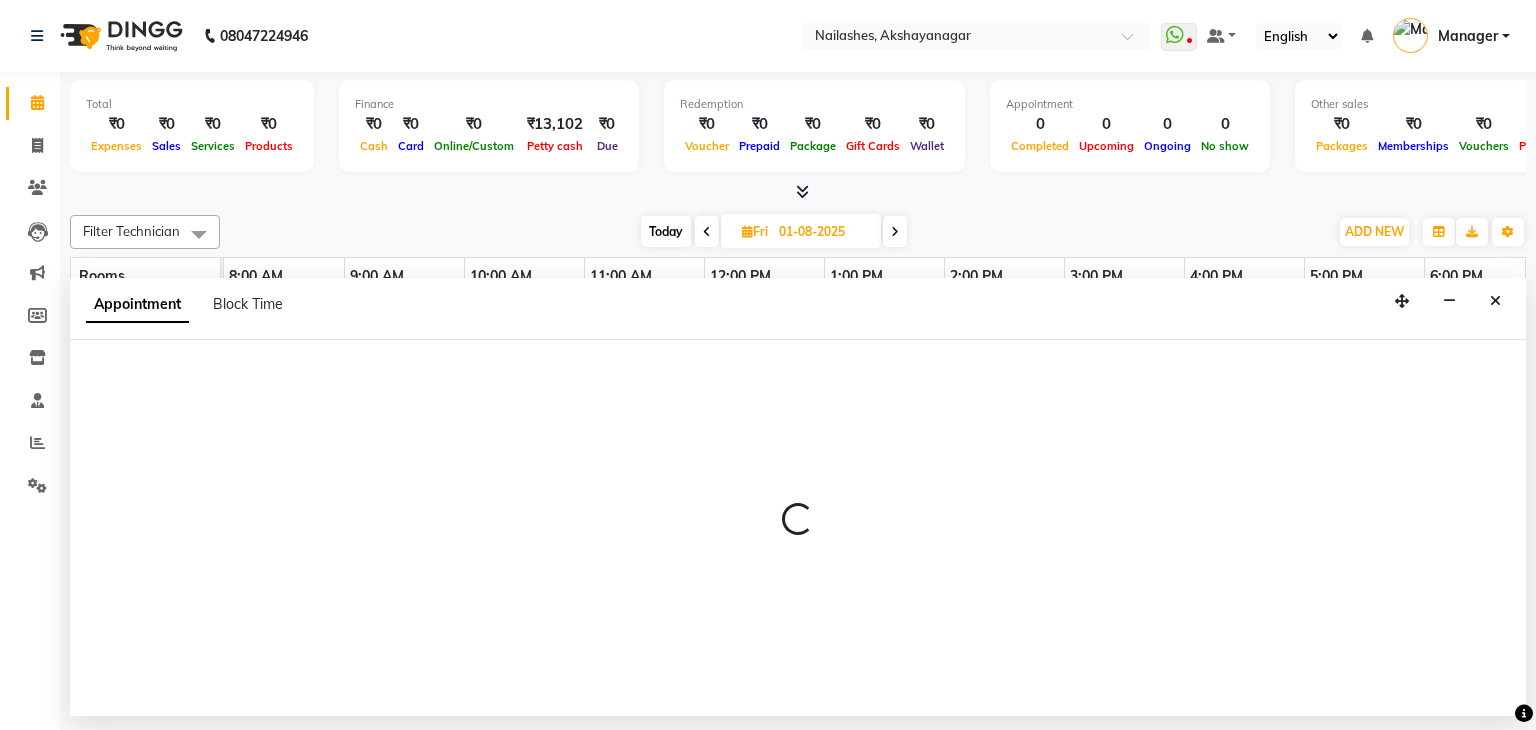 select on "915" 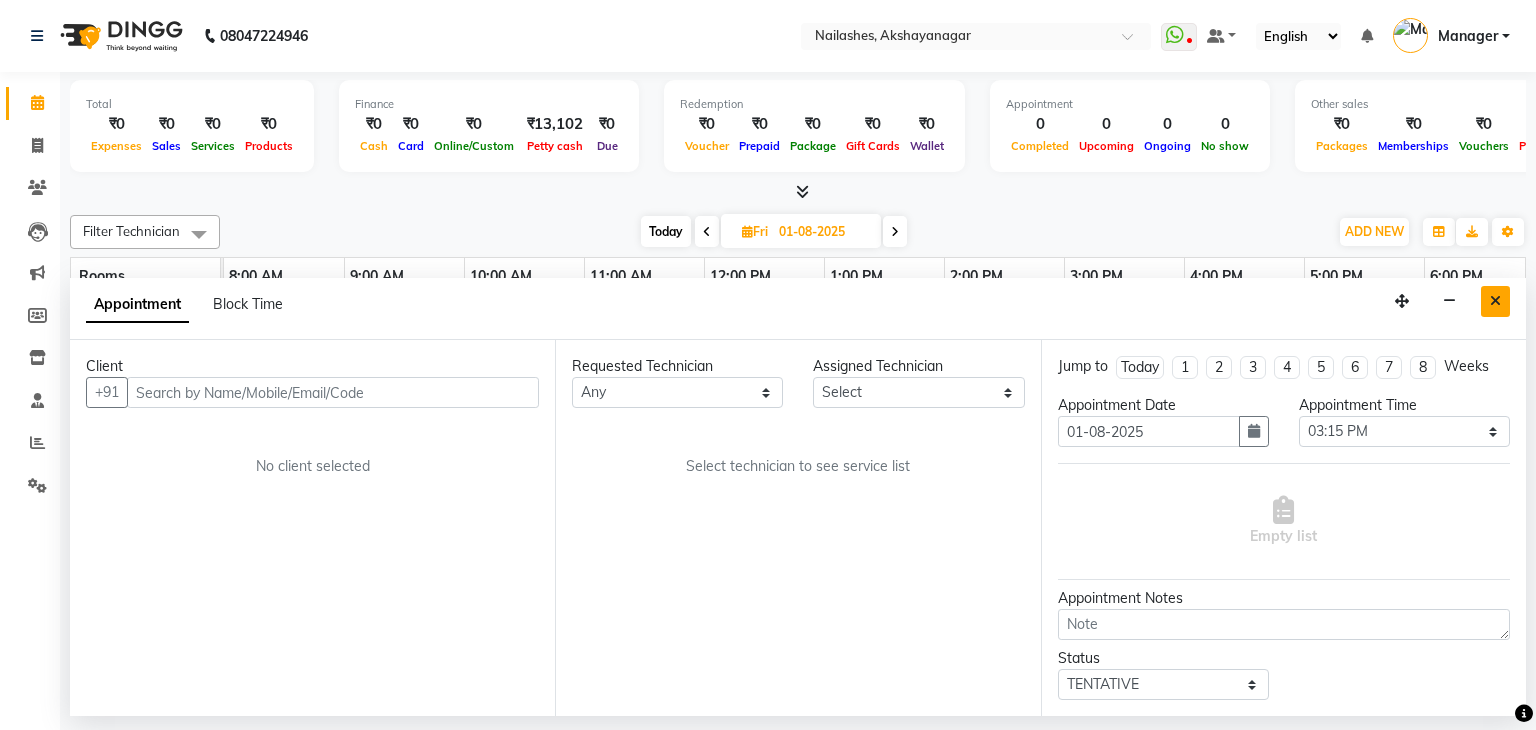 click at bounding box center [1495, 301] 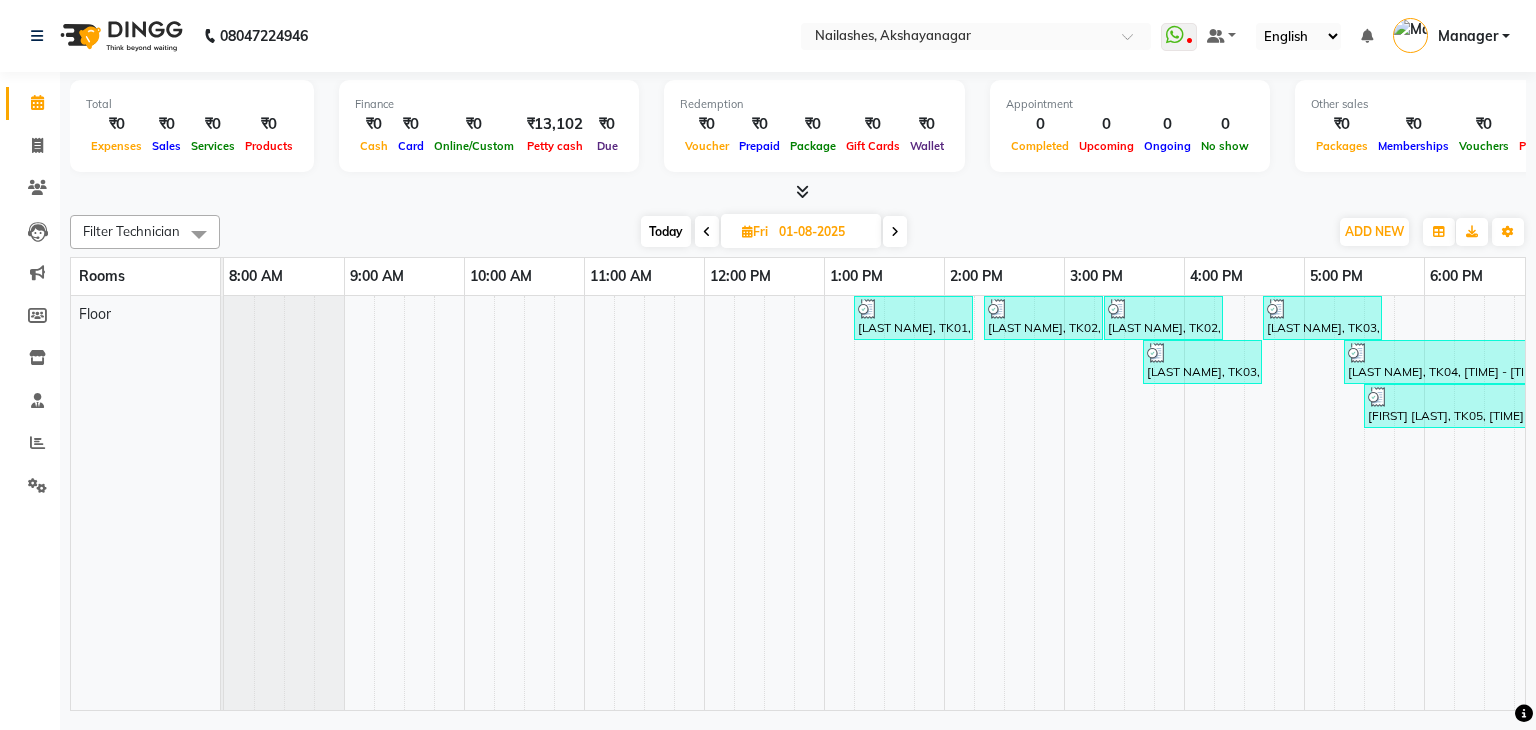 scroll, scrollTop: 0, scrollLeft: 227, axis: horizontal 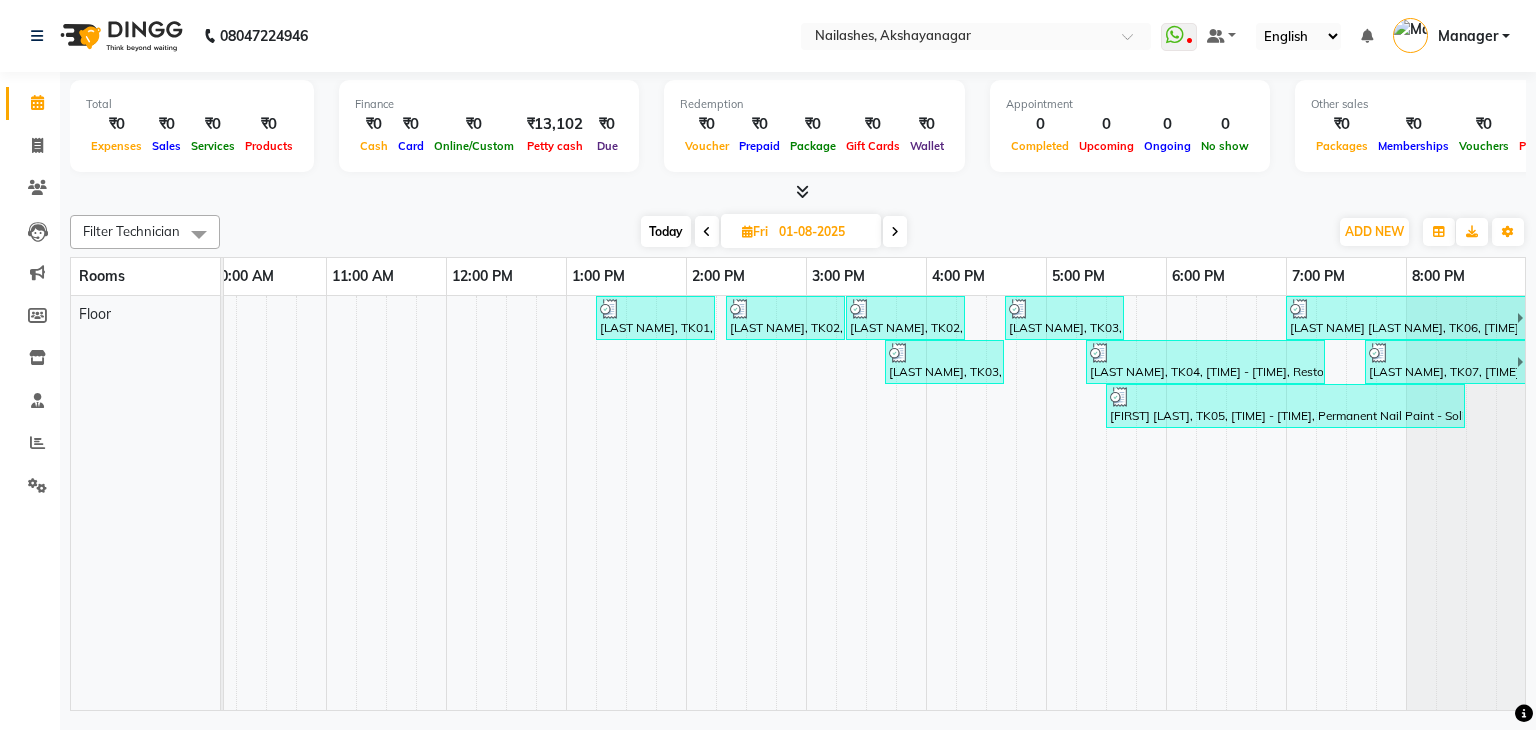 click on "Gillbert, TK07, 07:40 PM-10:40 PM, Permanent Nail Paint - Solid Color (Hand),Nail Extension - Foaming (Hand),Nail Art - Cat Eye (Hand)" at bounding box center (1442, 362) 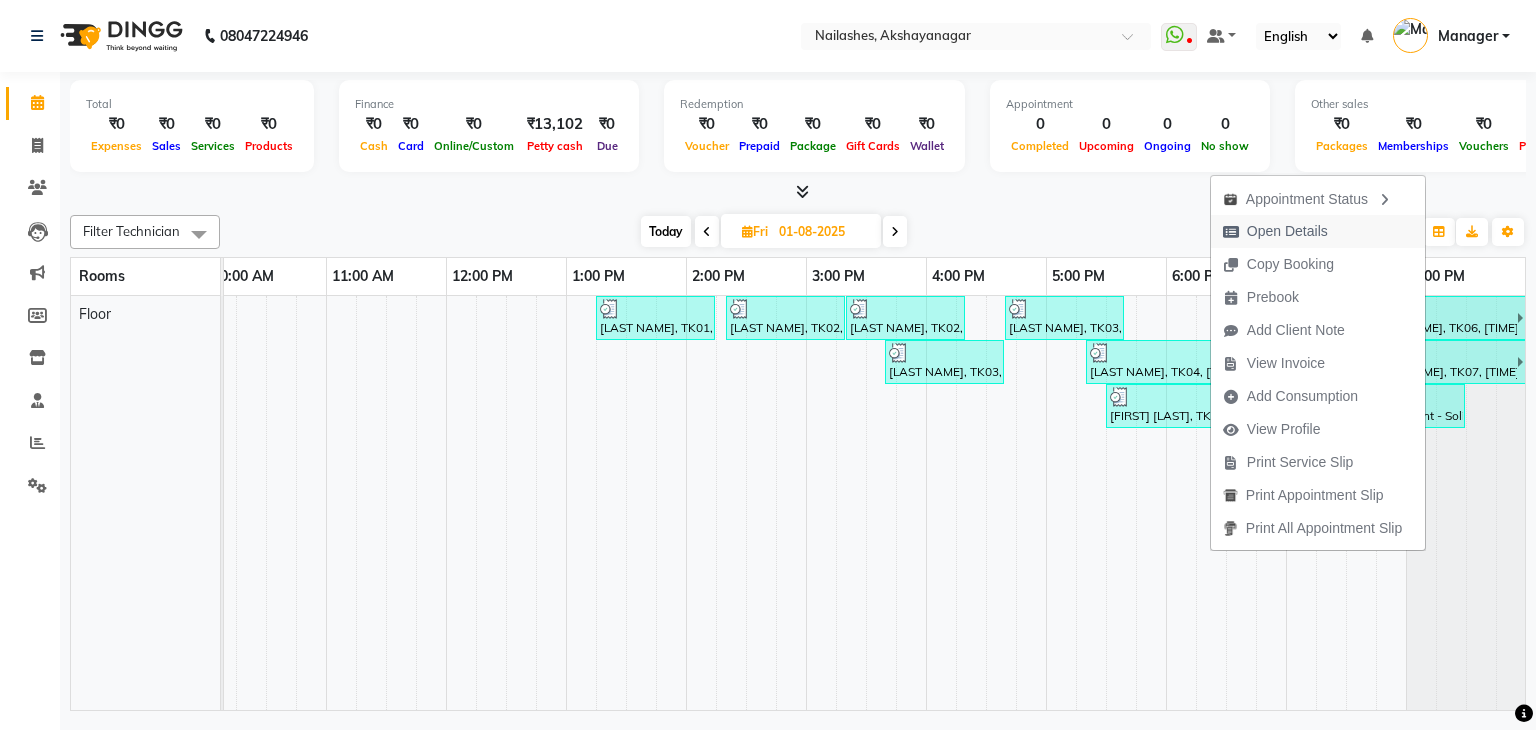 click on "Open Details" at bounding box center [1287, 231] 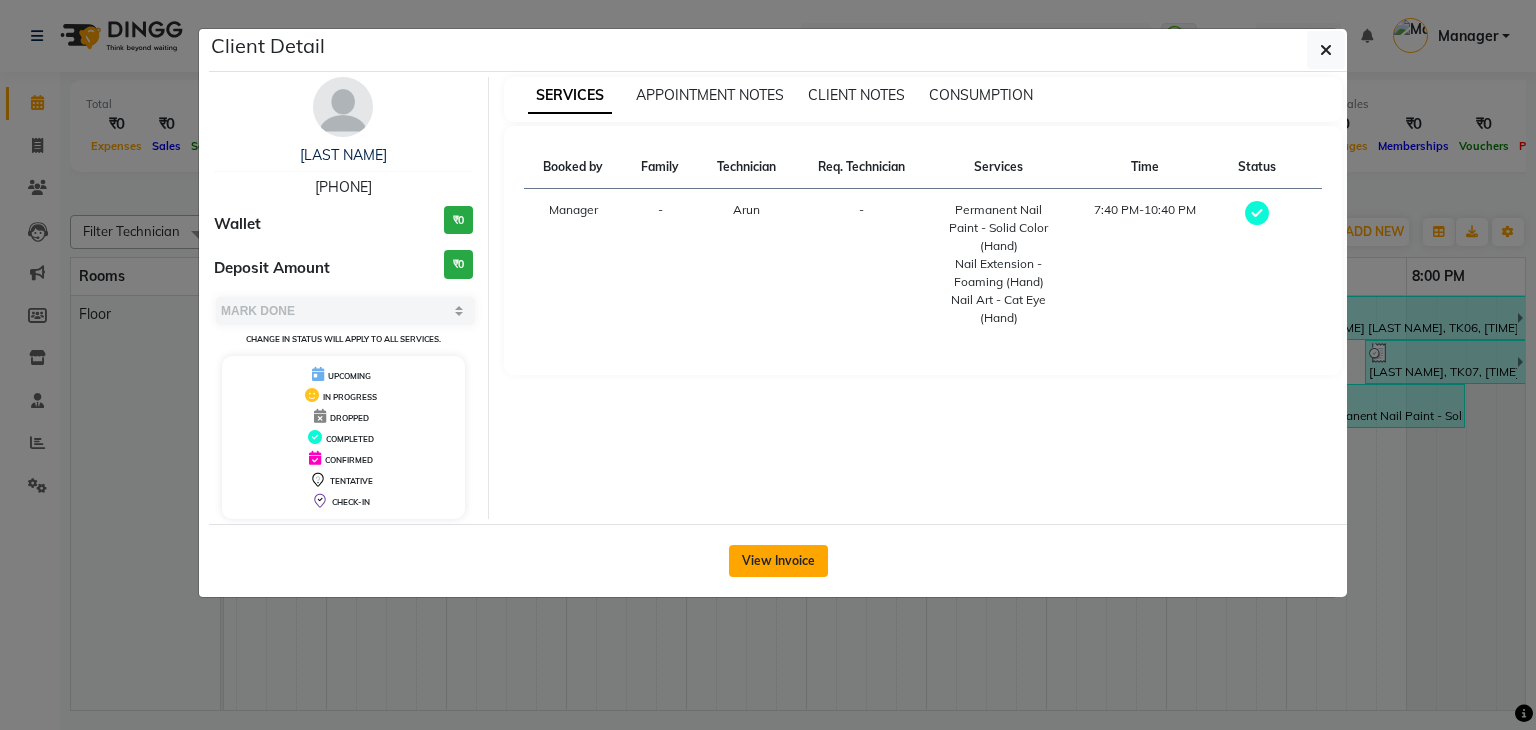click on "View Invoice" 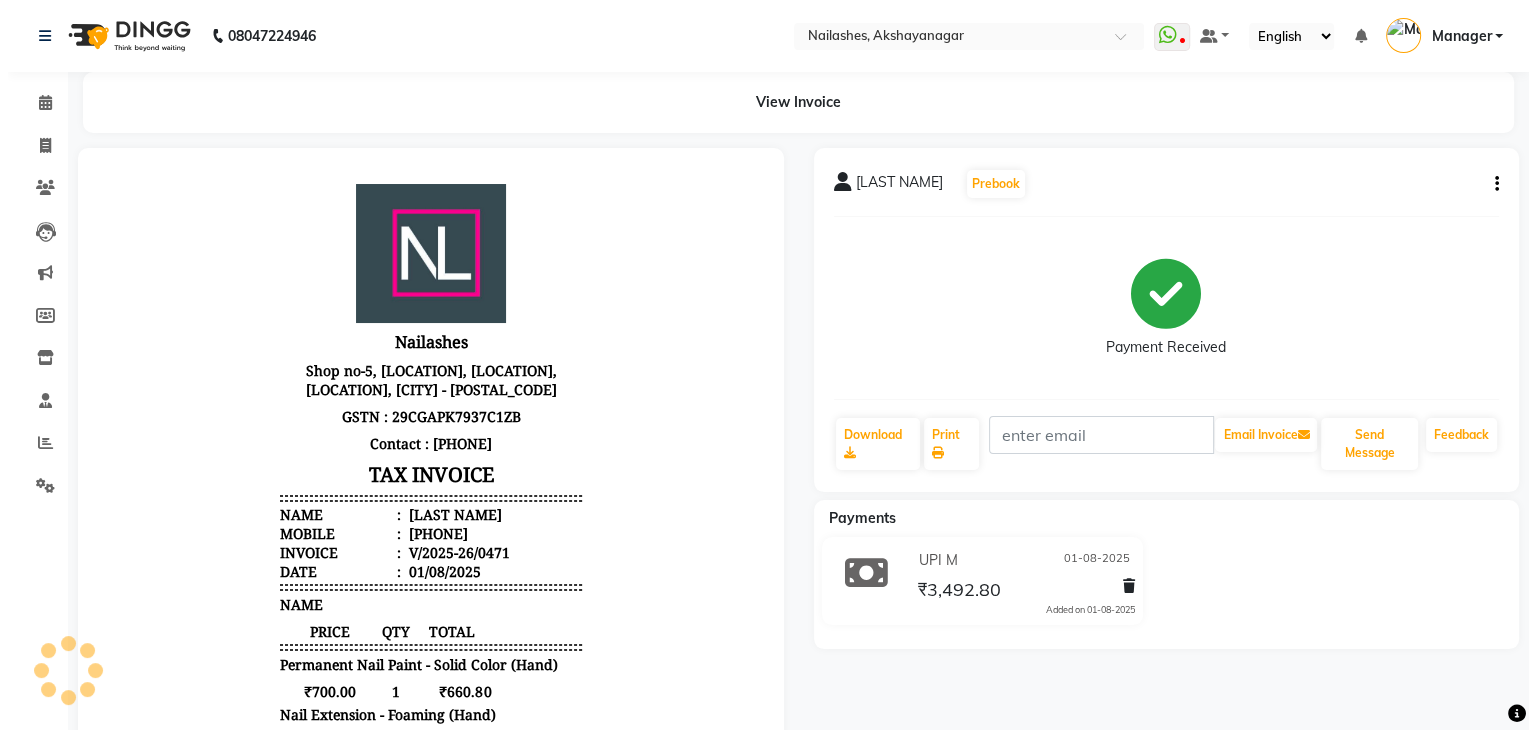 scroll, scrollTop: 0, scrollLeft: 0, axis: both 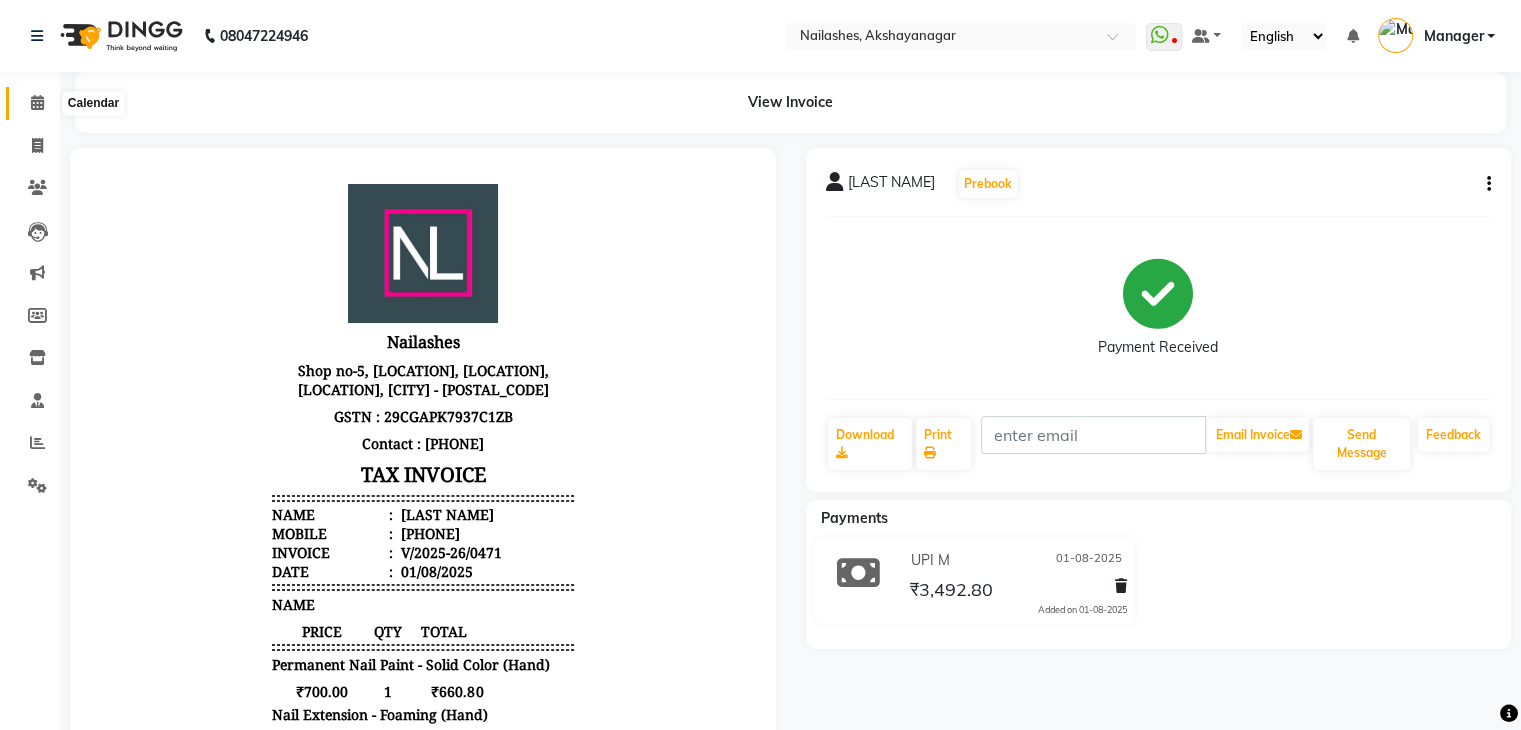 click 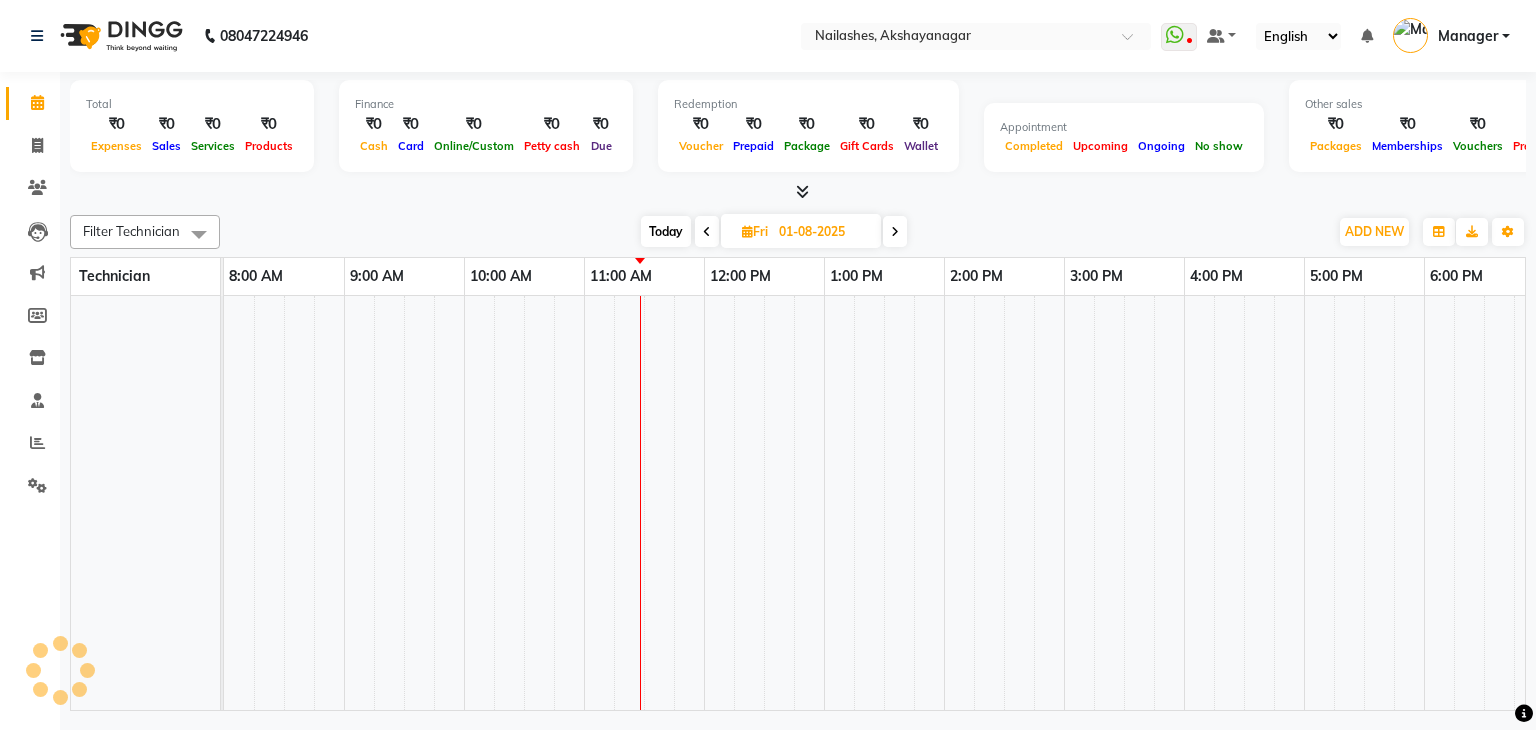 scroll, scrollTop: 0, scrollLeft: 0, axis: both 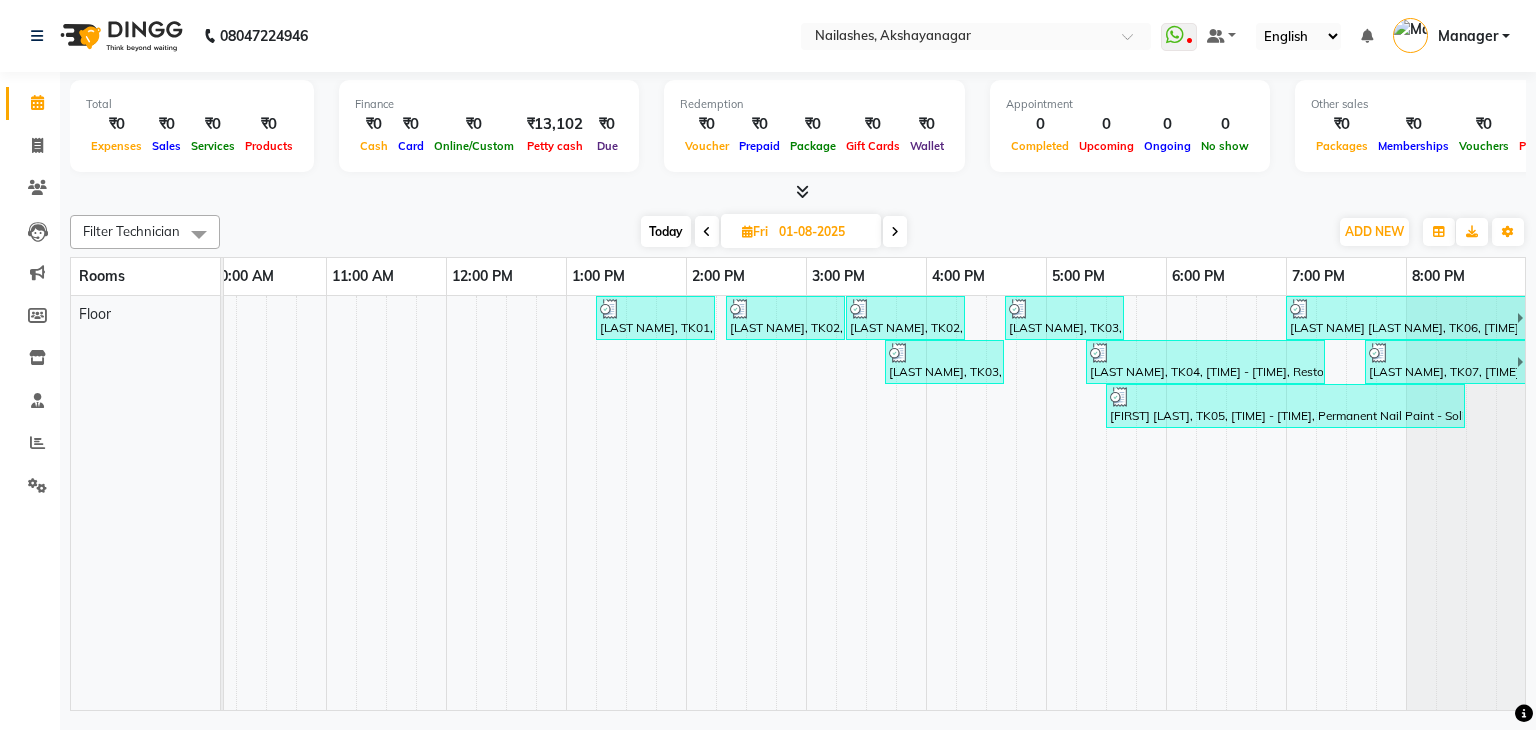 click on "Anupriya, TK03, 04:40 PM-05:40 PM, Permanent Nail Paint - Solid Color (Toes)" at bounding box center (1064, 318) 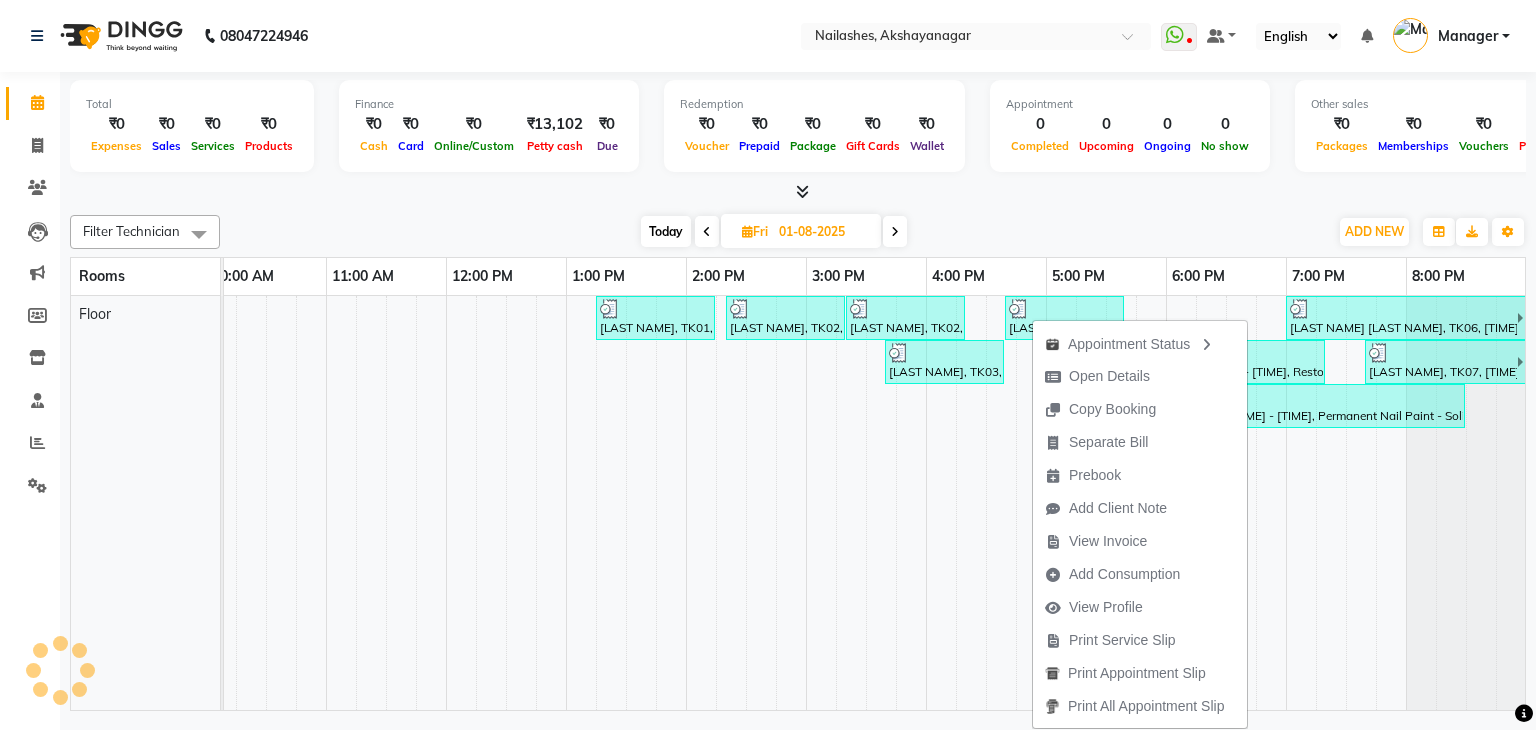 click on "Appointment Status
Open Details
Copy Booking
Separate Bill
Prebook
Add Client Note
View Invoice
Add Consumption
View Profile
Print Service Slip
Print Appointment Slip
Print All Appointment Slip" at bounding box center (1140, 523) 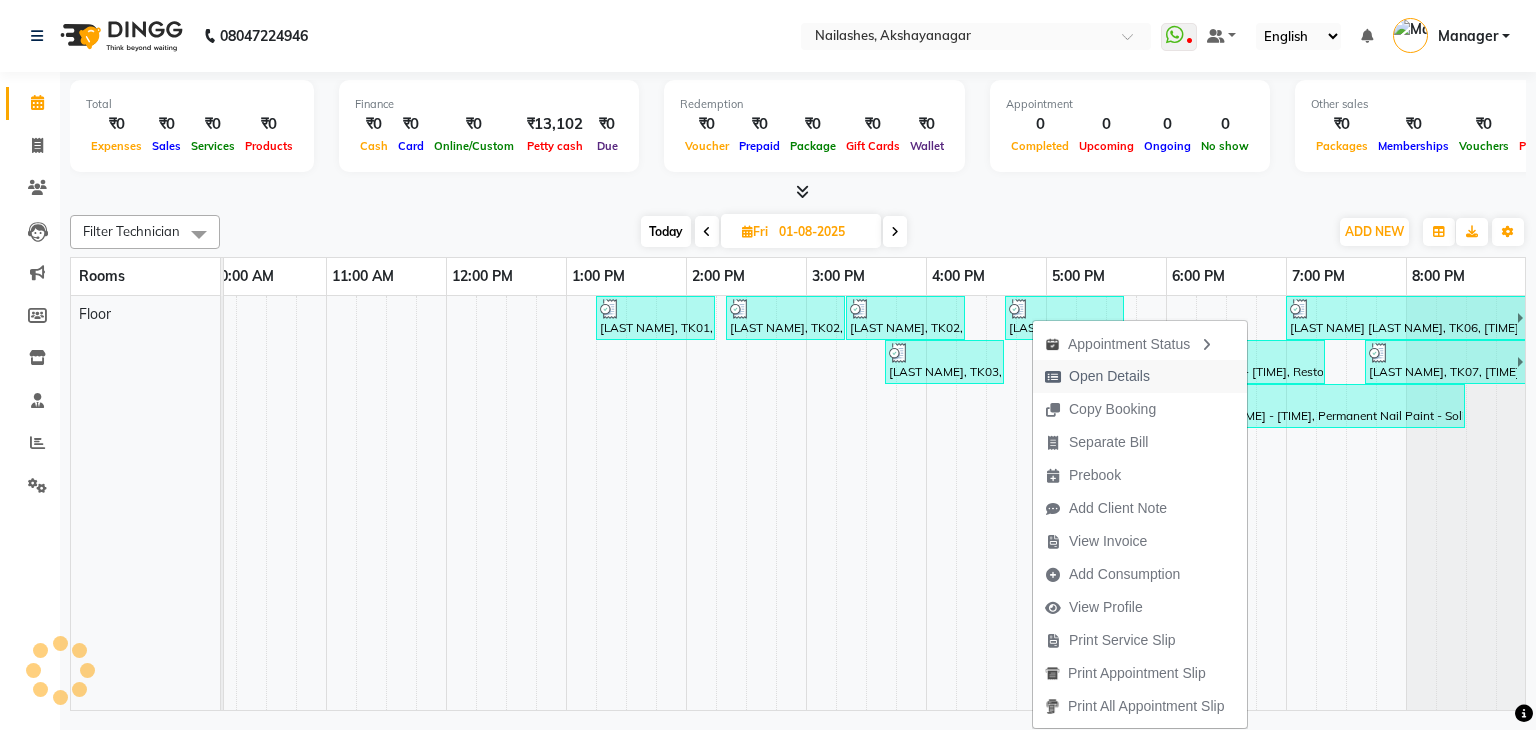 click on "Open Details" at bounding box center (1109, 376) 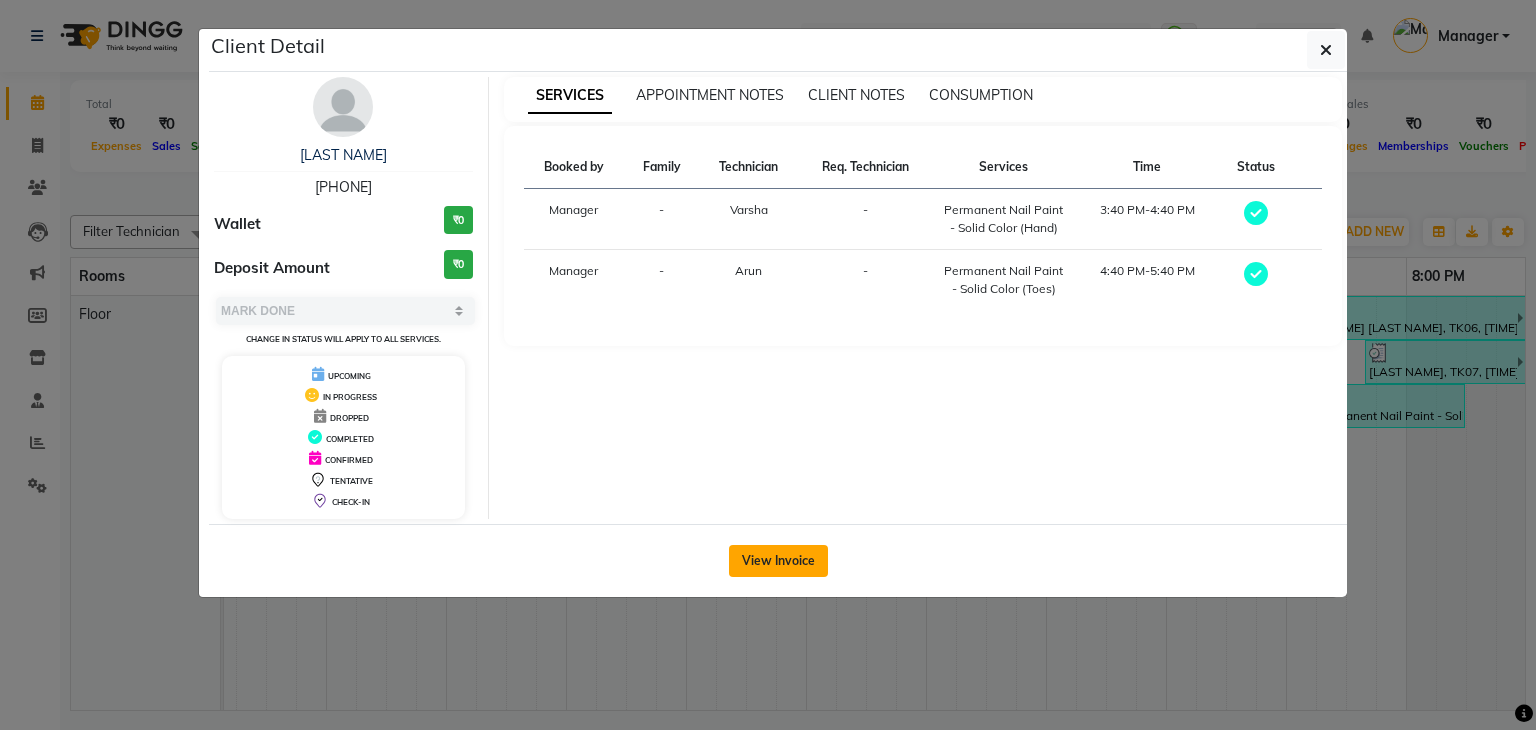 click on "View Invoice" 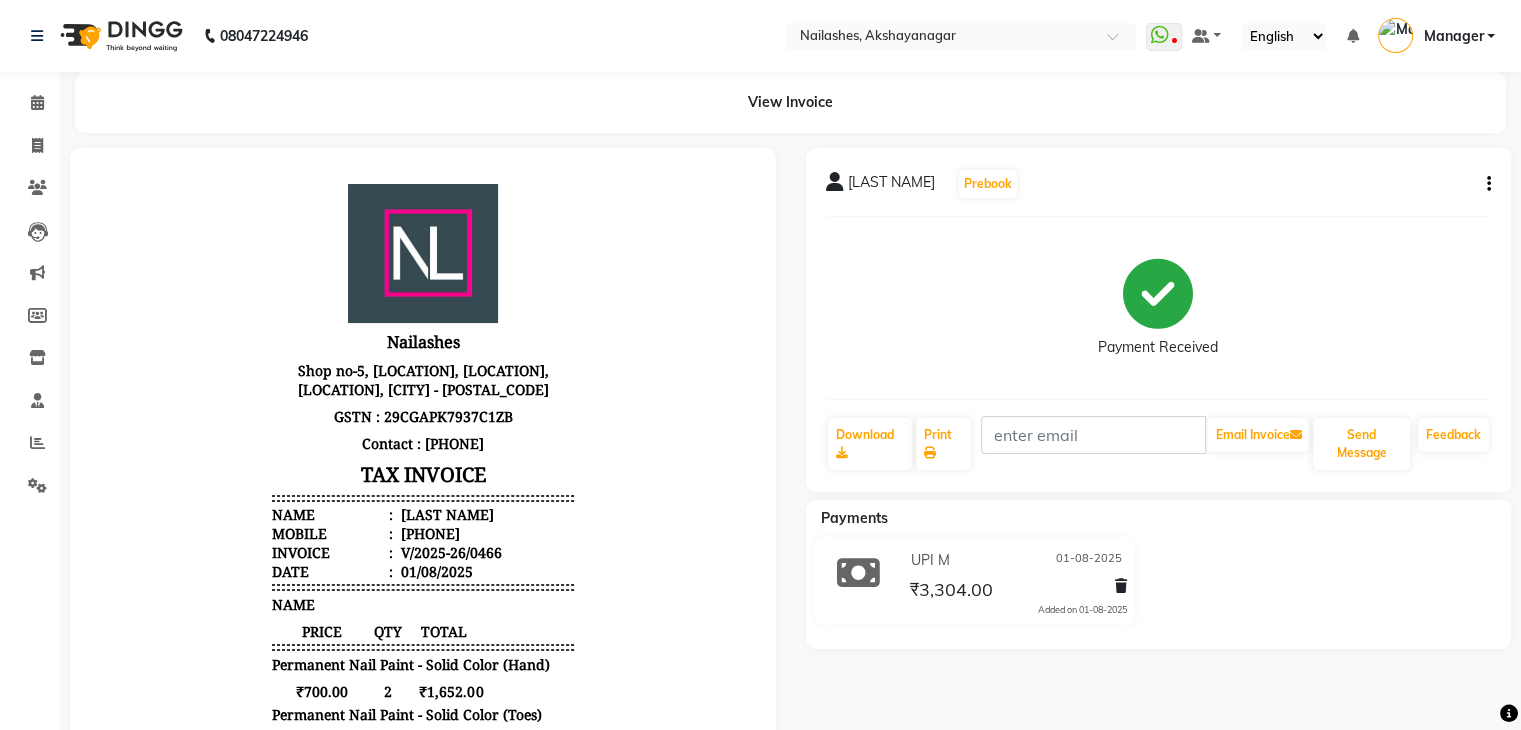 scroll, scrollTop: 0, scrollLeft: 0, axis: both 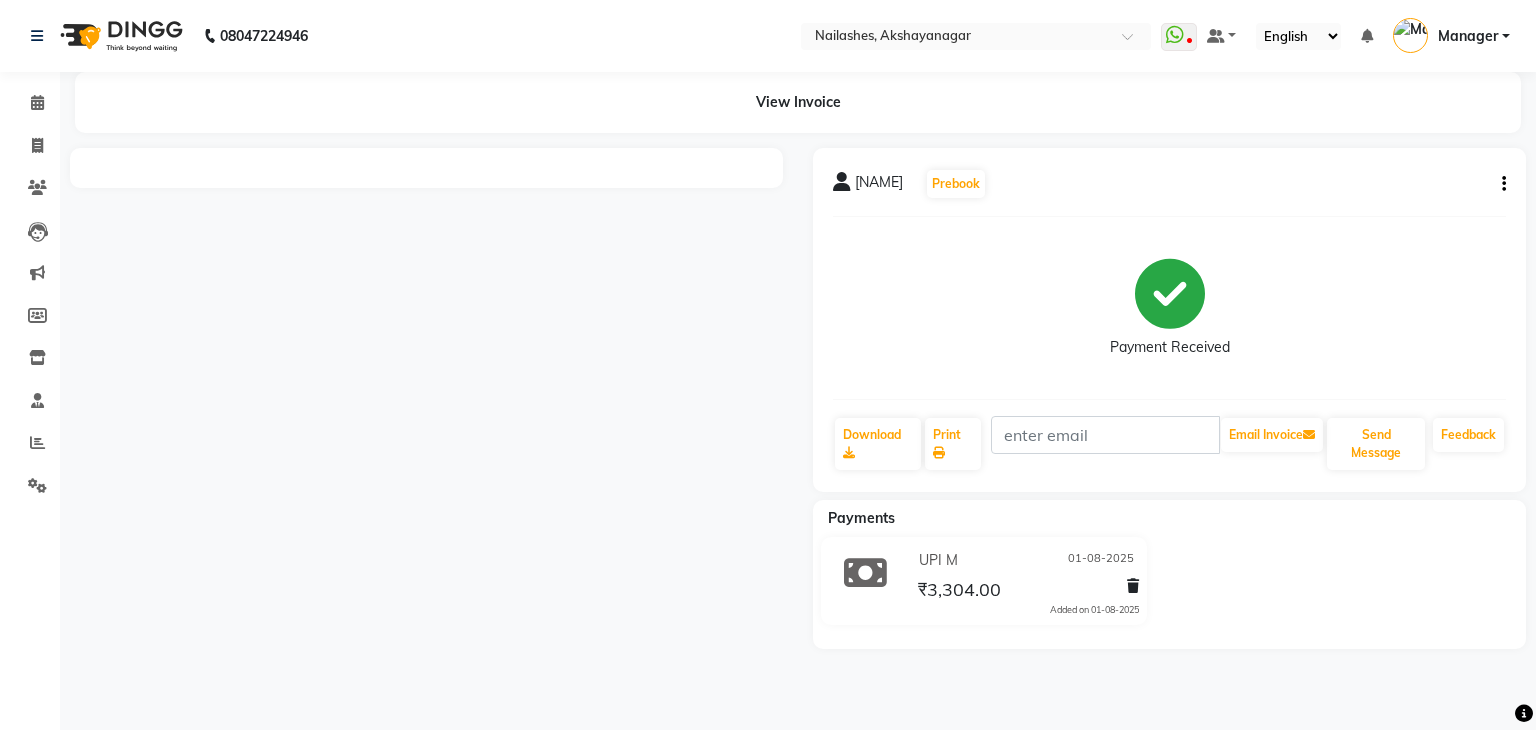 click at bounding box center (426, 398) 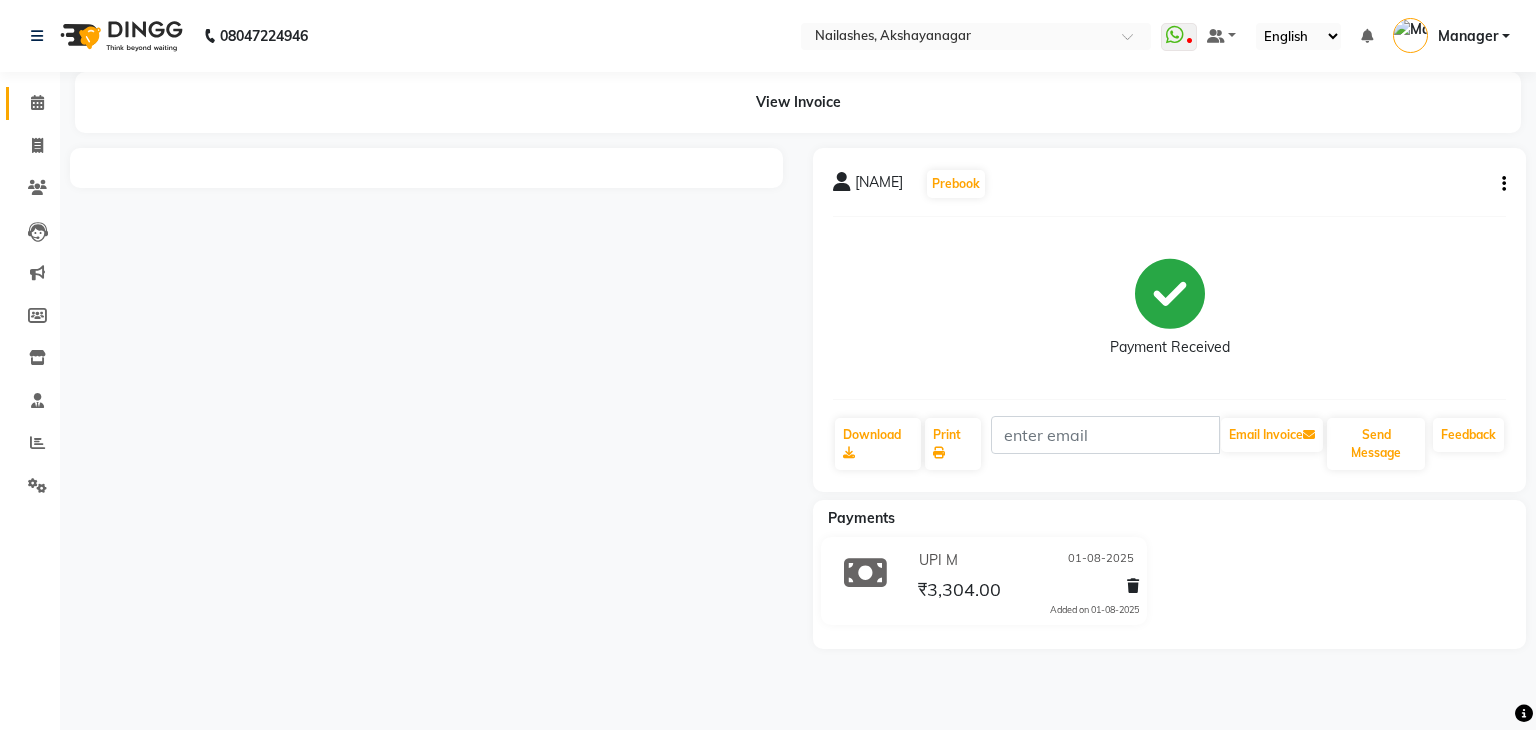 click 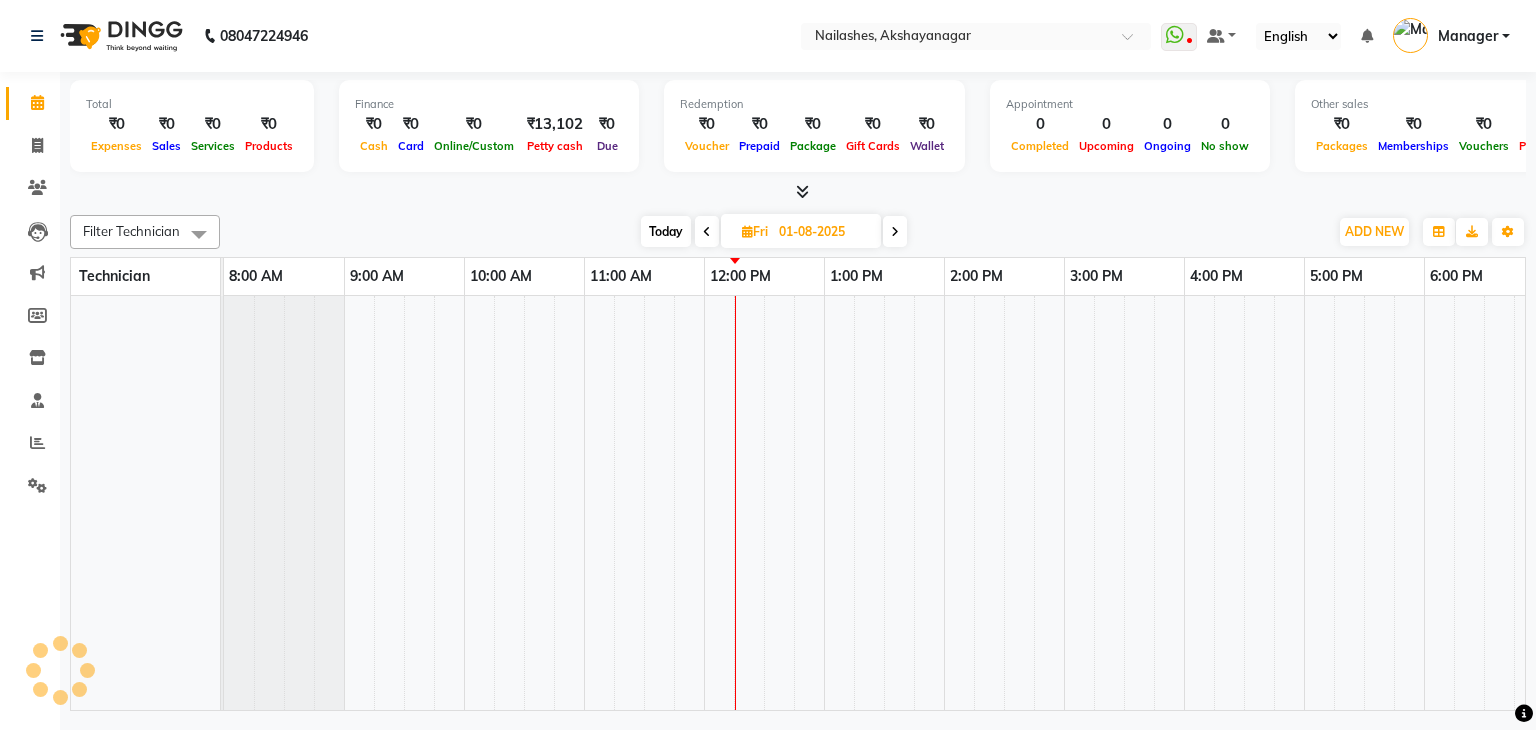 scroll, scrollTop: 0, scrollLeft: 0, axis: both 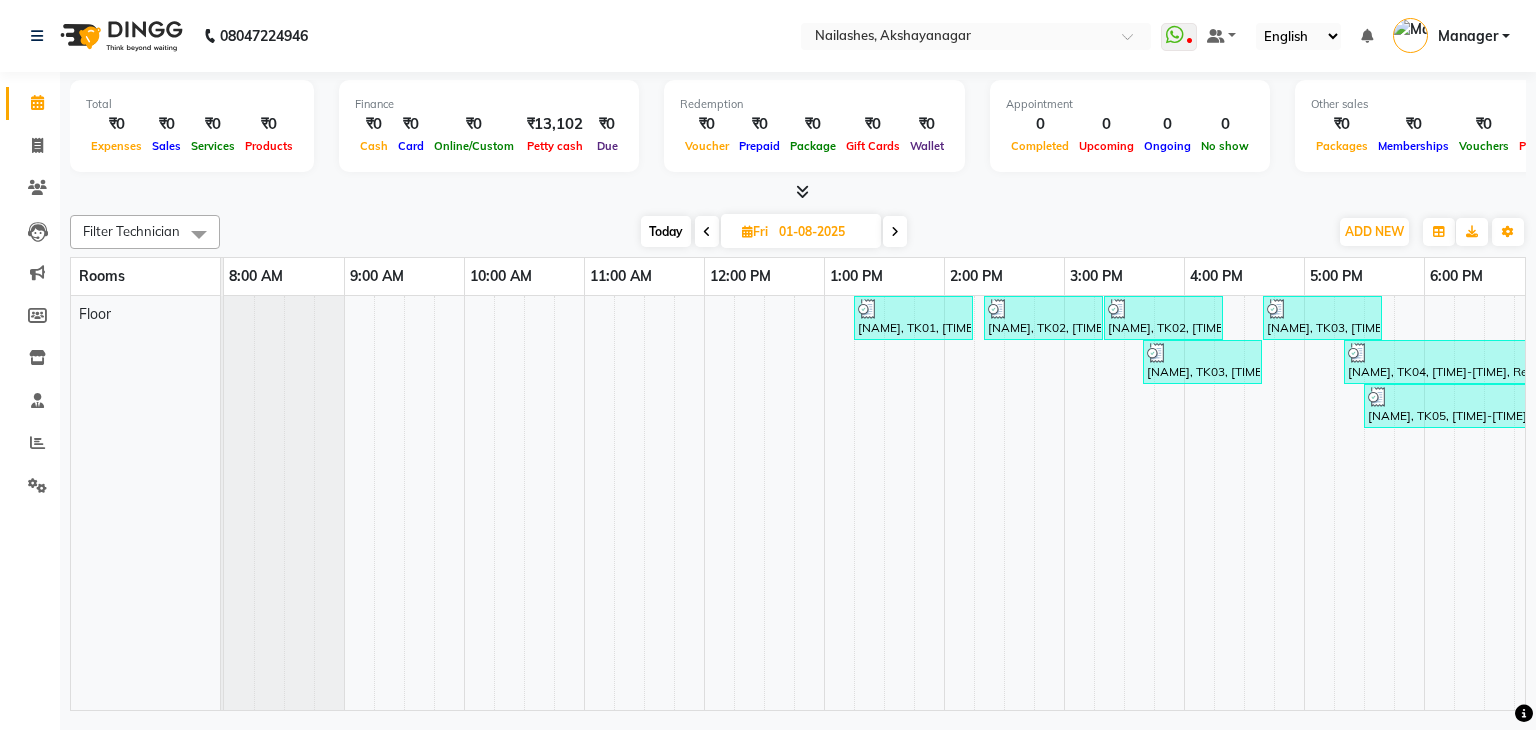 click on "Today  Fri 01-08-2025" at bounding box center [774, 232] 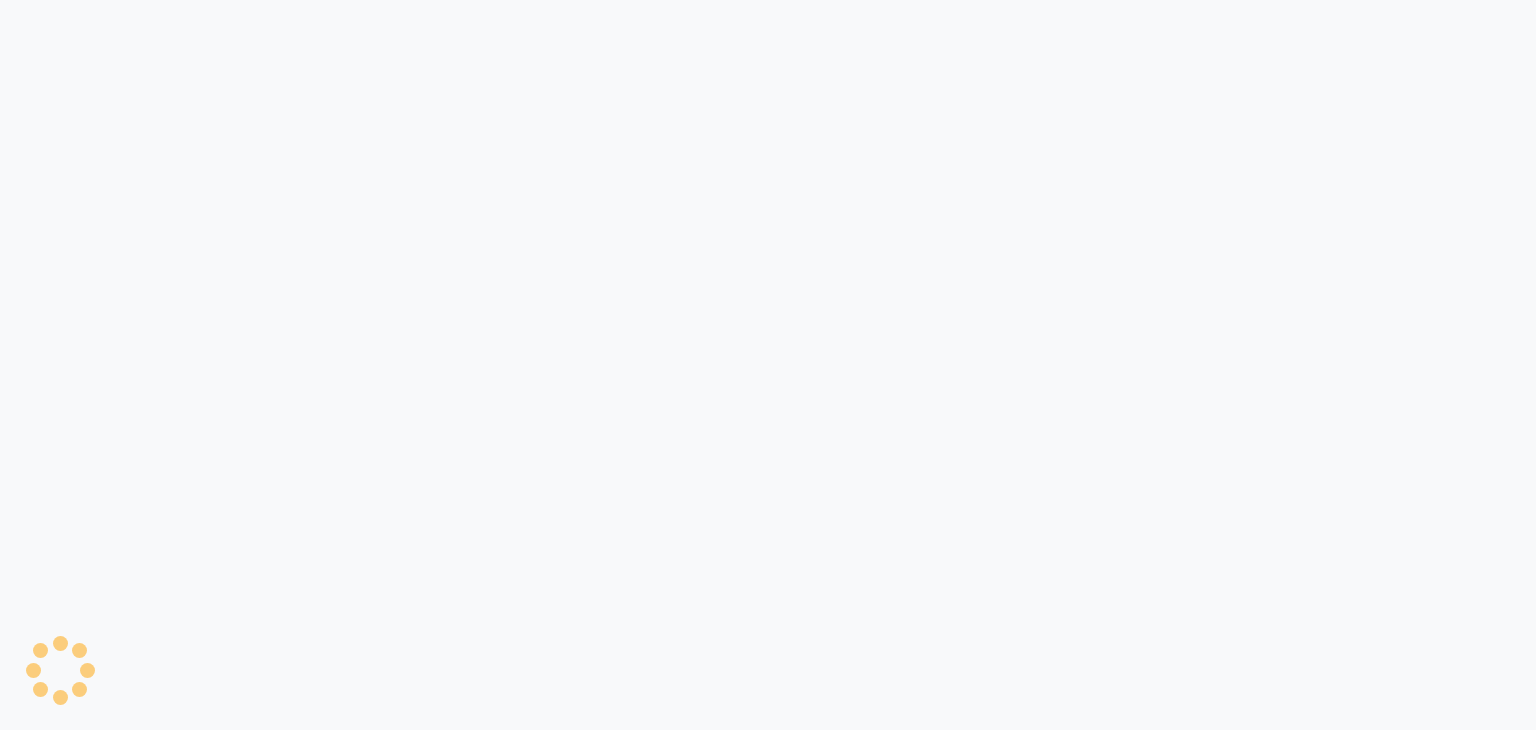 scroll, scrollTop: 0, scrollLeft: 0, axis: both 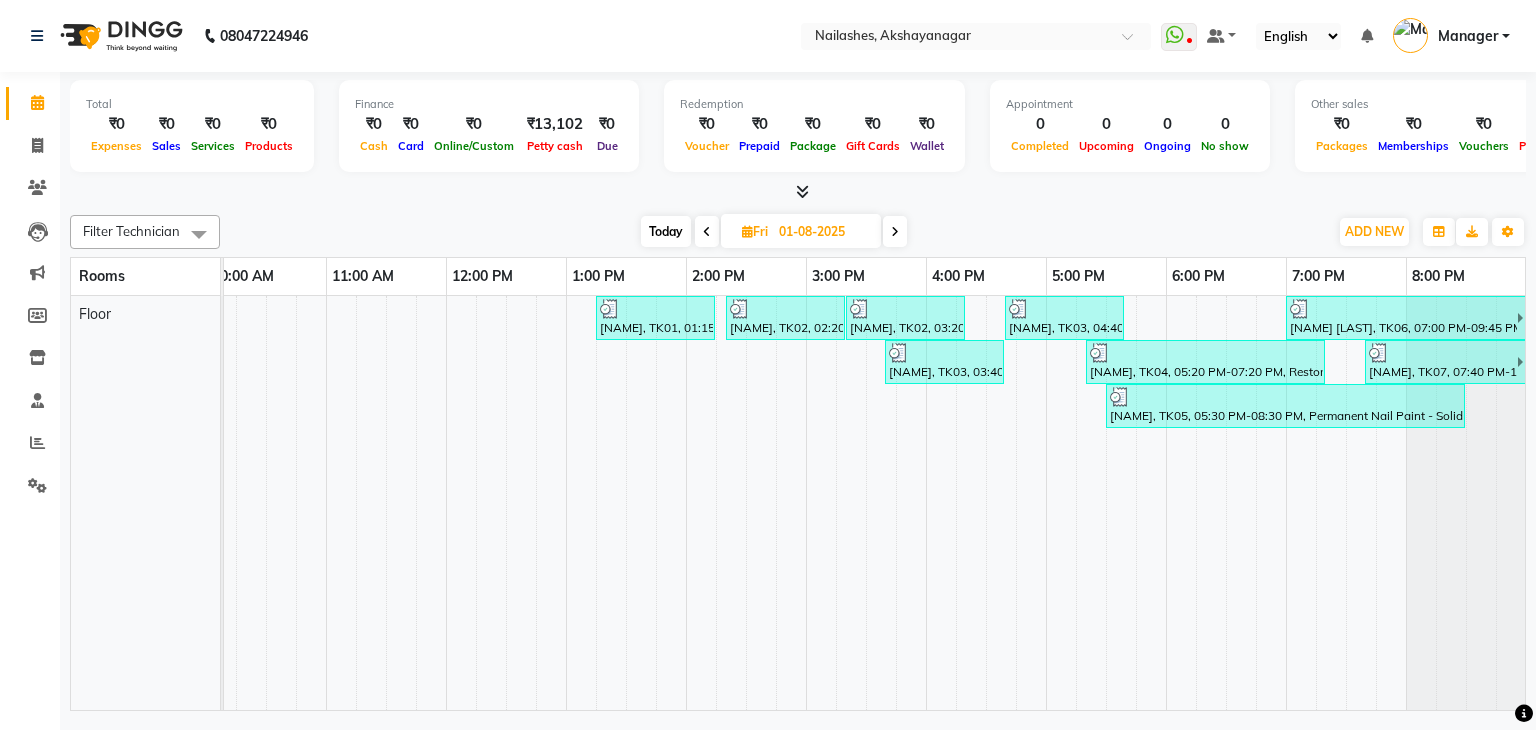 click at bounding box center [895, 231] 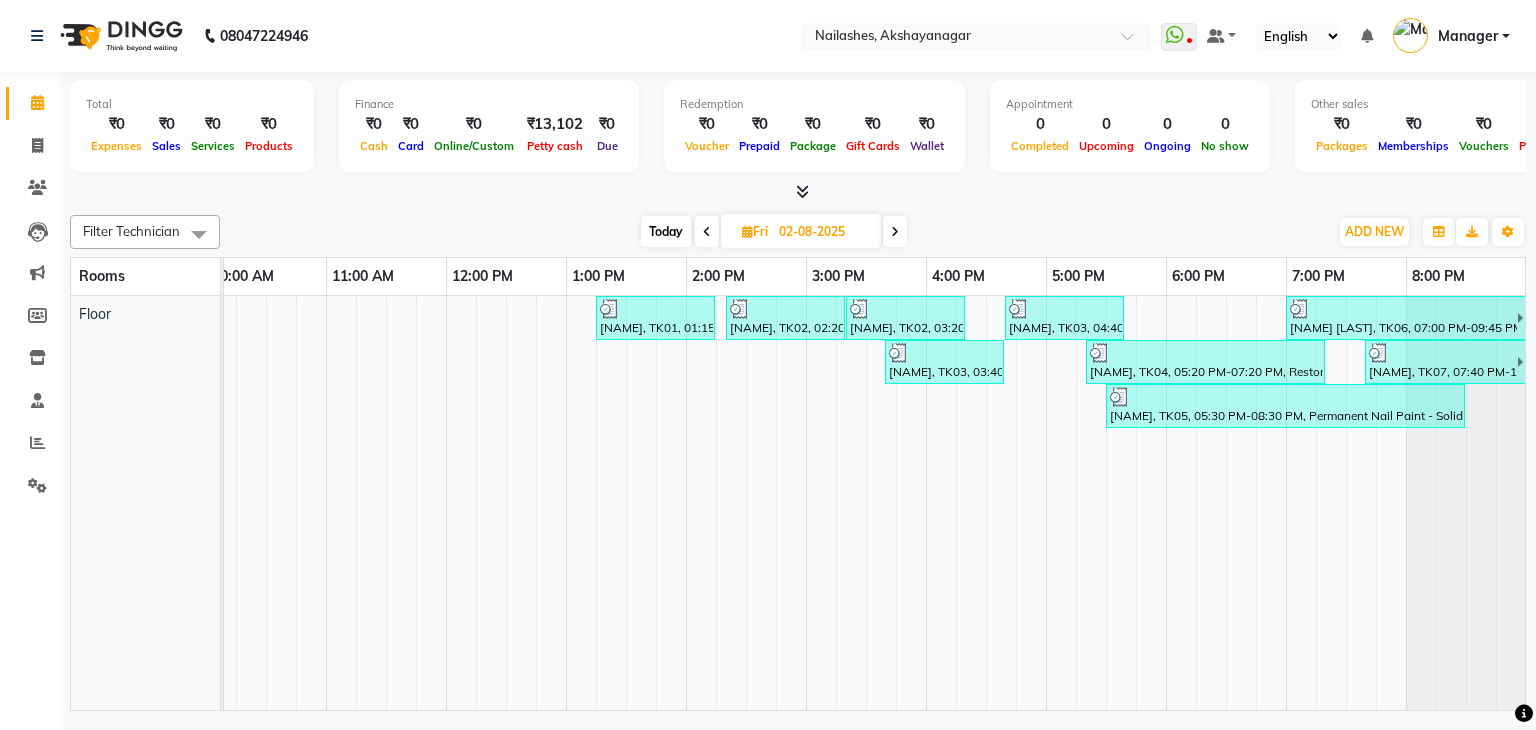 scroll, scrollTop: 0, scrollLeft: 0, axis: both 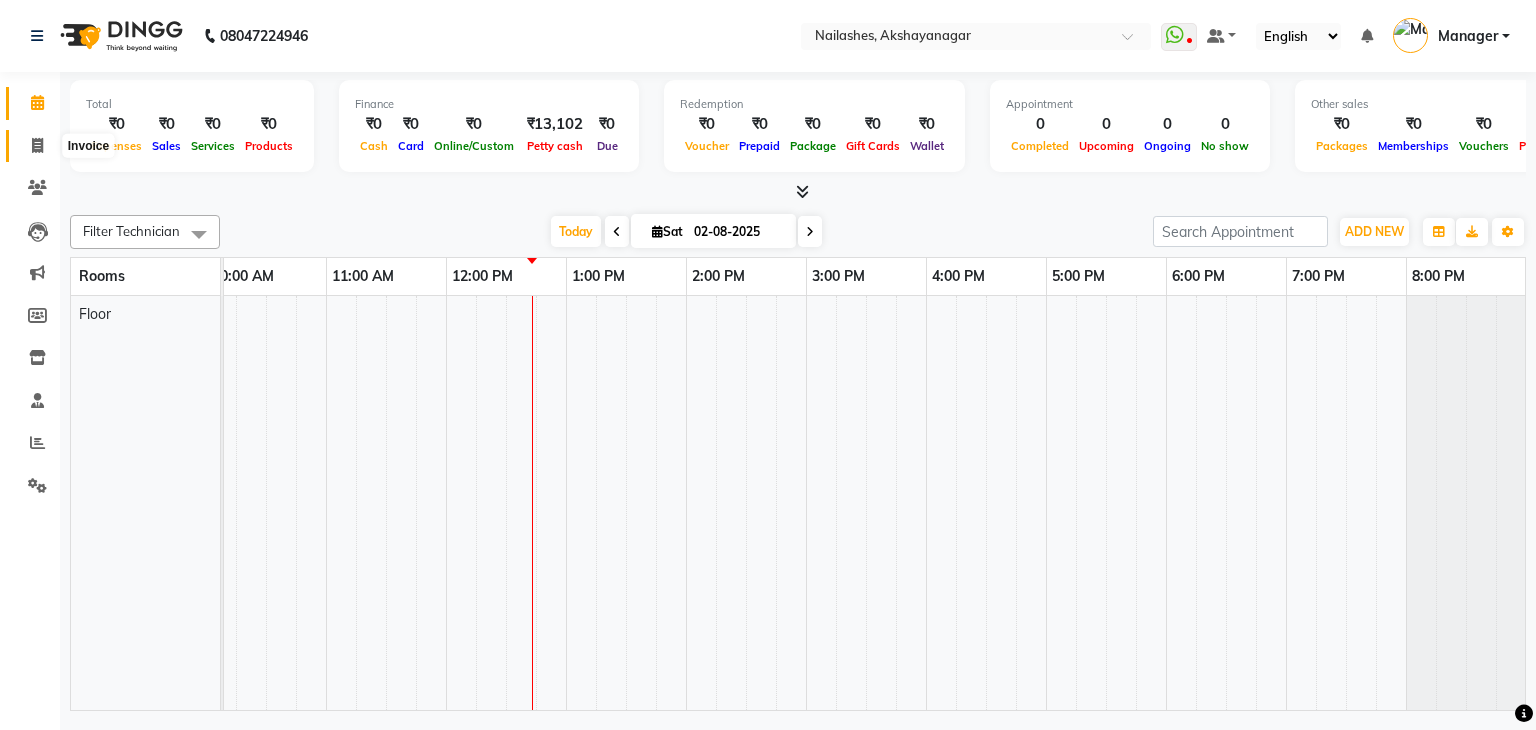 click 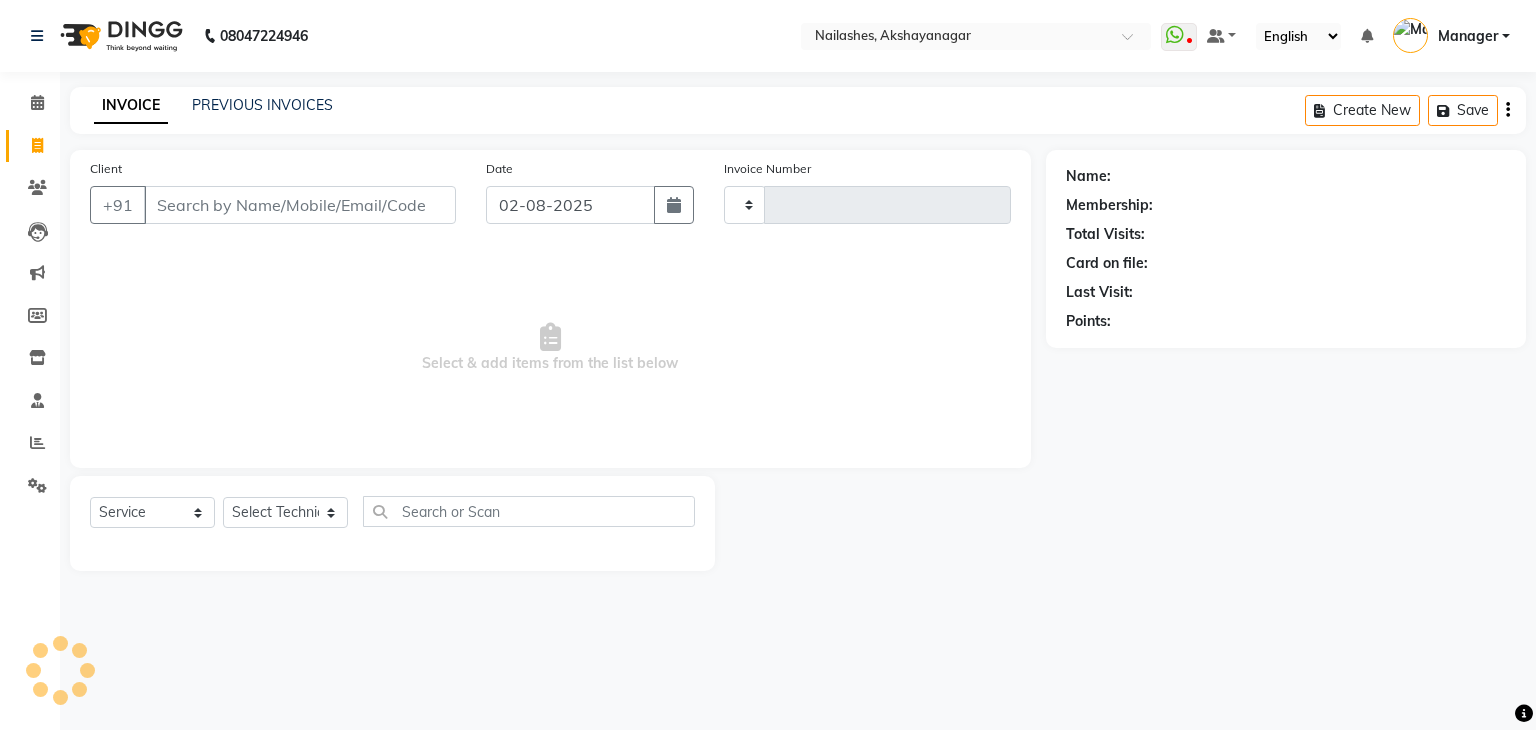 type on "0472" 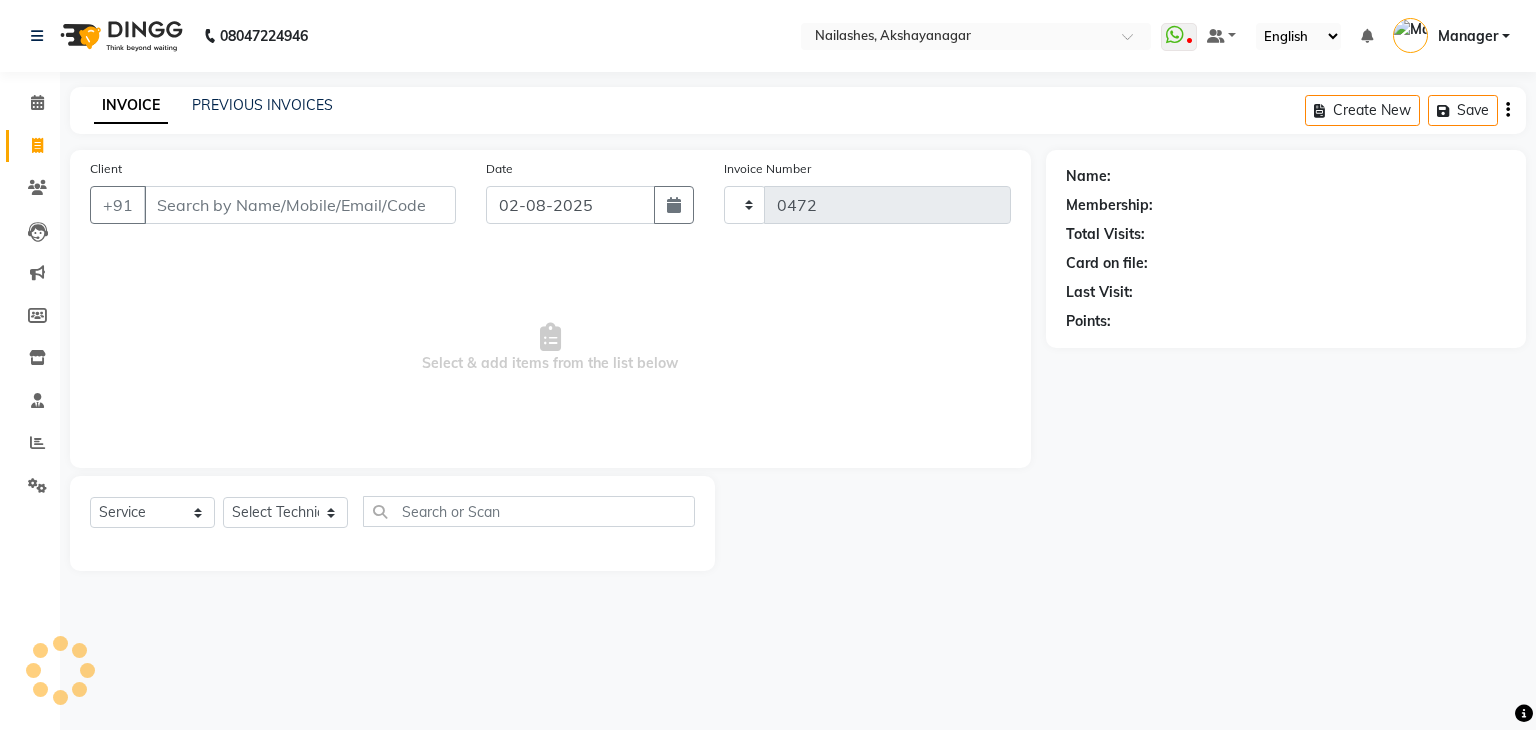 select on "7395" 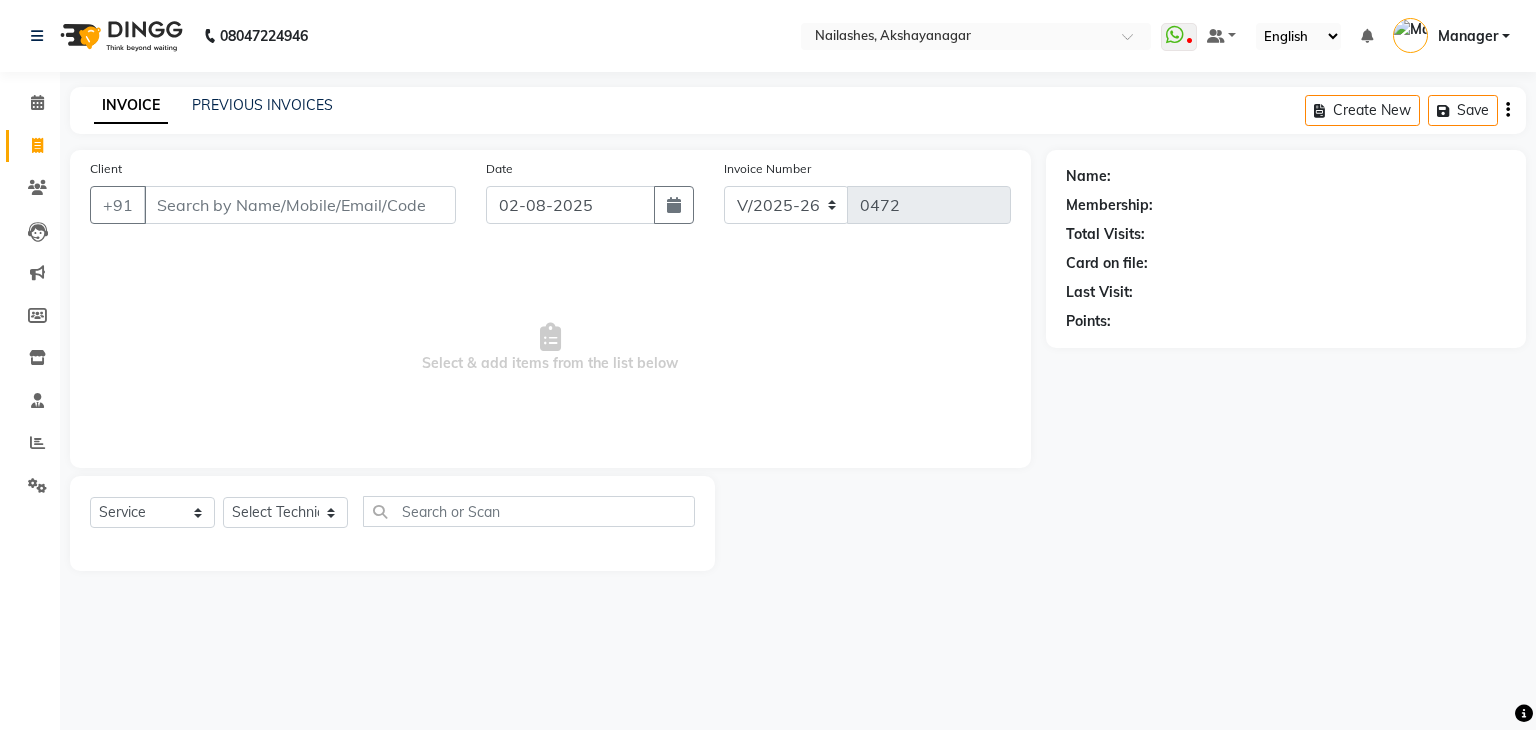click on "Client" at bounding box center [300, 205] 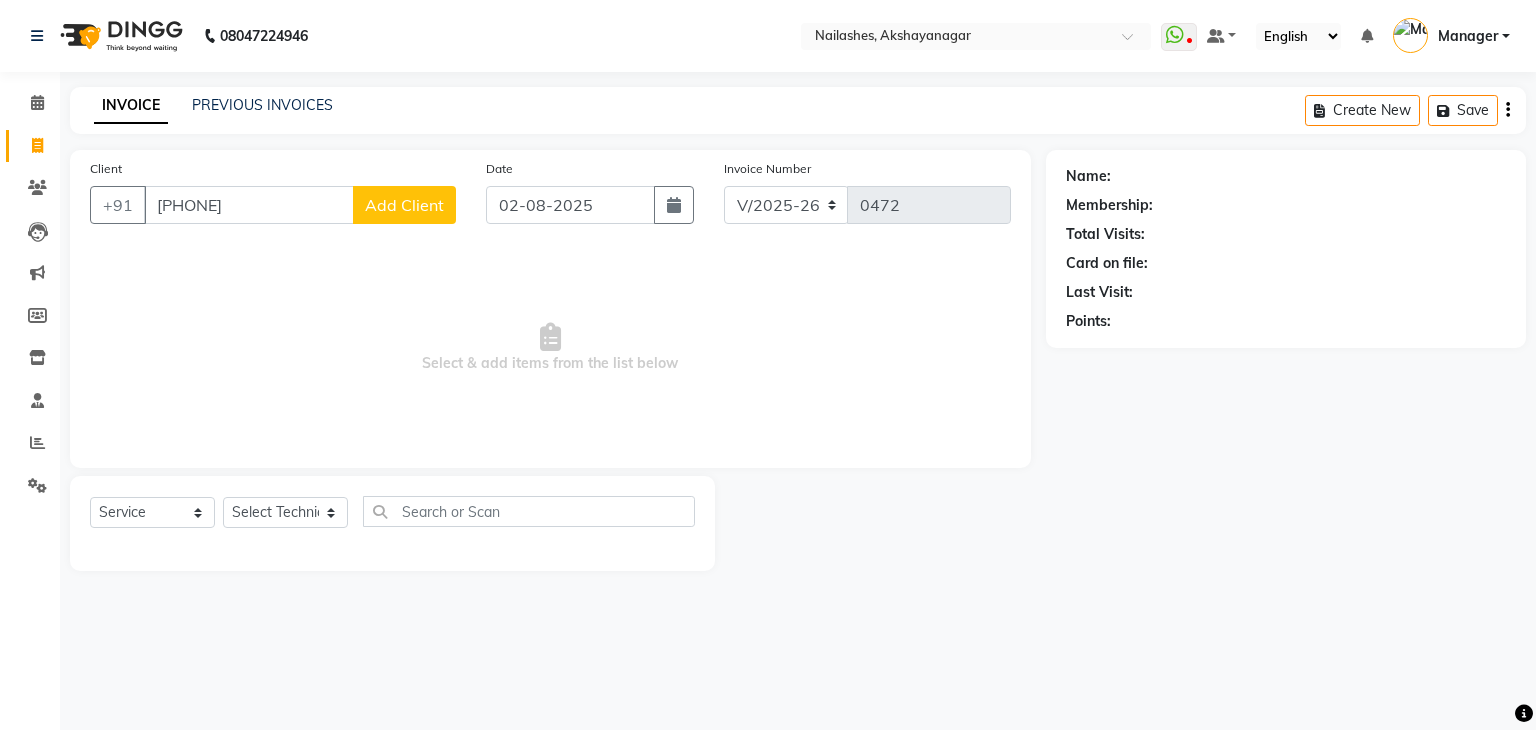 type on "9742444582" 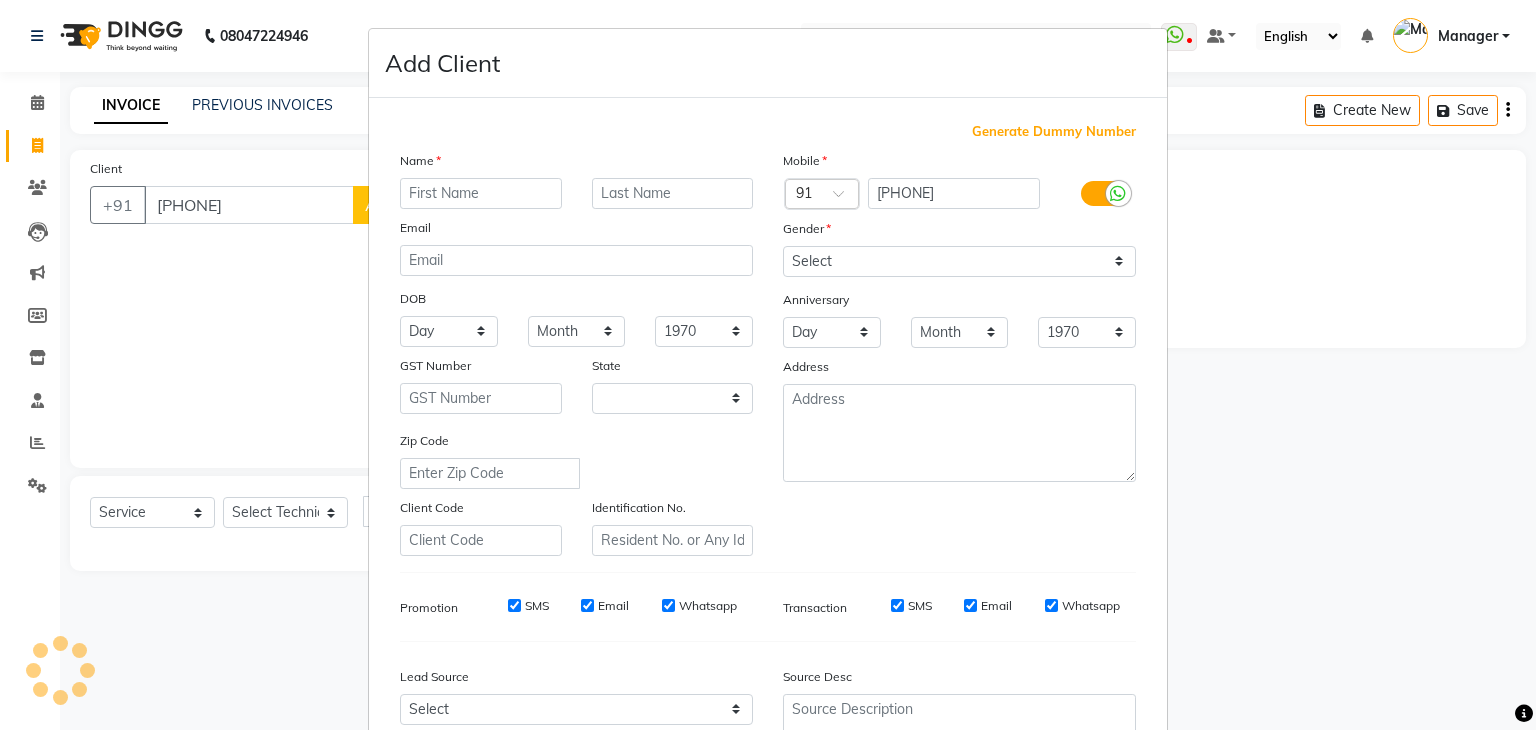 select on "21" 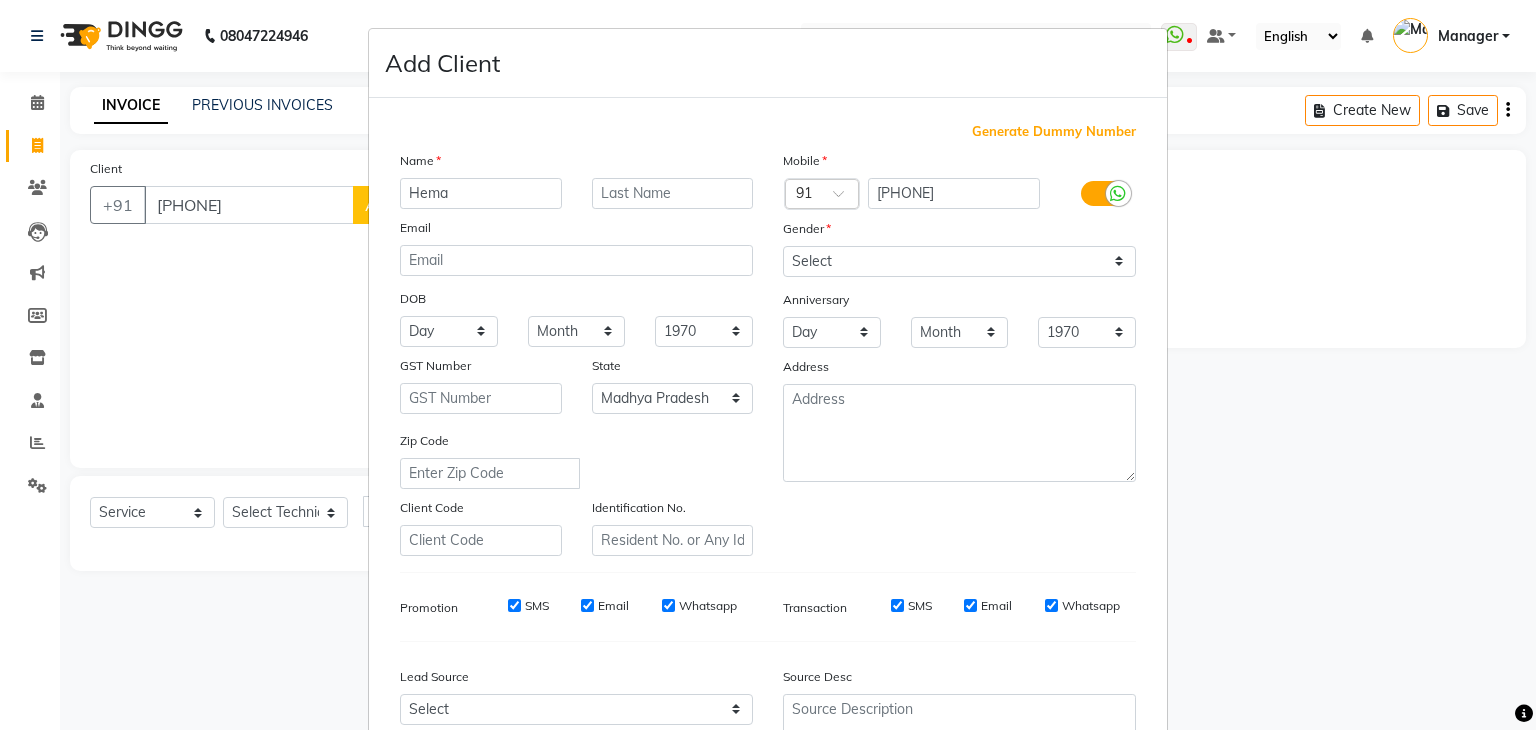 type on "Hema" 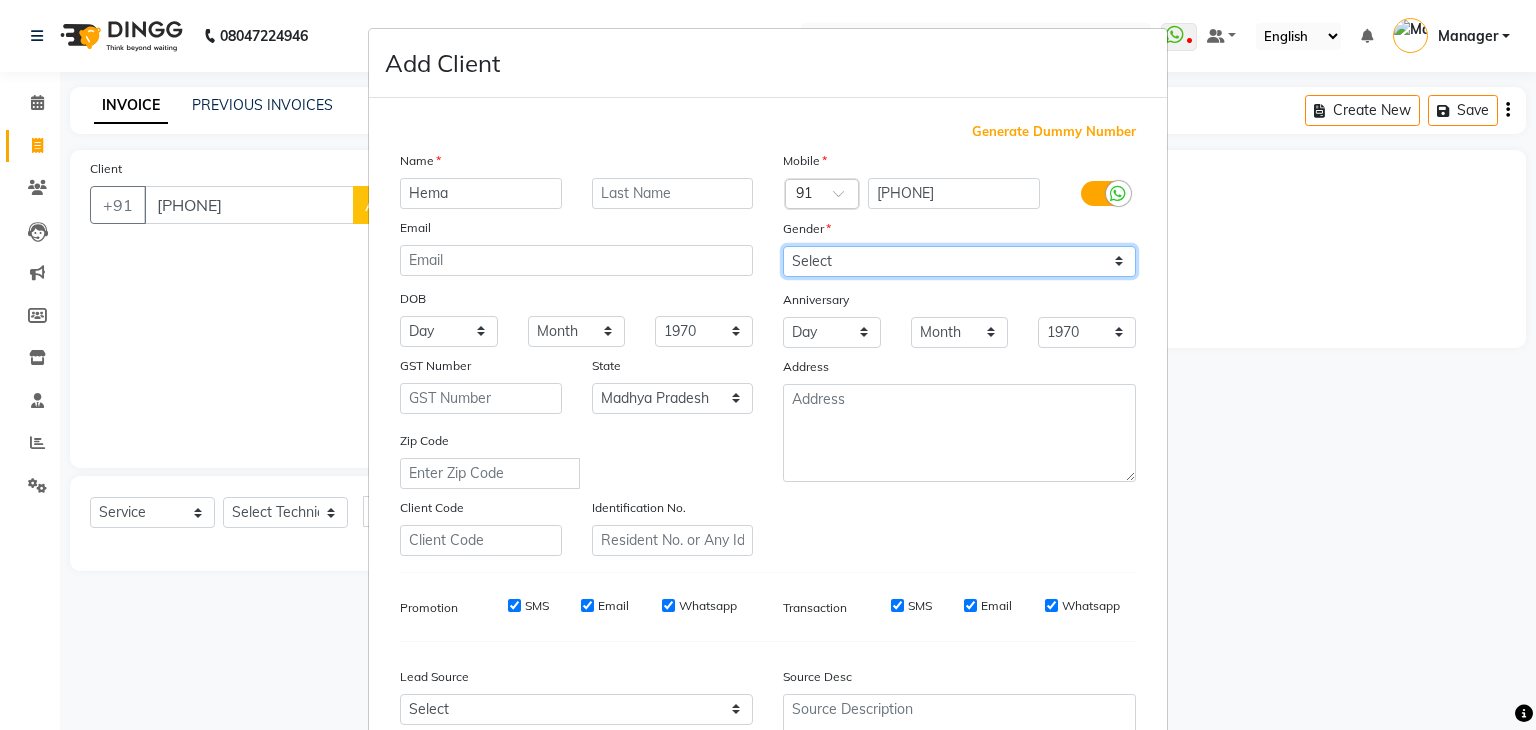 click on "Select Male Female Other Prefer Not To Say" at bounding box center [959, 261] 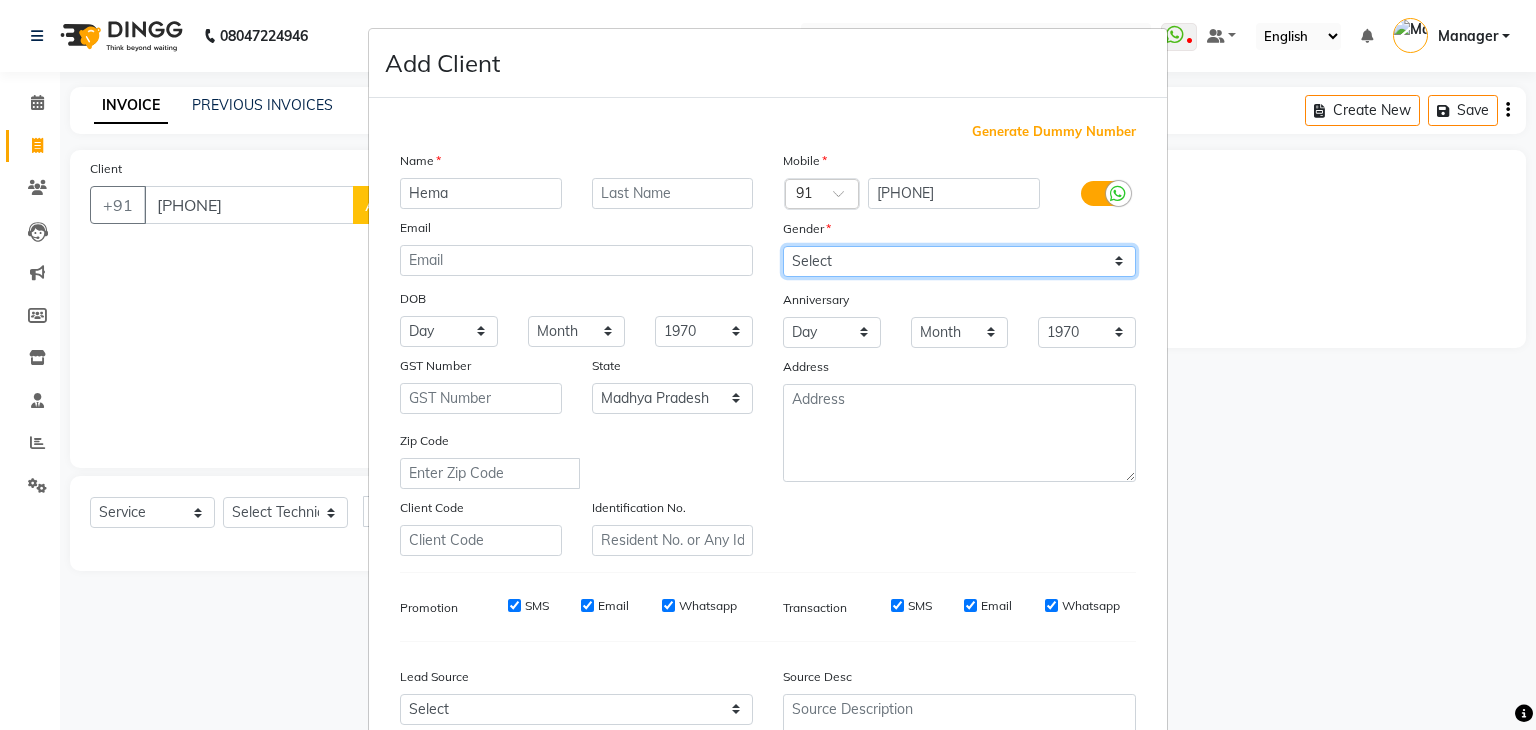 select on "female" 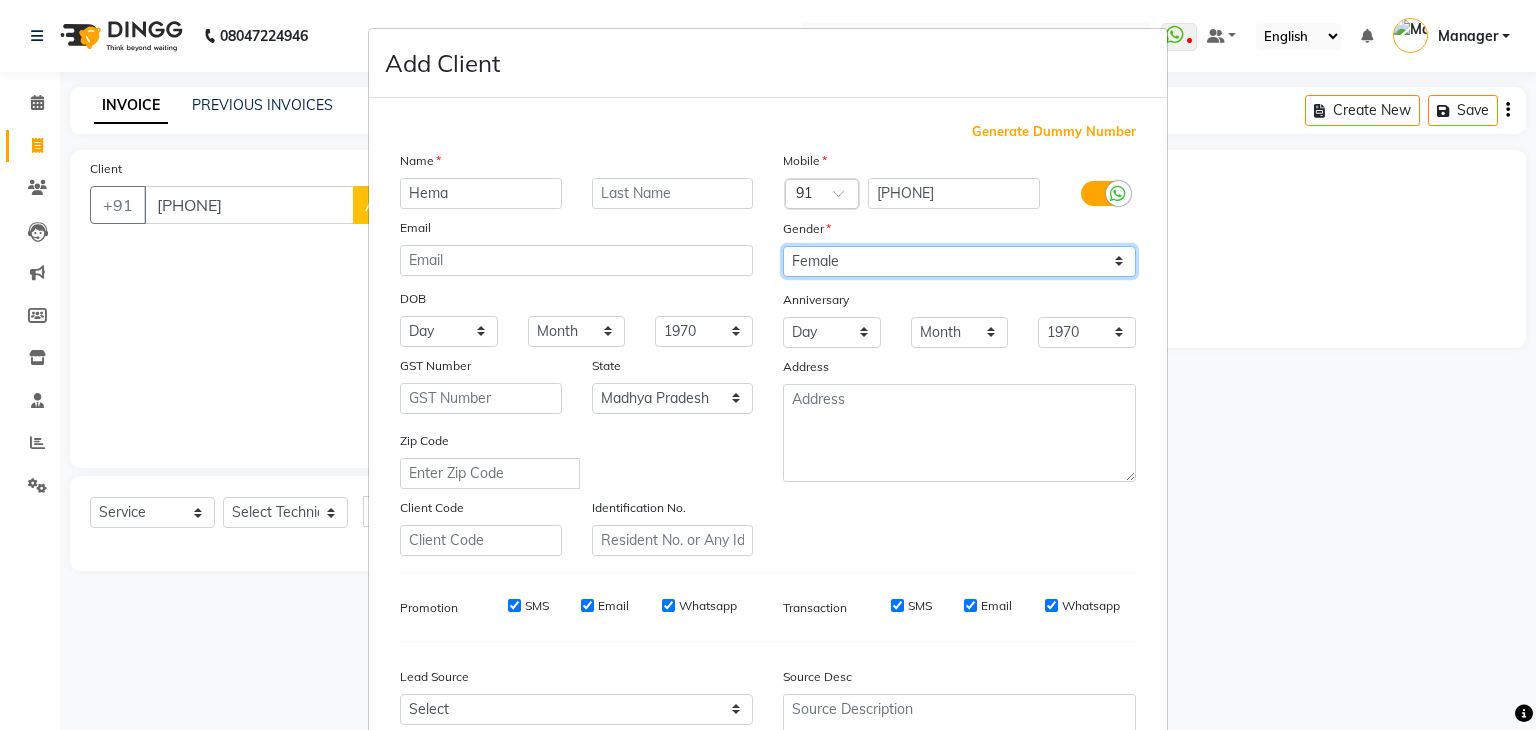 click on "Select Male Female Other Prefer Not To Say" at bounding box center [959, 261] 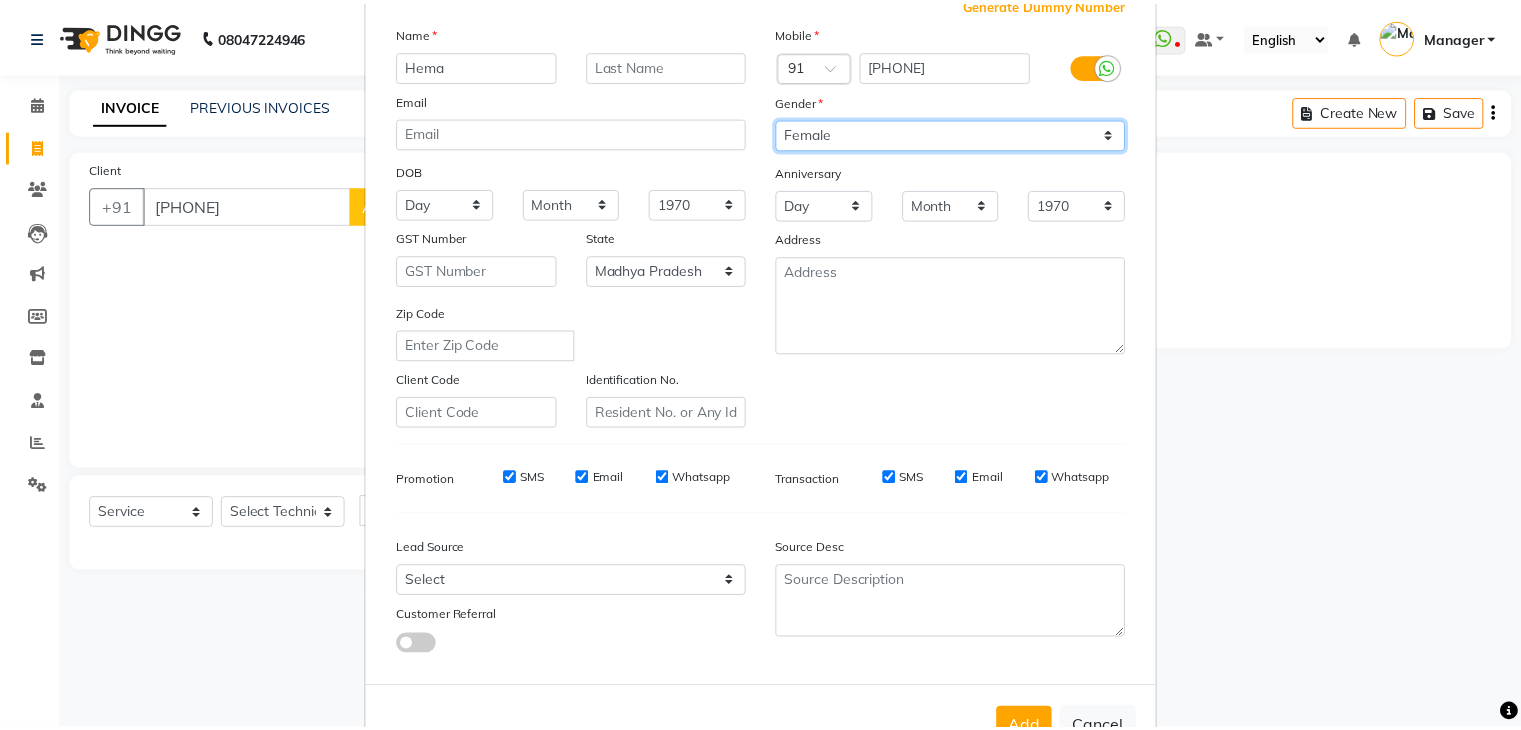 scroll, scrollTop: 203, scrollLeft: 0, axis: vertical 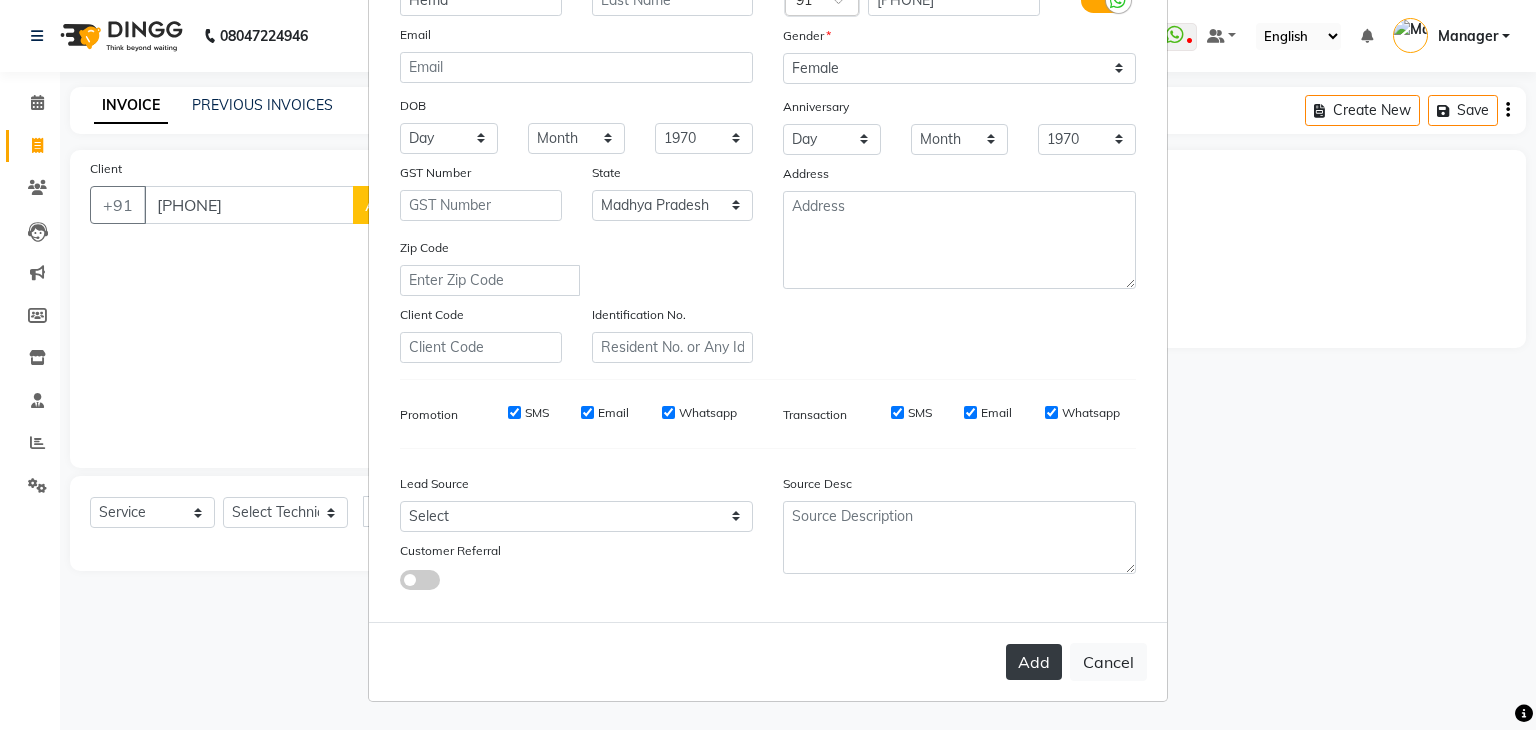 click on "Add" at bounding box center [1034, 662] 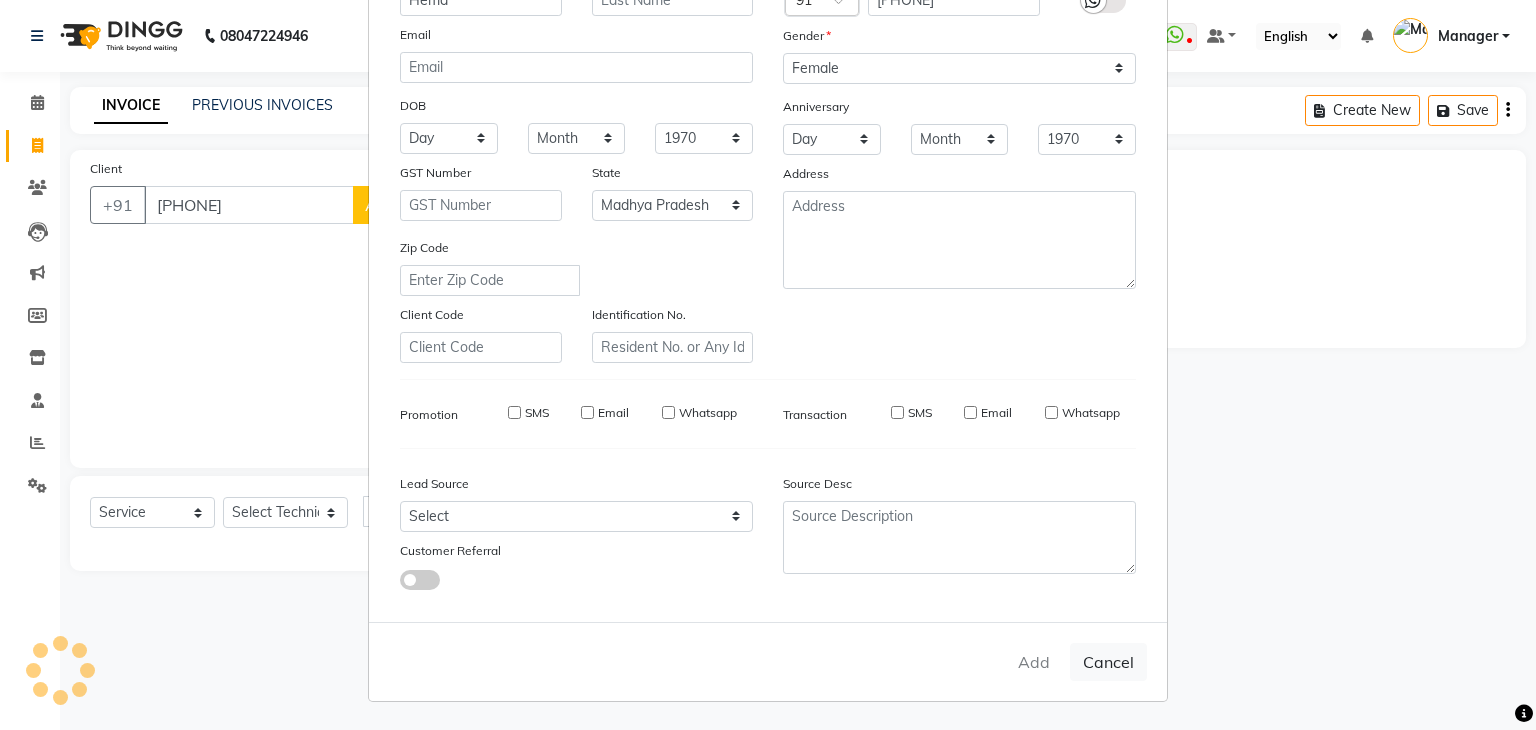 type 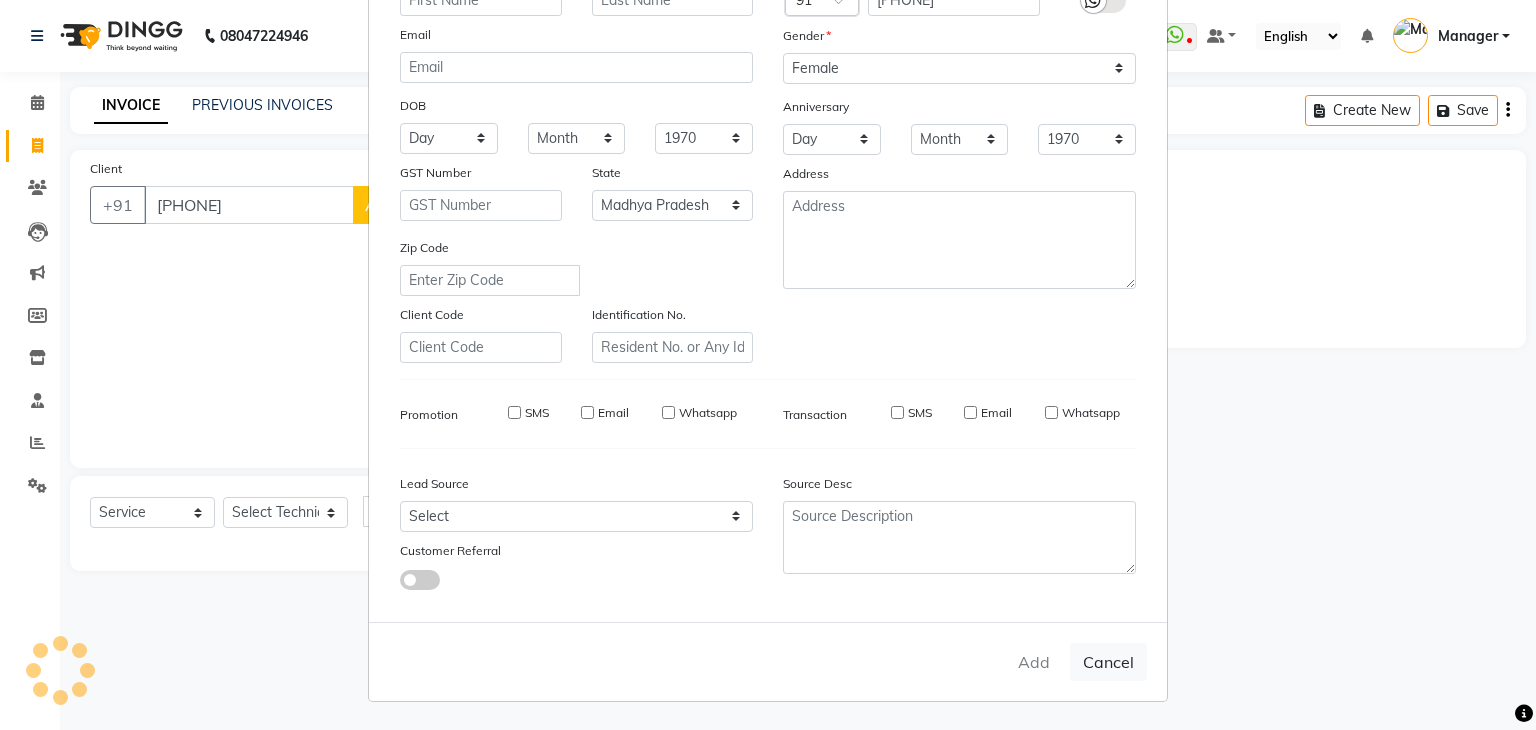 select 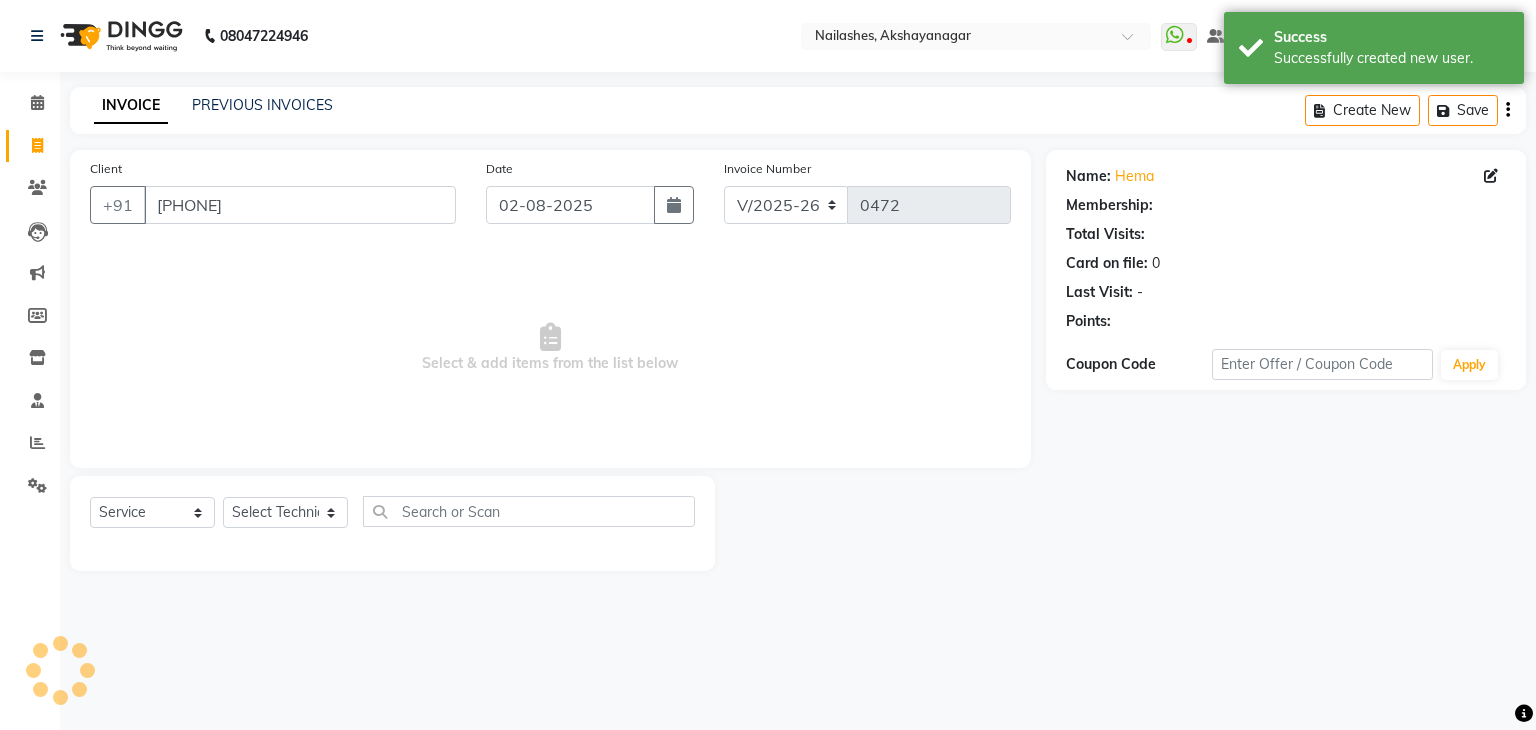 select on "1: Object" 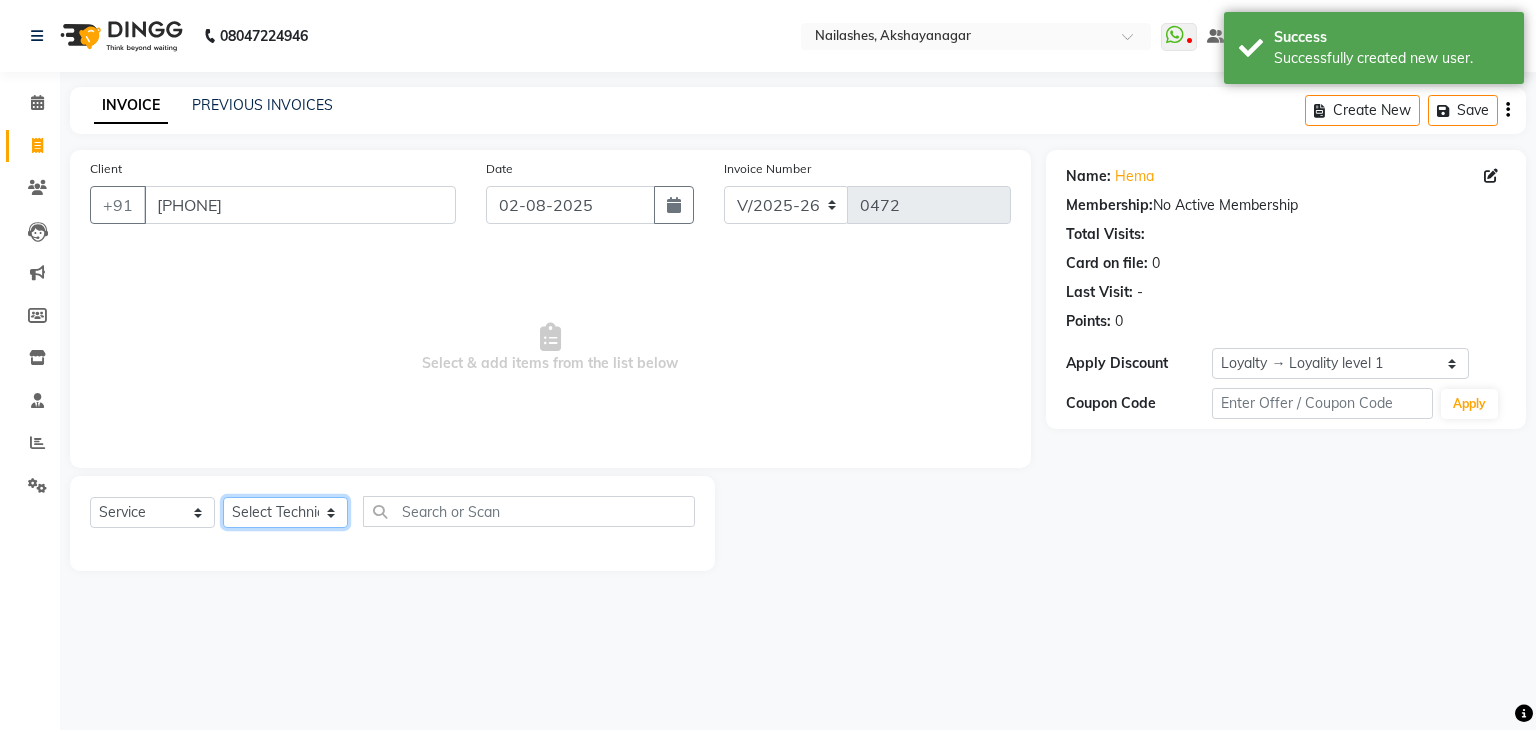 click on "Select Technician Arun Gaurav Manager Varsha" 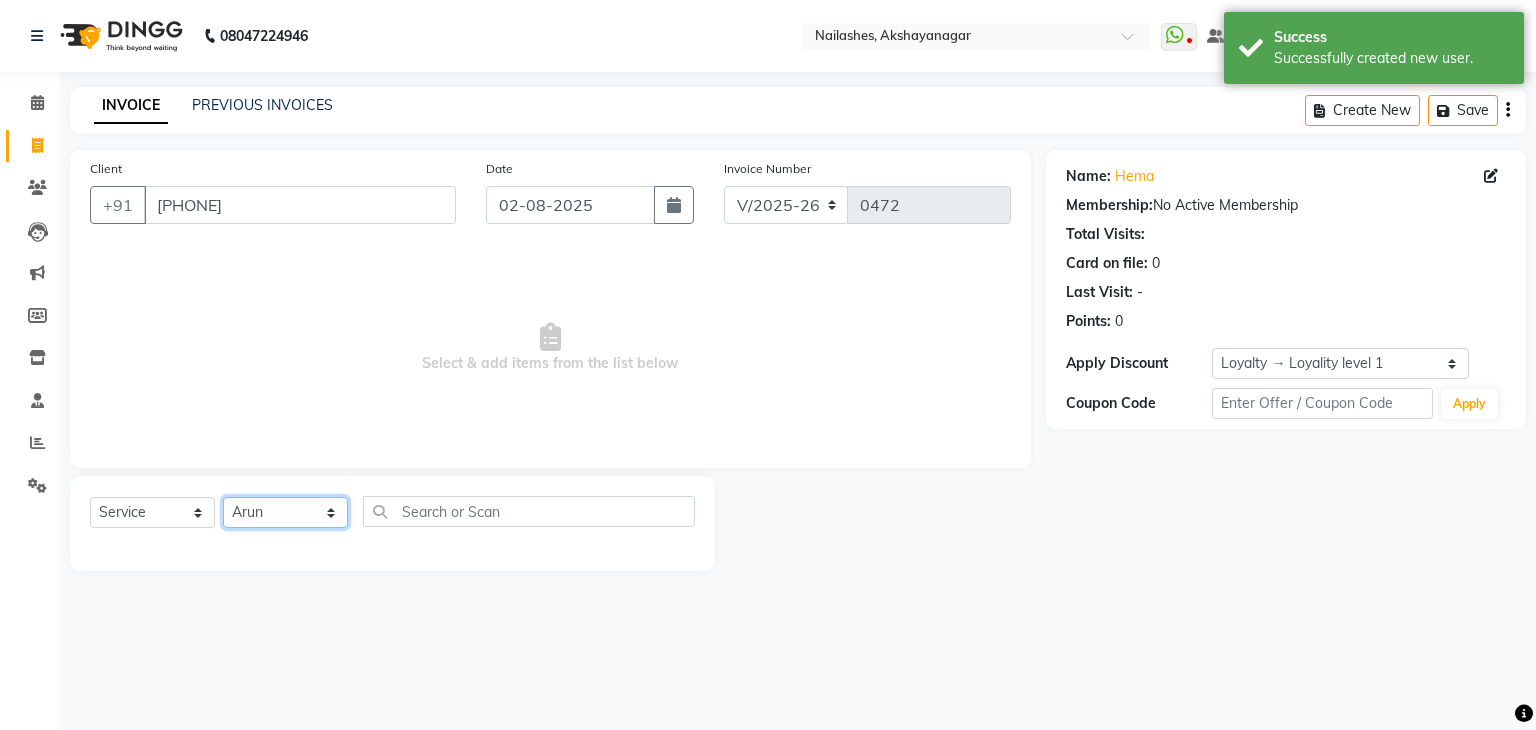 click on "Select Technician Arun Gaurav Manager Varsha" 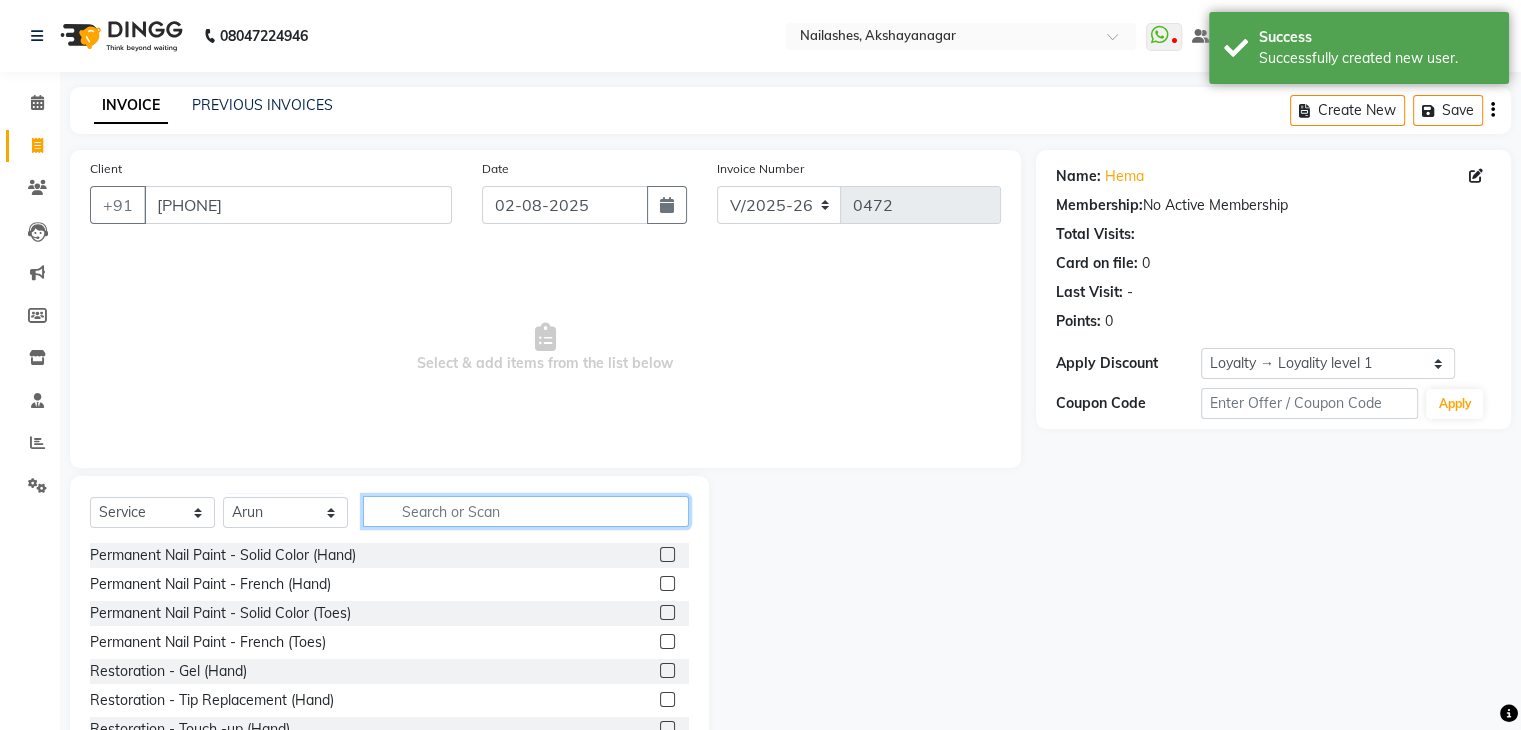 click 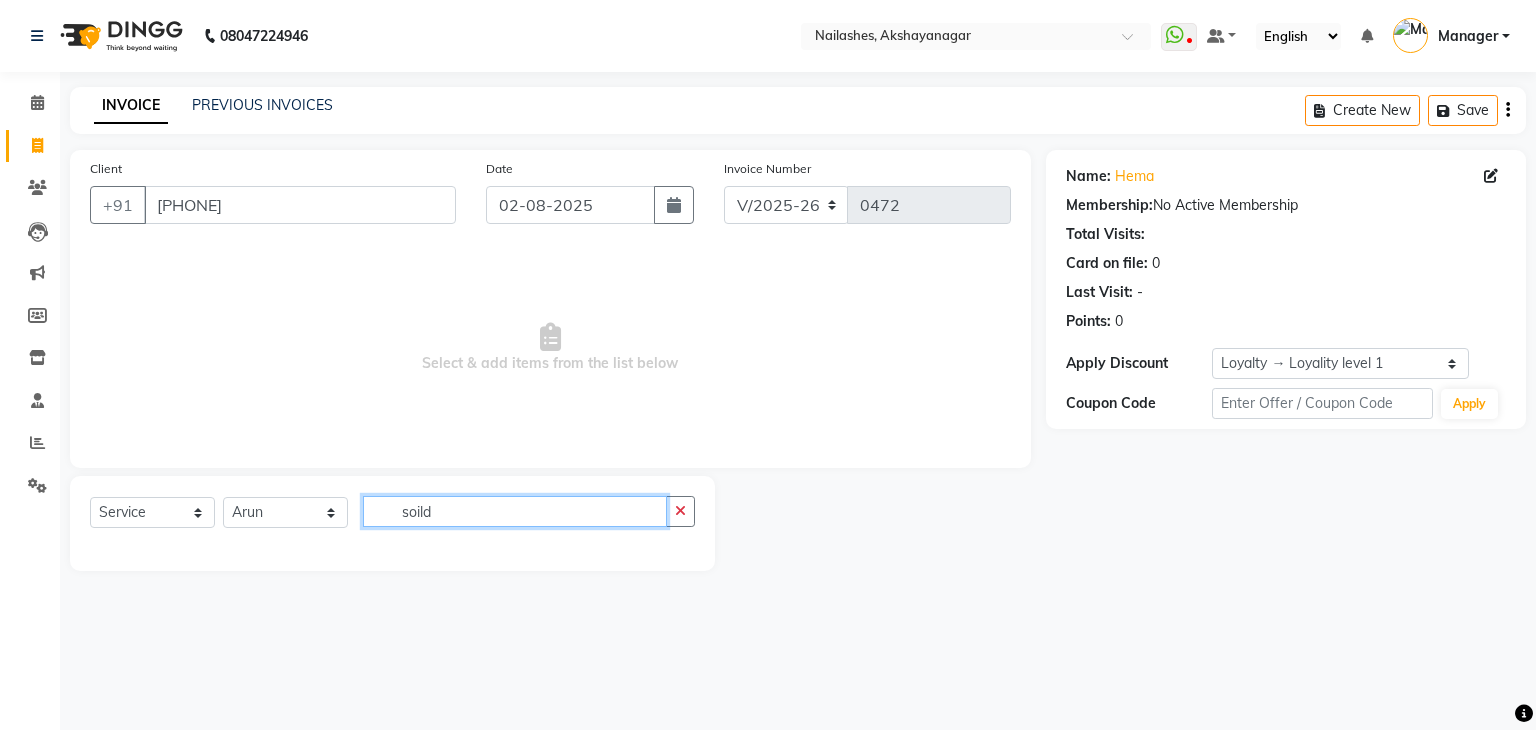 click on "soild" 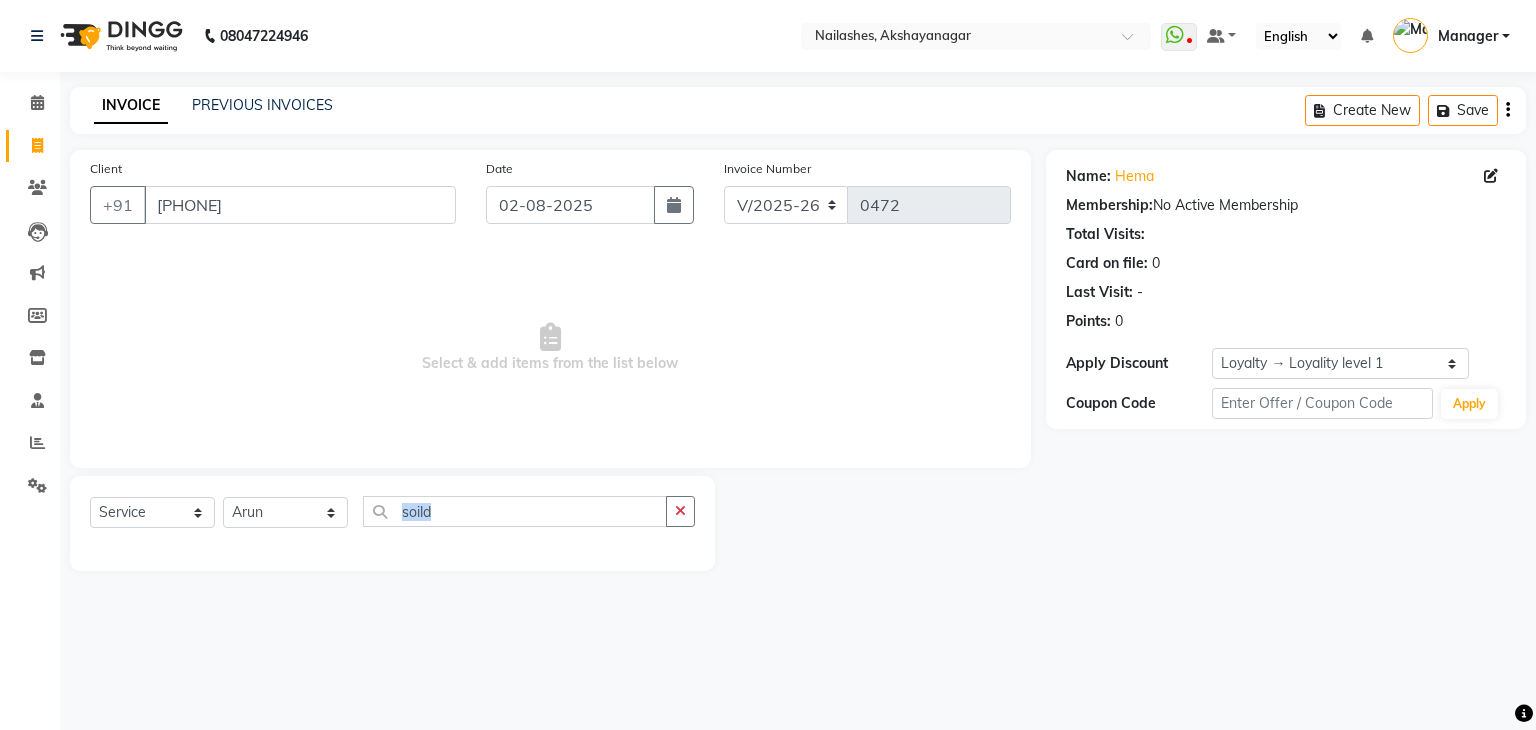 drag, startPoint x: 992, startPoint y: 610, endPoint x: 608, endPoint y: 517, distance: 395.10126 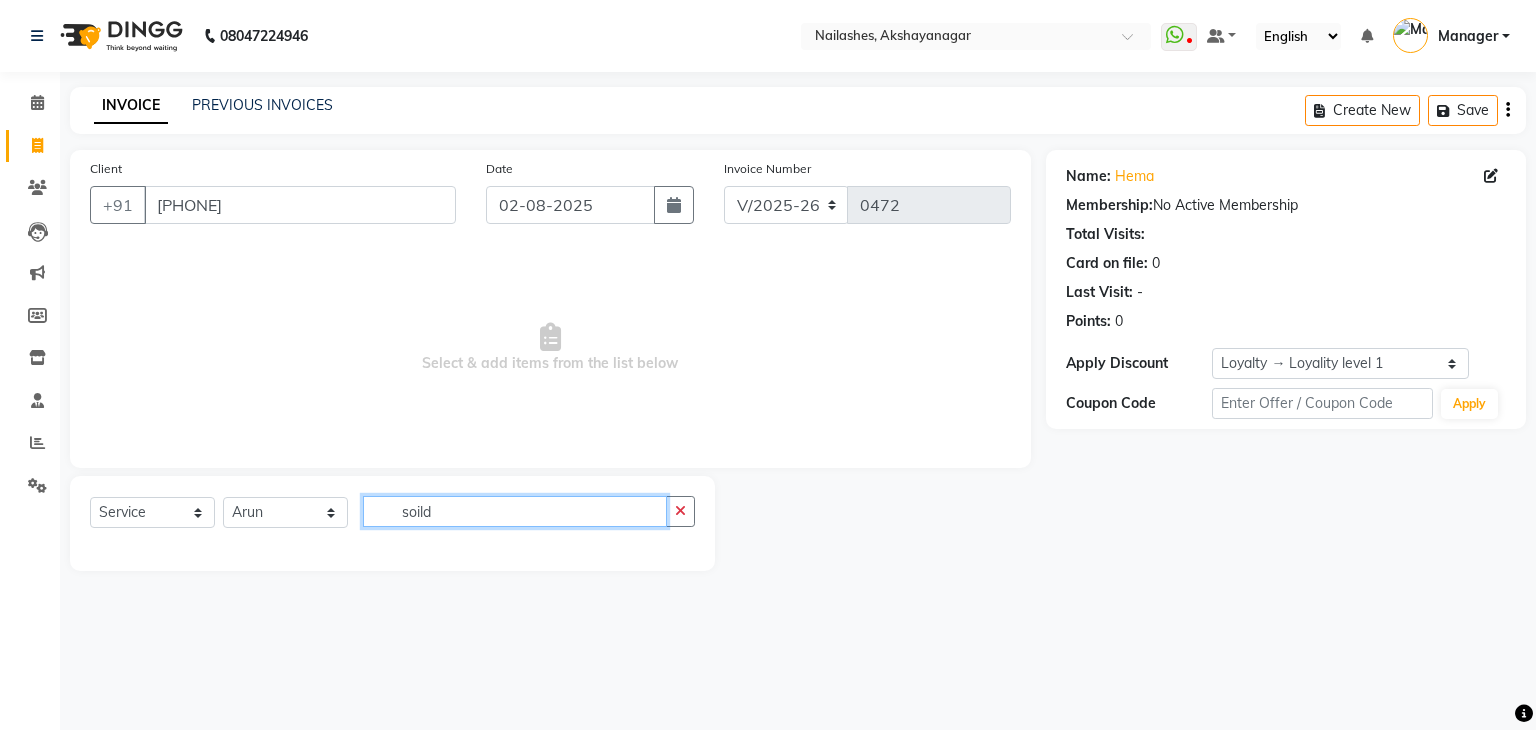 click on "soild" 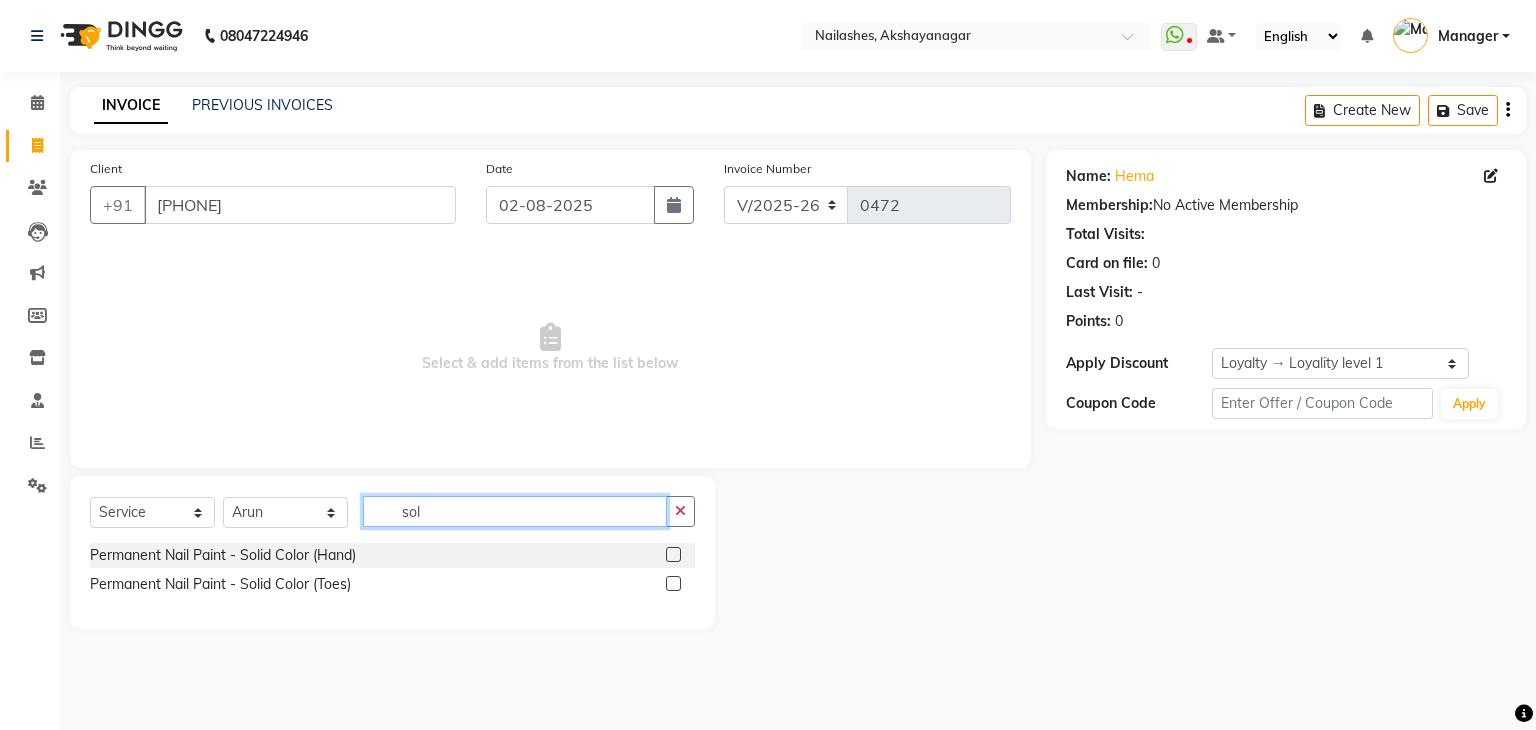type on "sol" 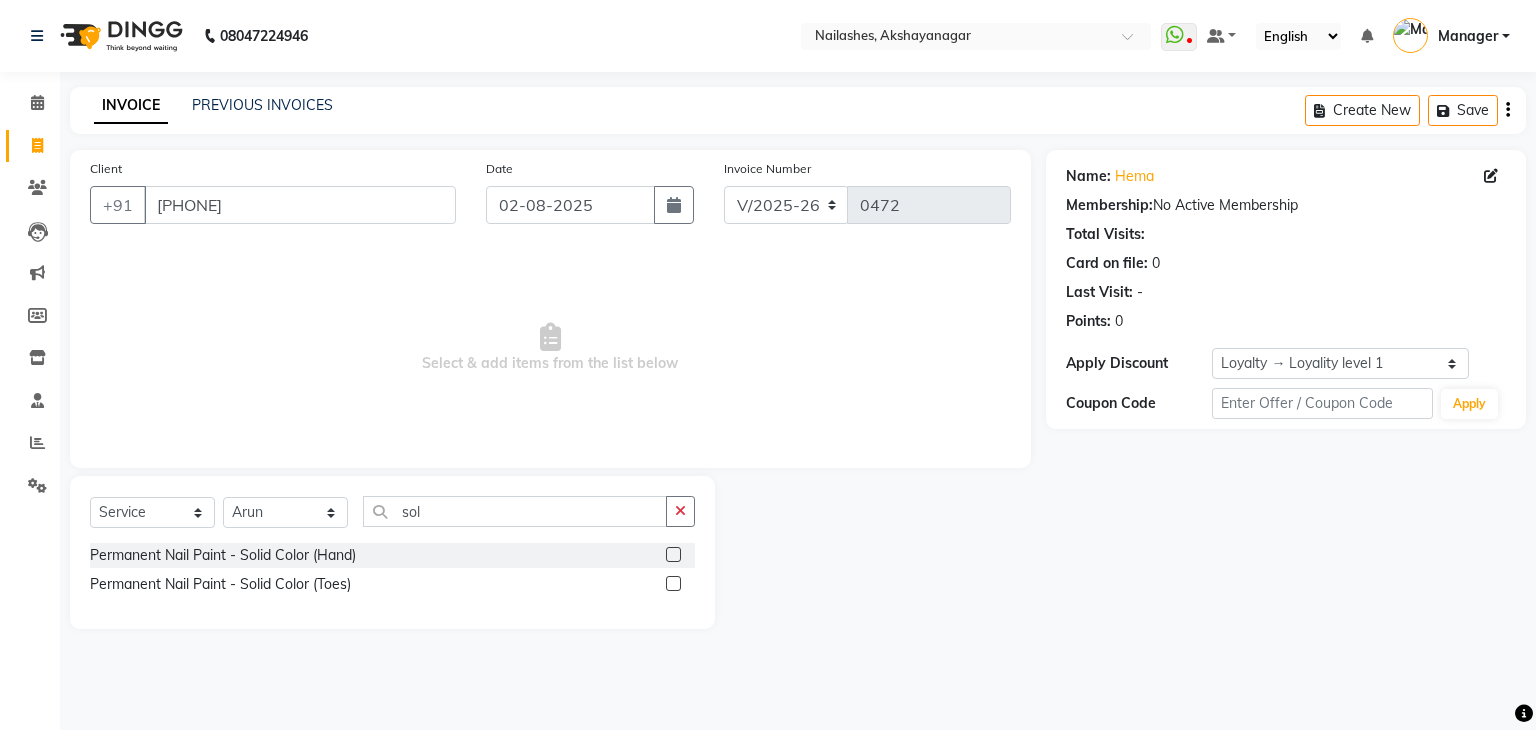 click 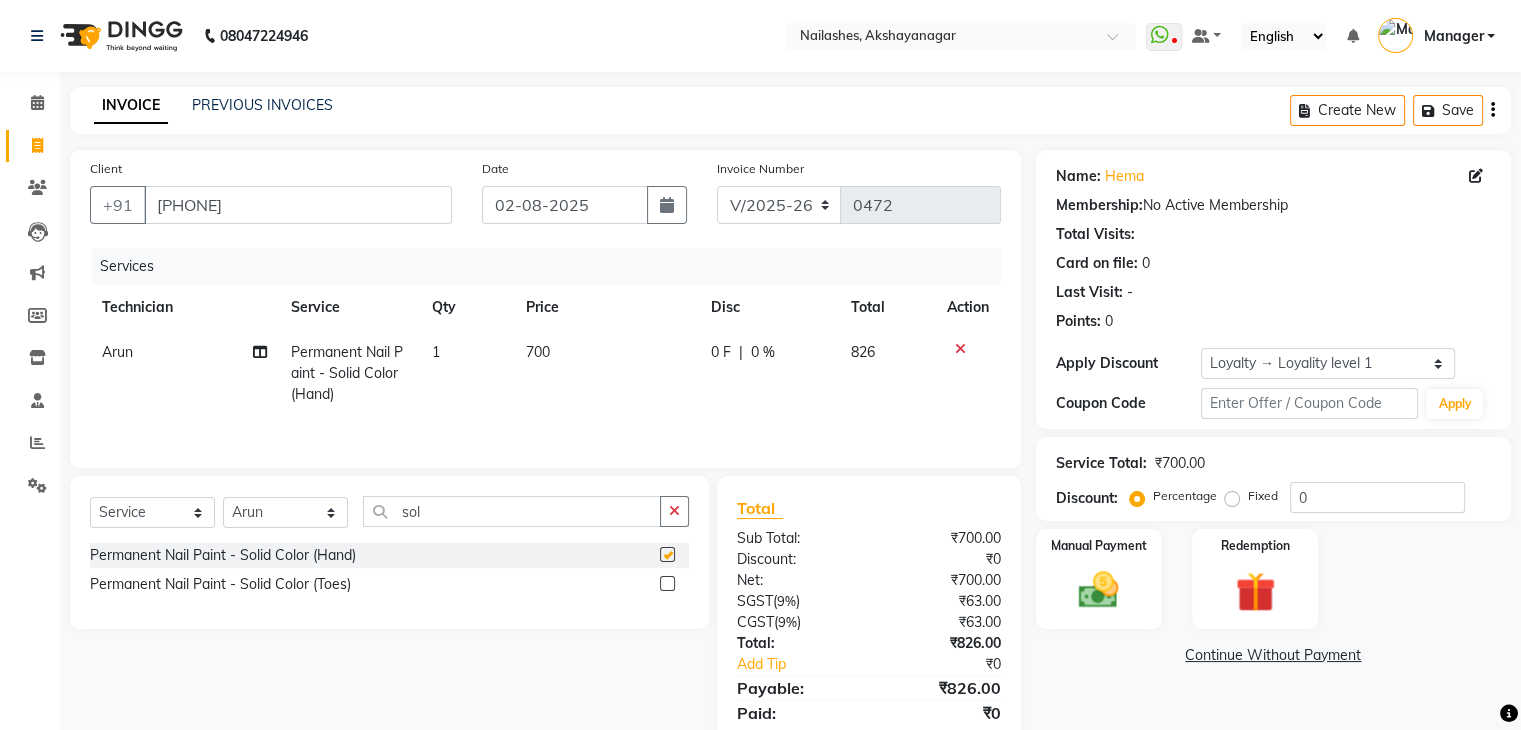 checkbox on "false" 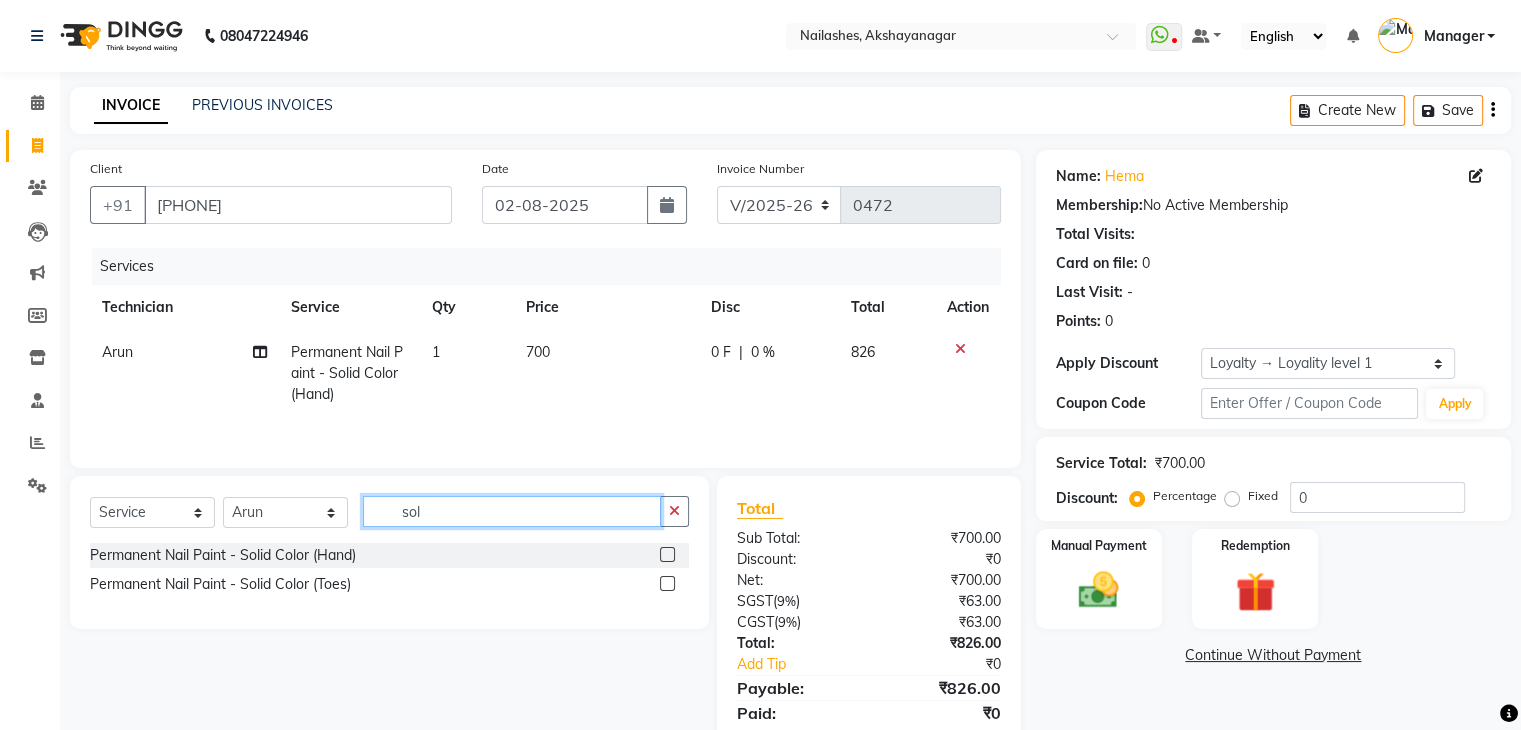 click on "sol" 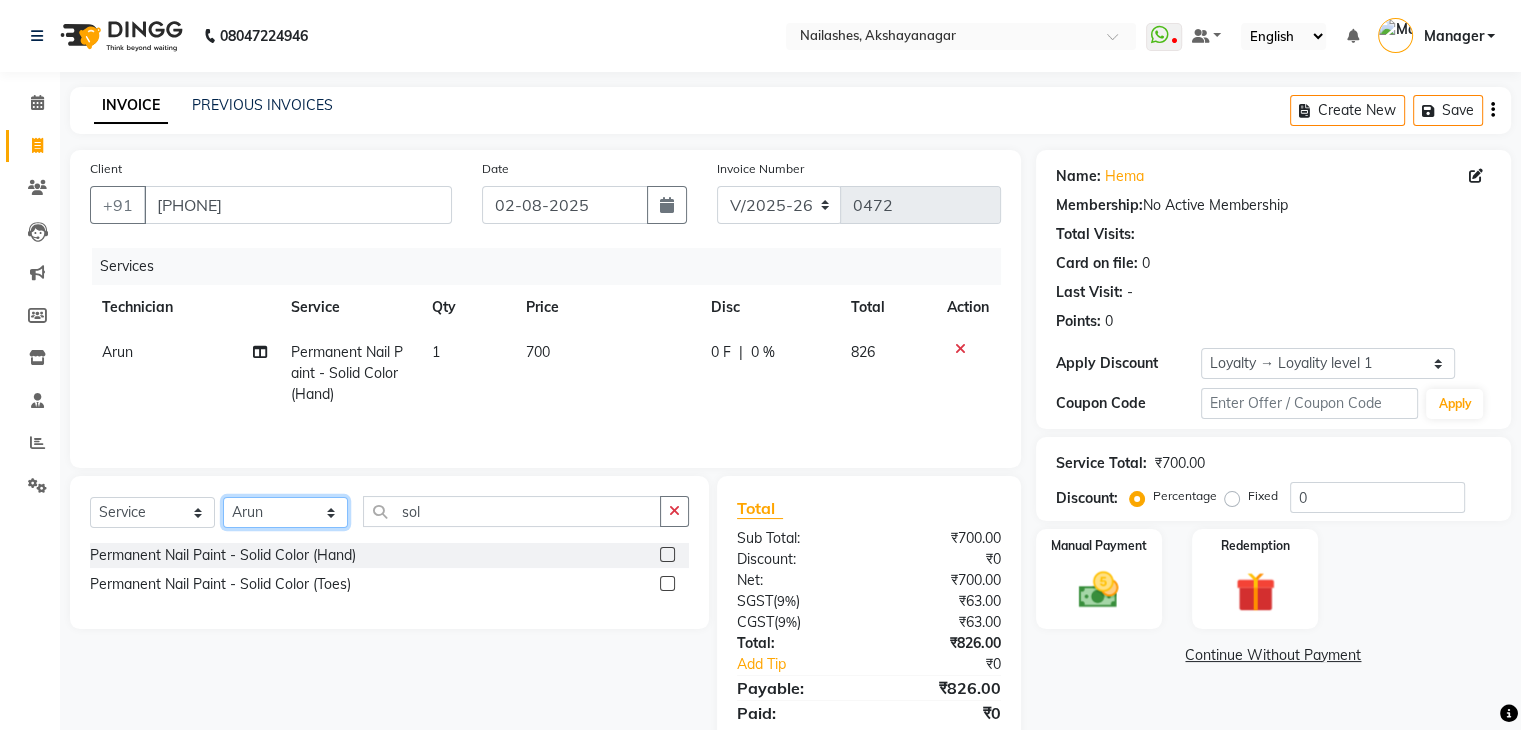 click on "Select Technician Arun Gaurav Manager Varsha" 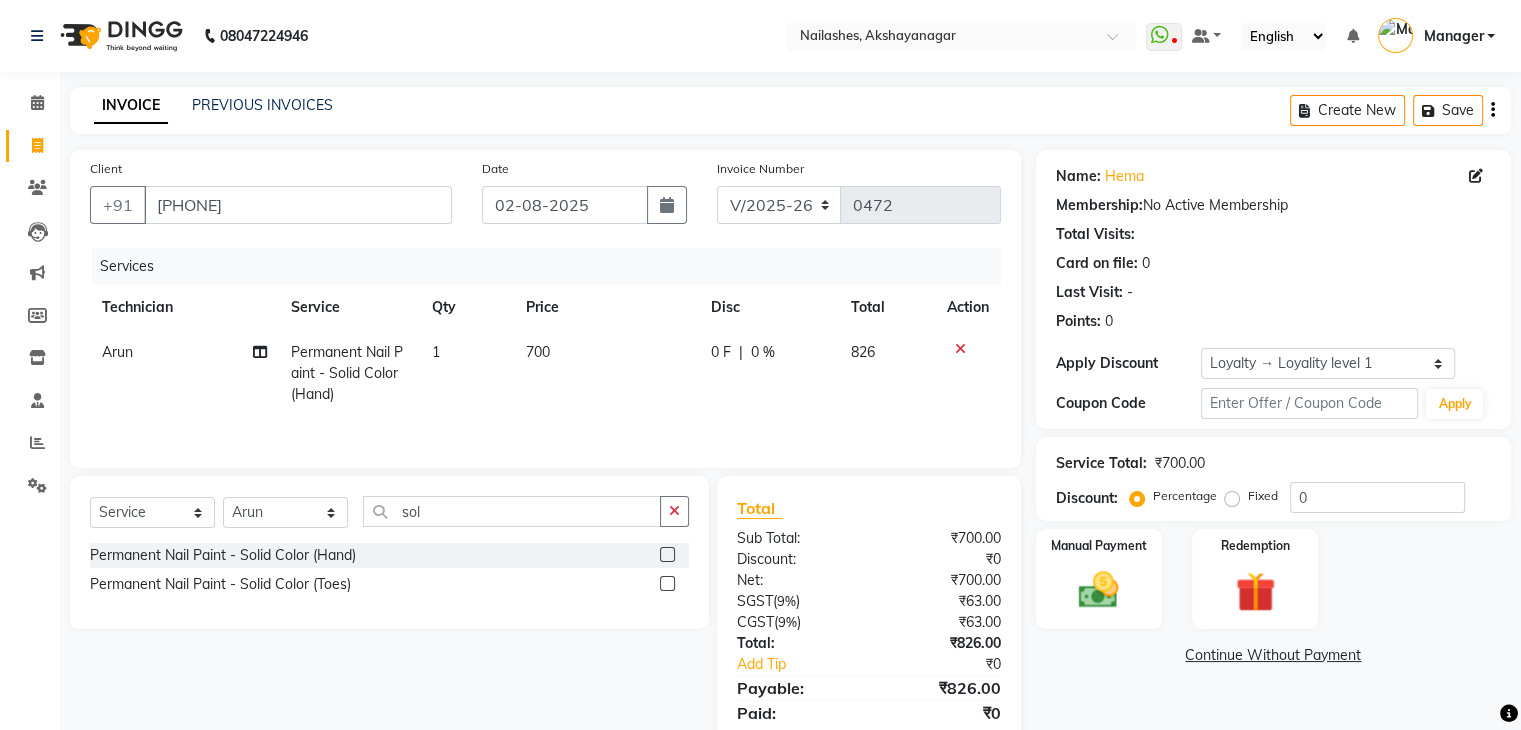 click on "Permanent Nail Paint - Solid Color (Hand)  Permanent Nail Paint - Solid Color (Toes)" 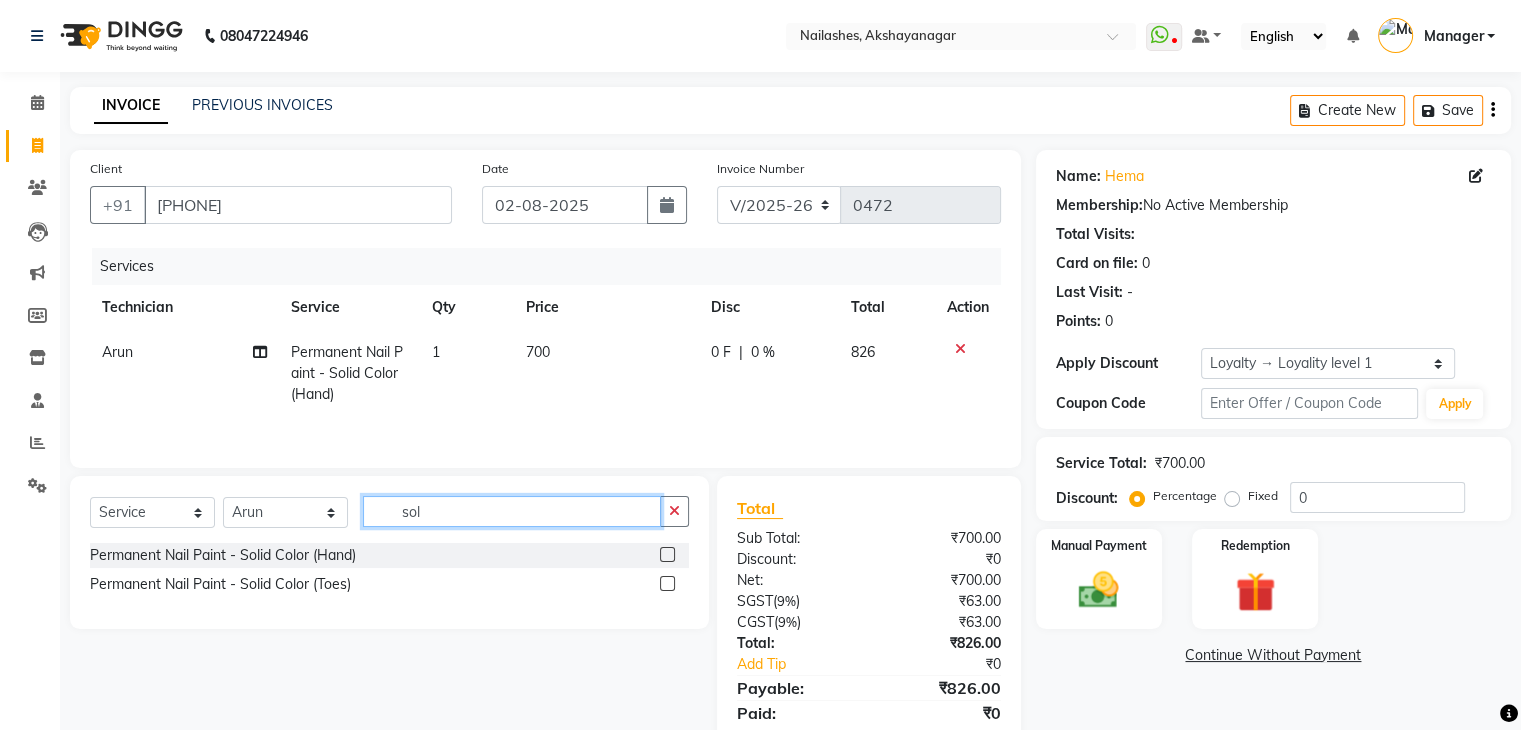 click on "sol" 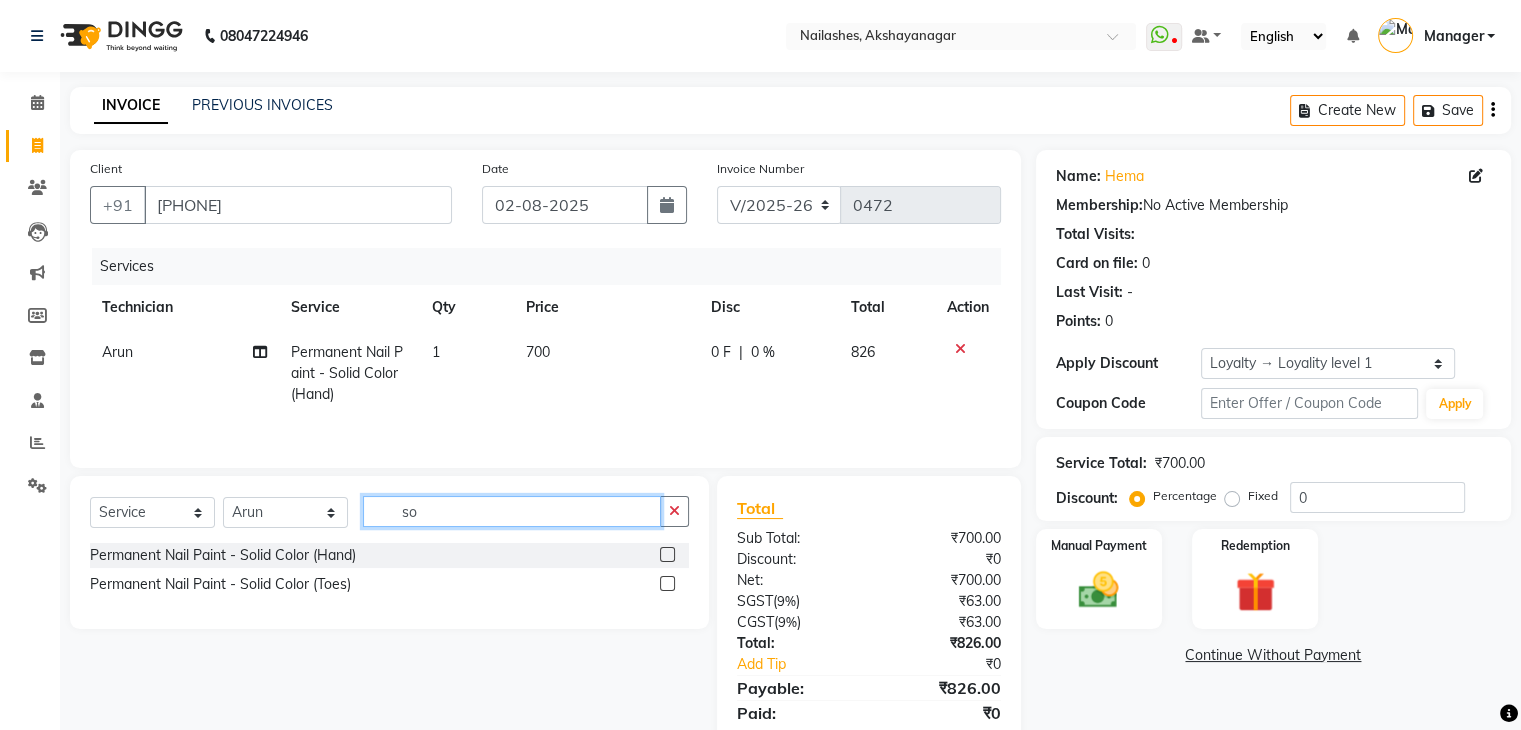 type on "s" 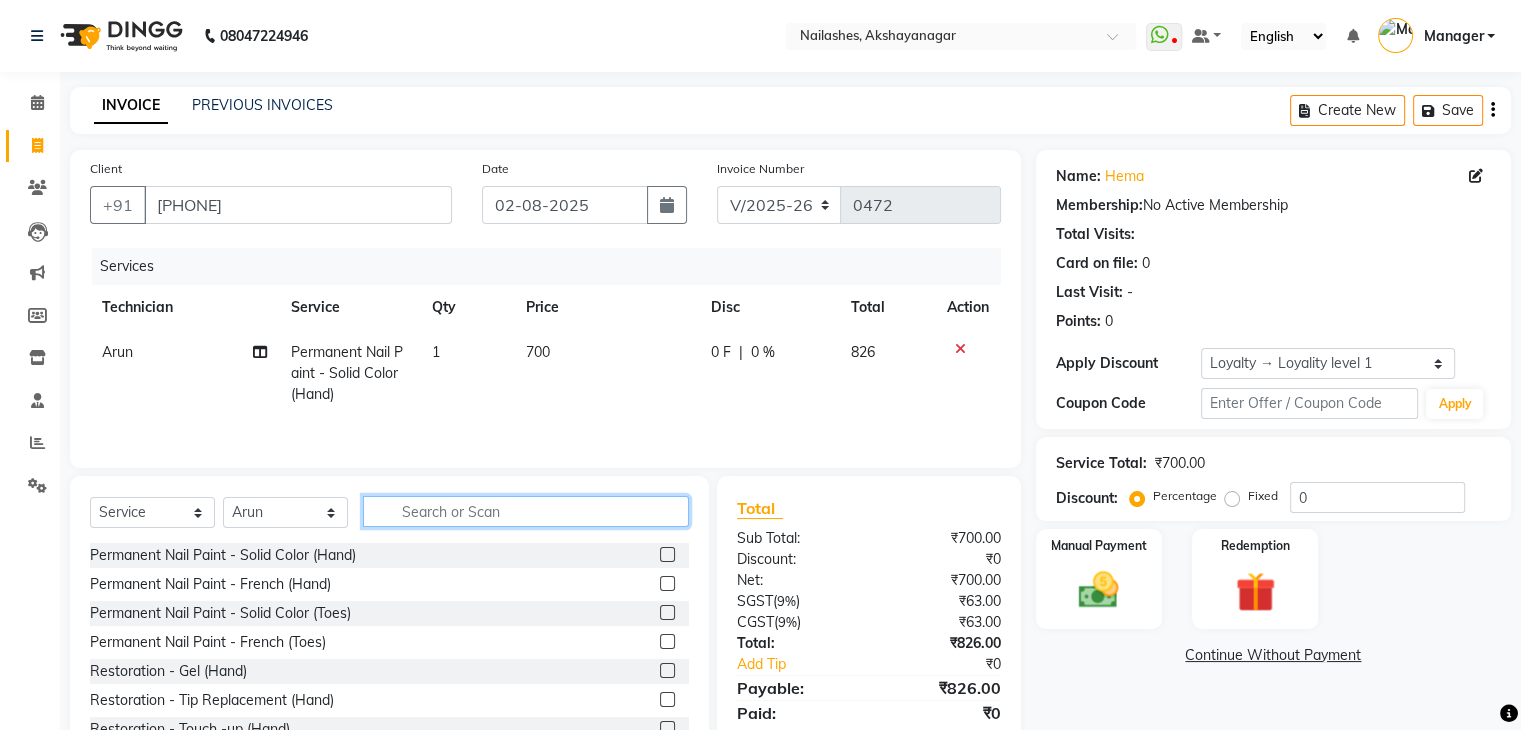 type on "l" 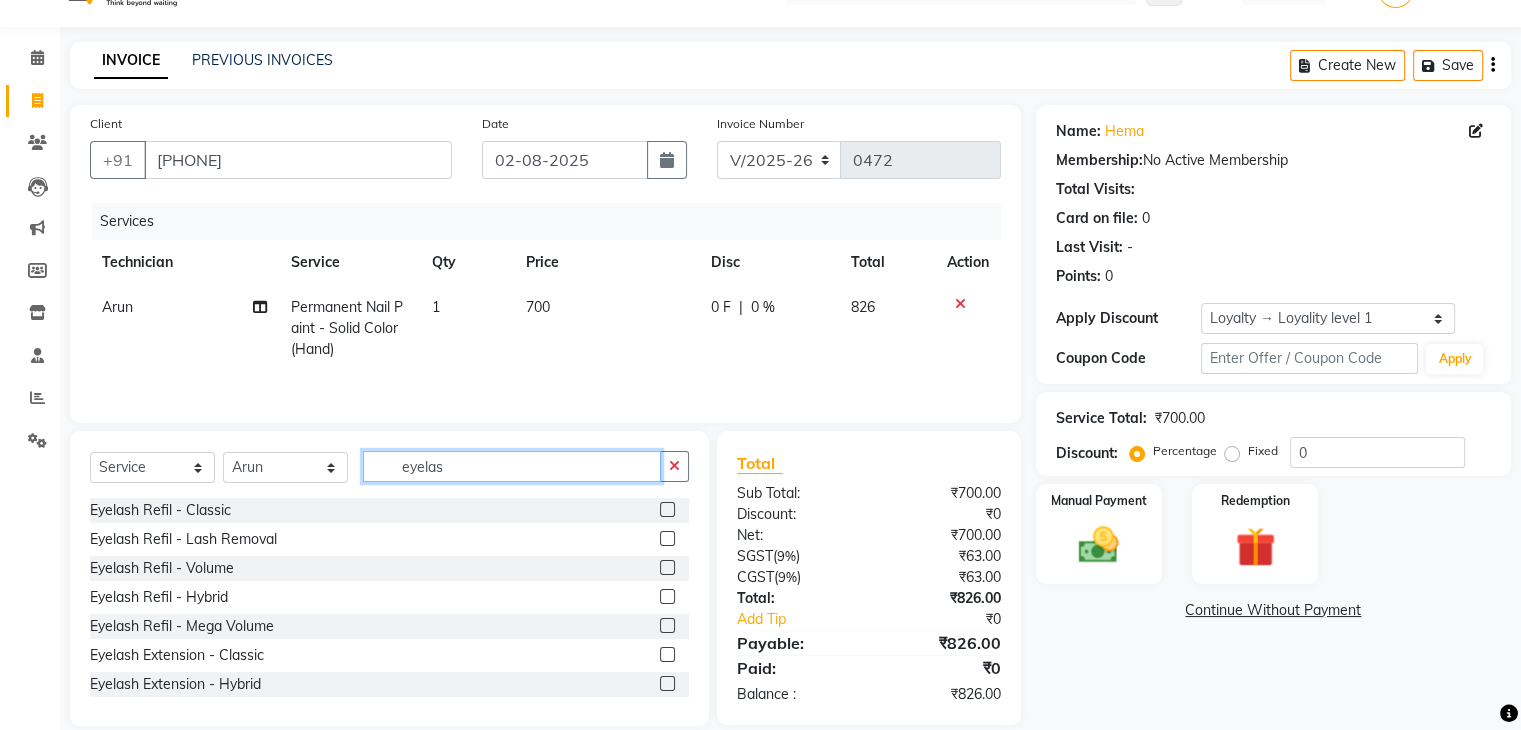scroll, scrollTop: 72, scrollLeft: 0, axis: vertical 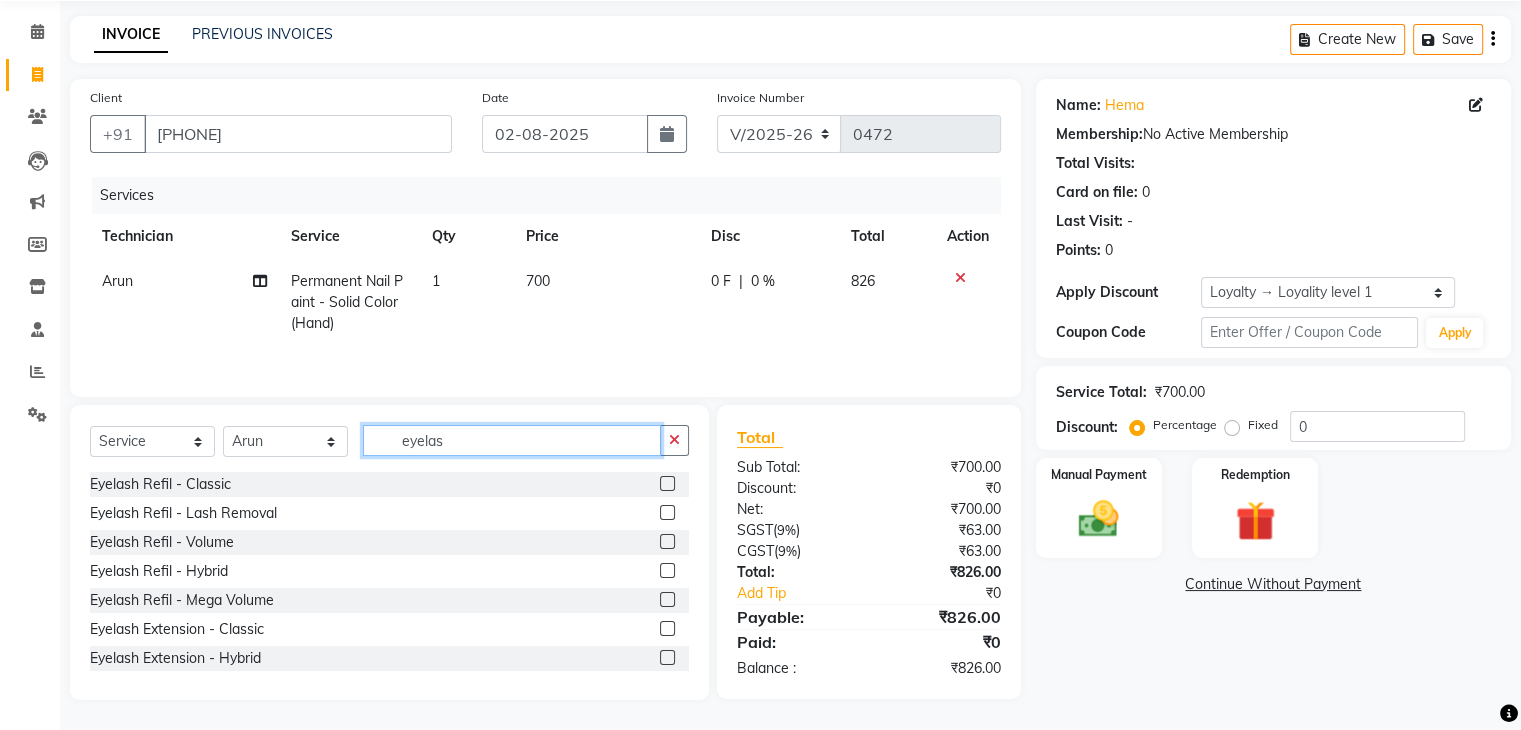 type on "eyelas" 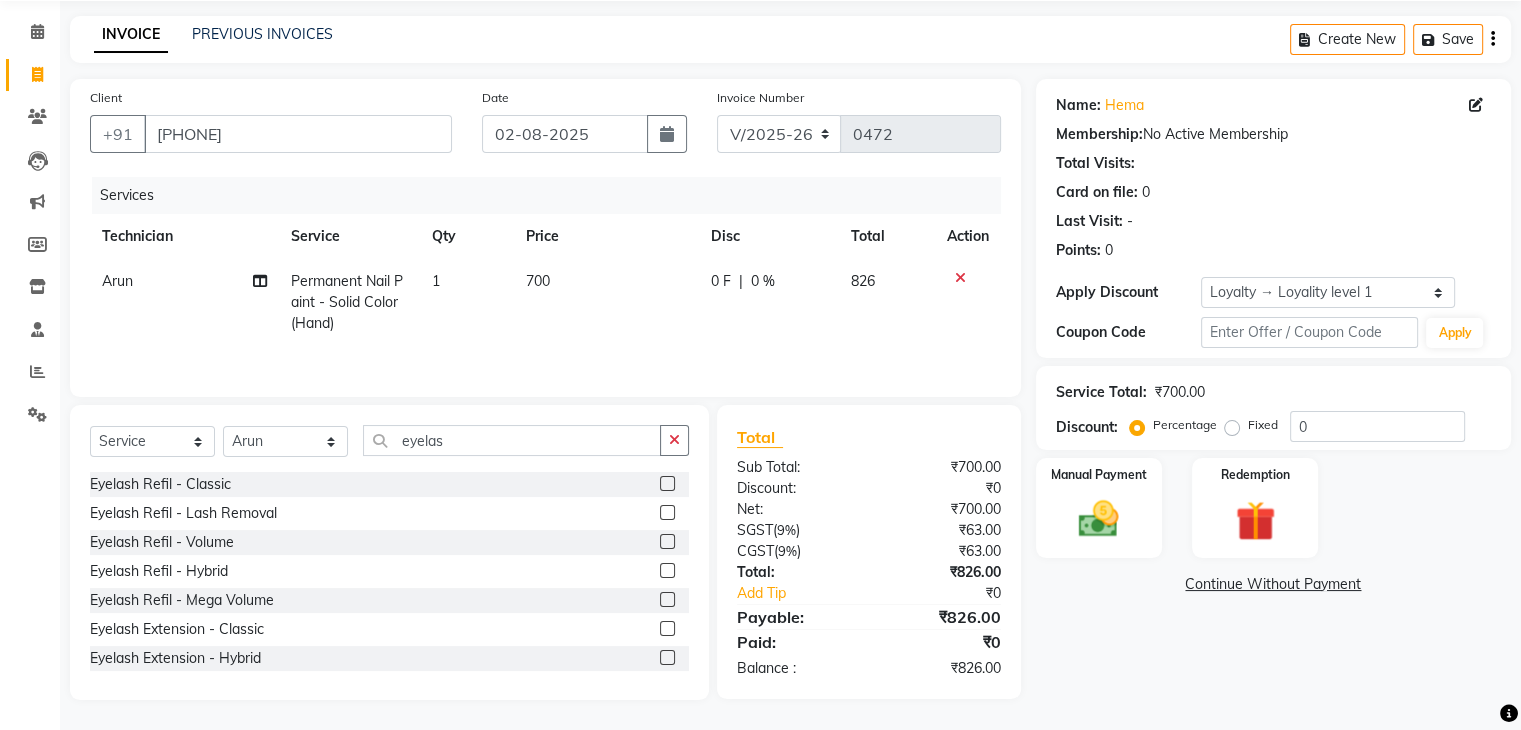 click 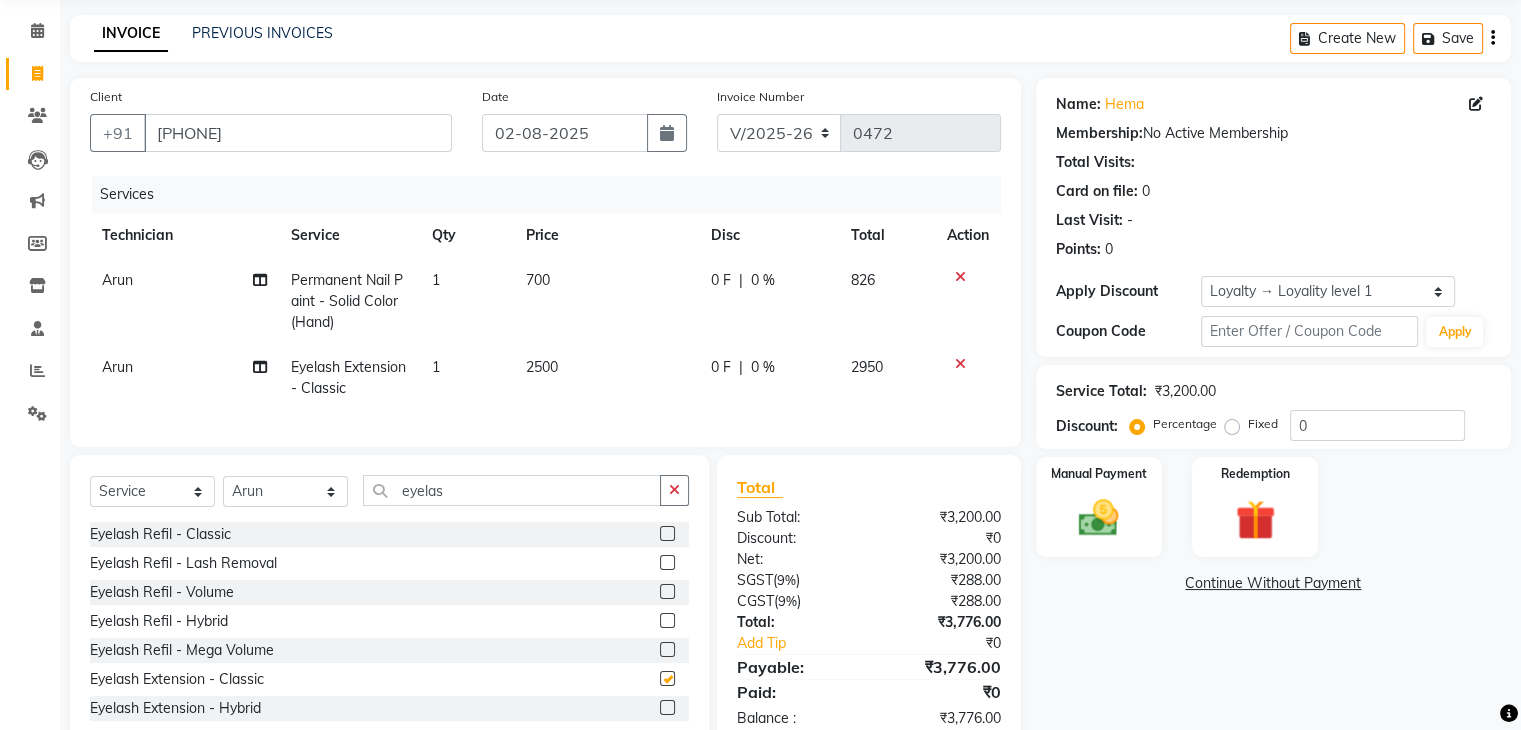 checkbox on "false" 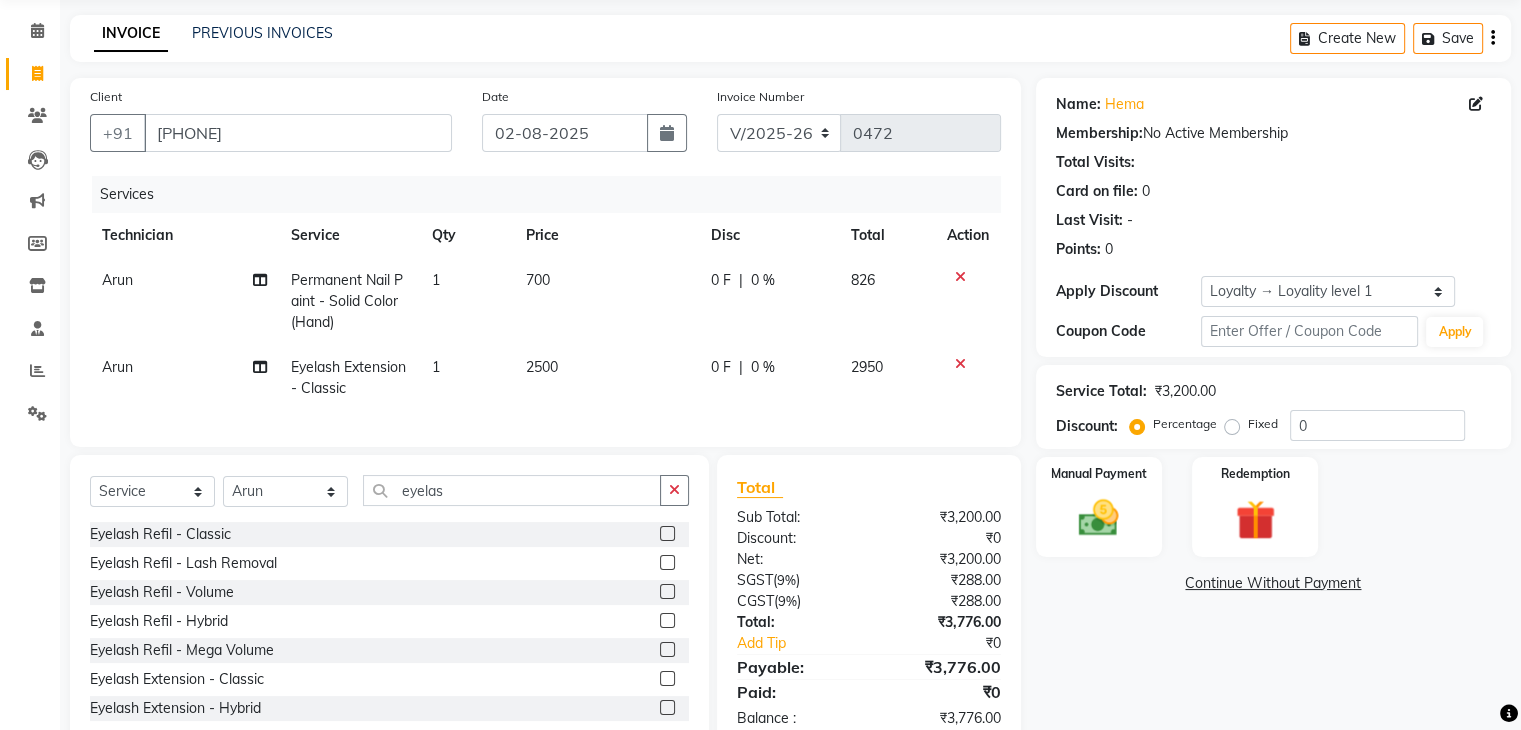 click on "Arun" 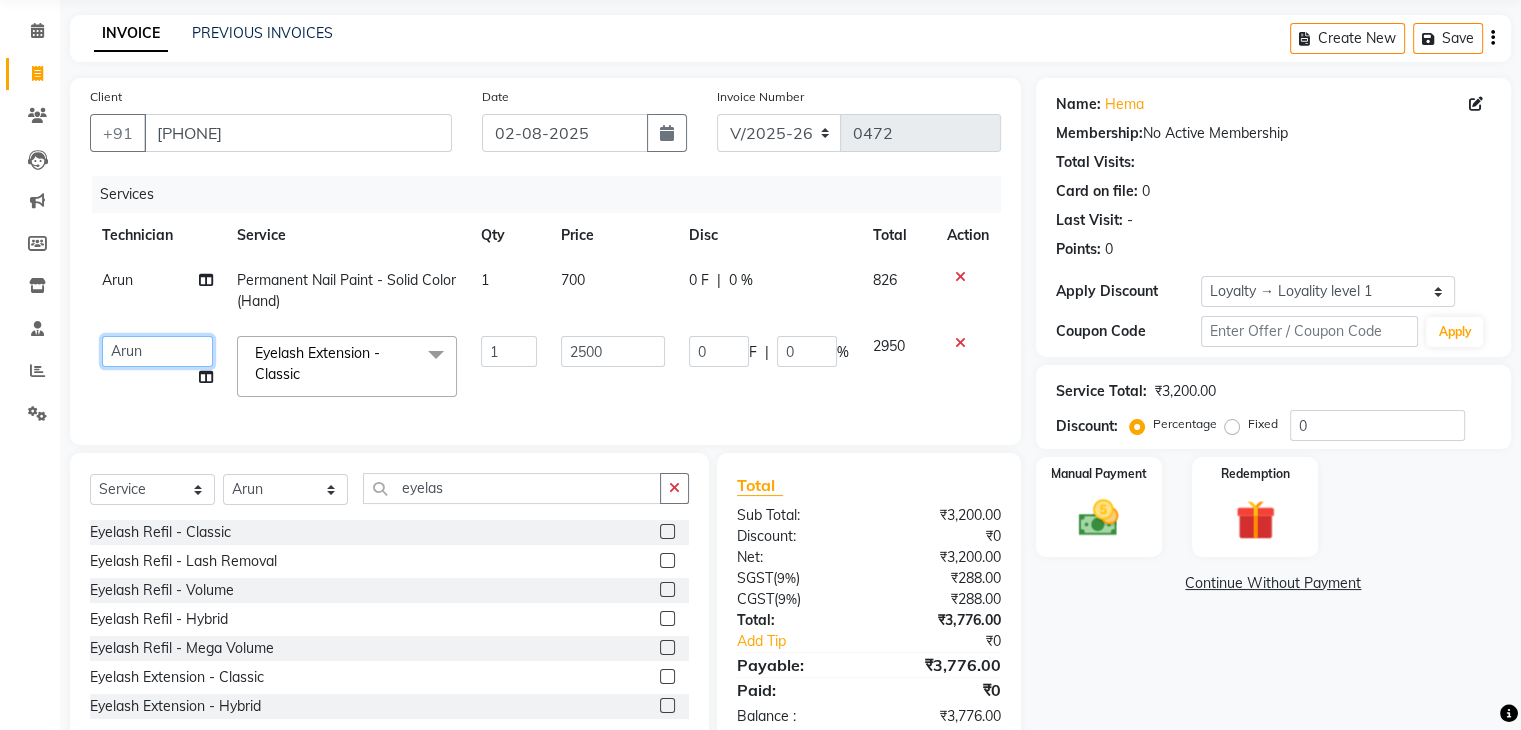 click on "Arun   Gaurav   Manager   Varsha" 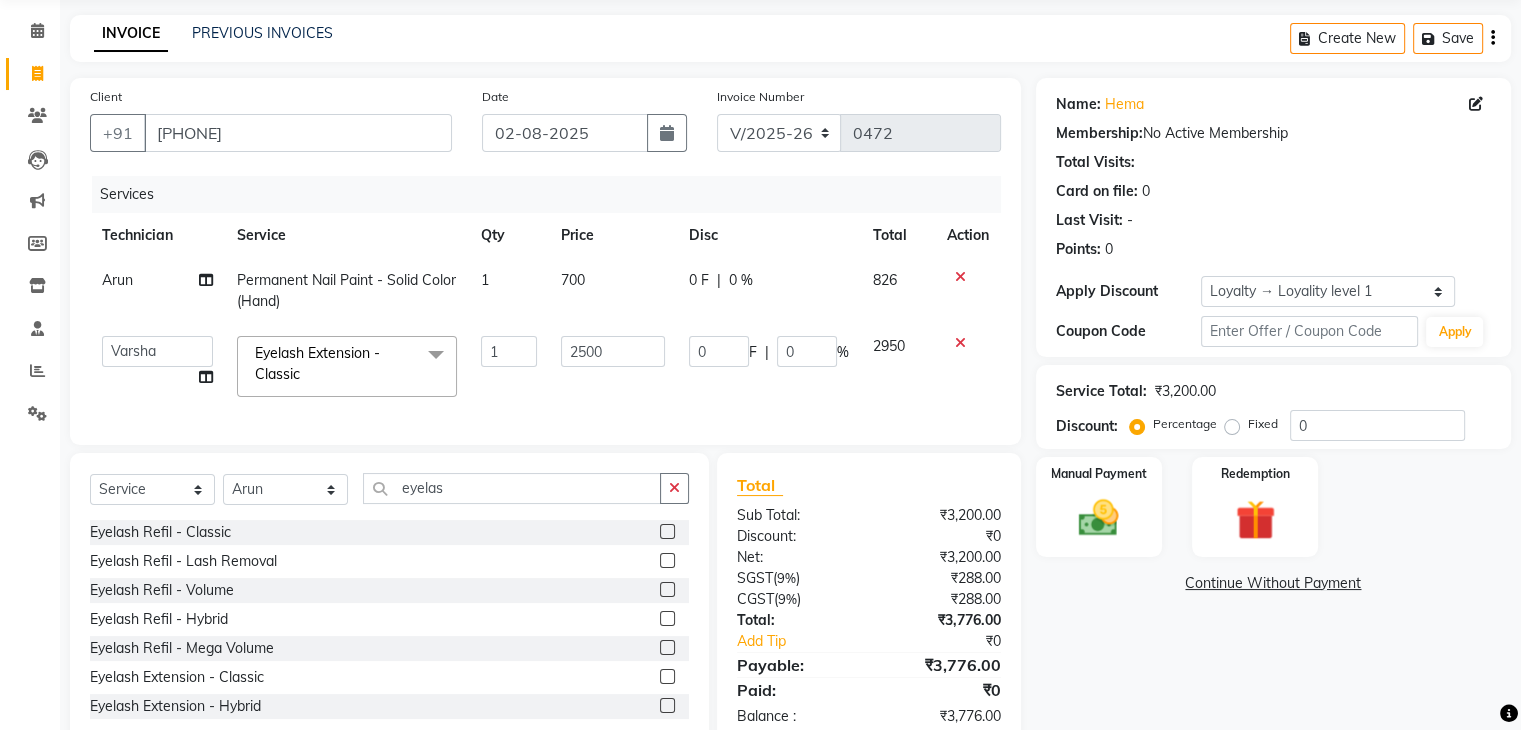 select on "86675" 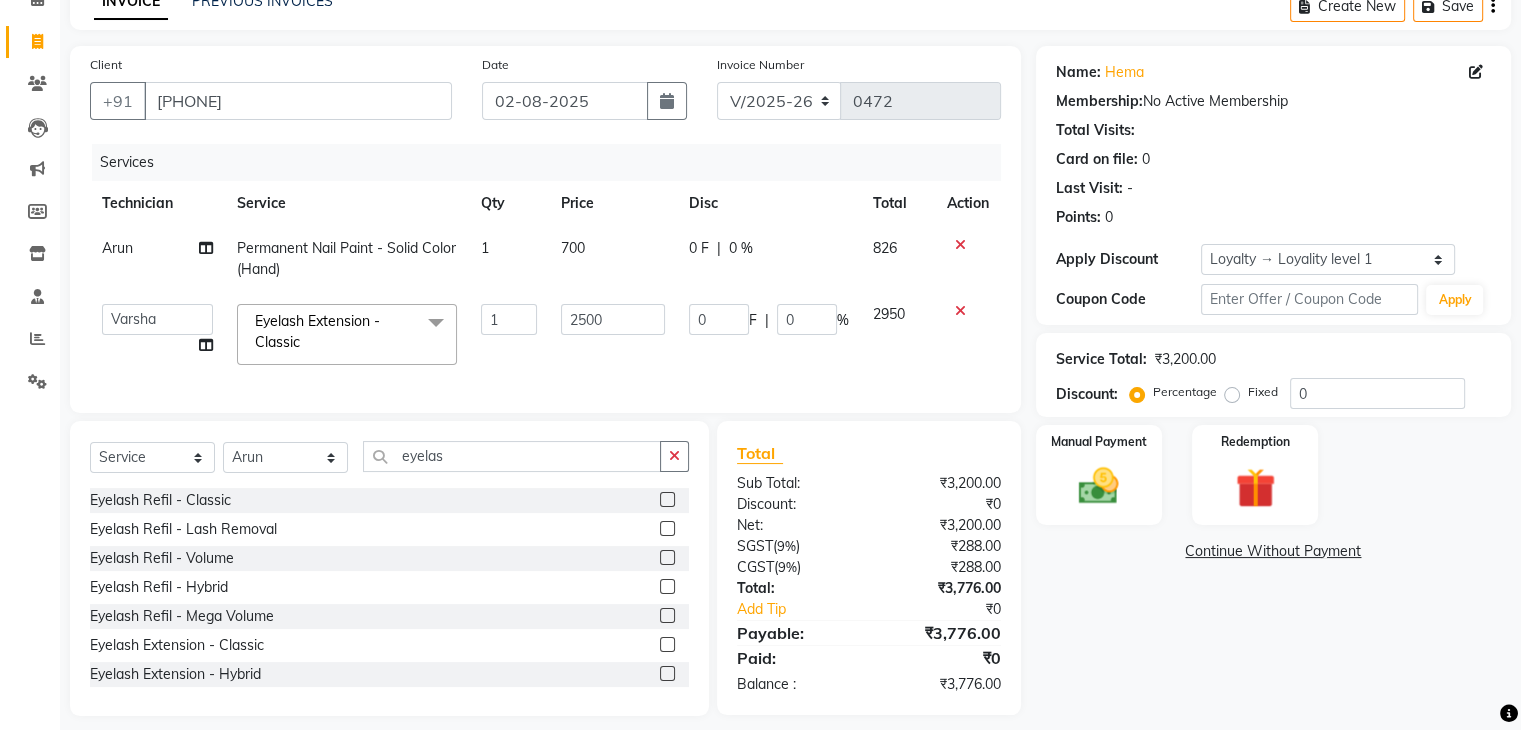 scroll, scrollTop: 136, scrollLeft: 0, axis: vertical 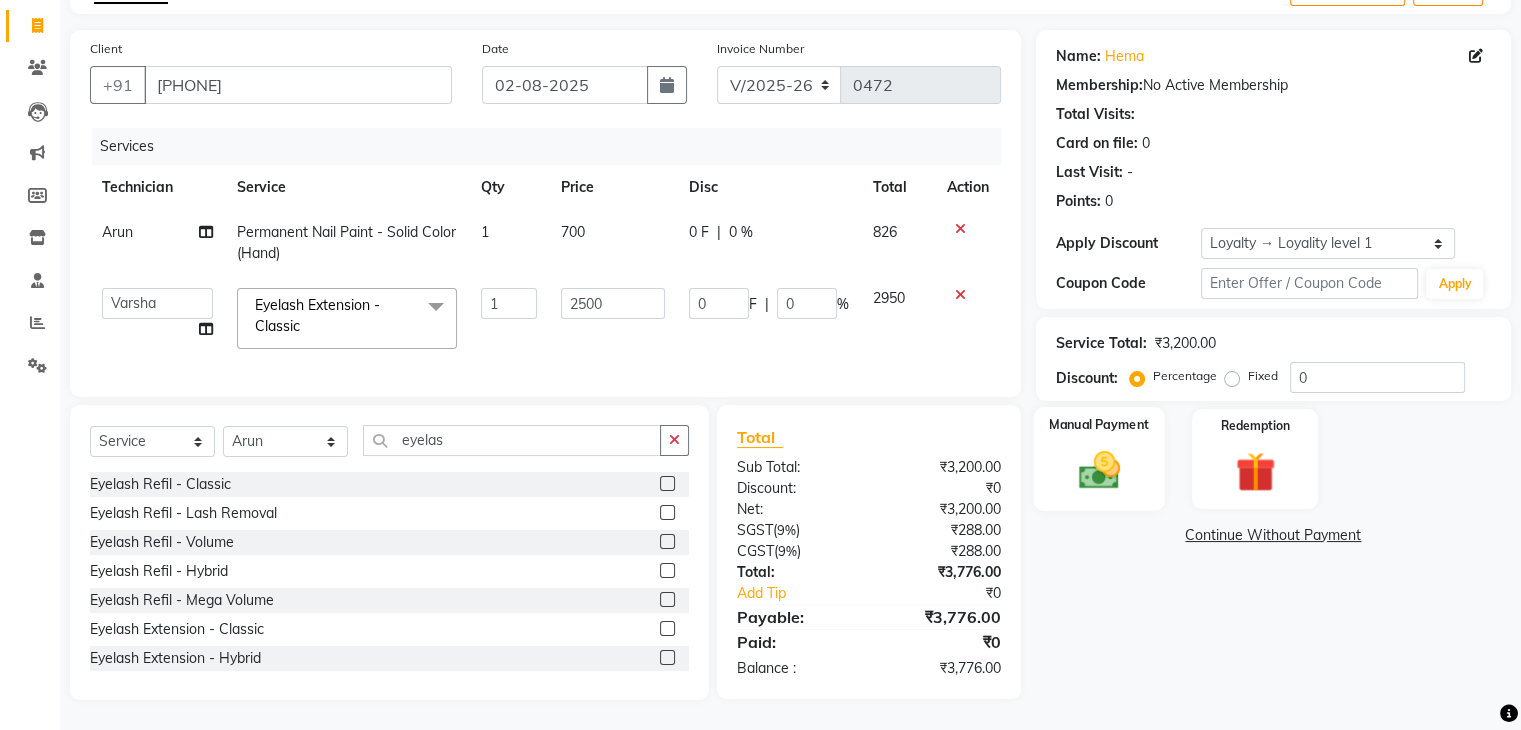 click 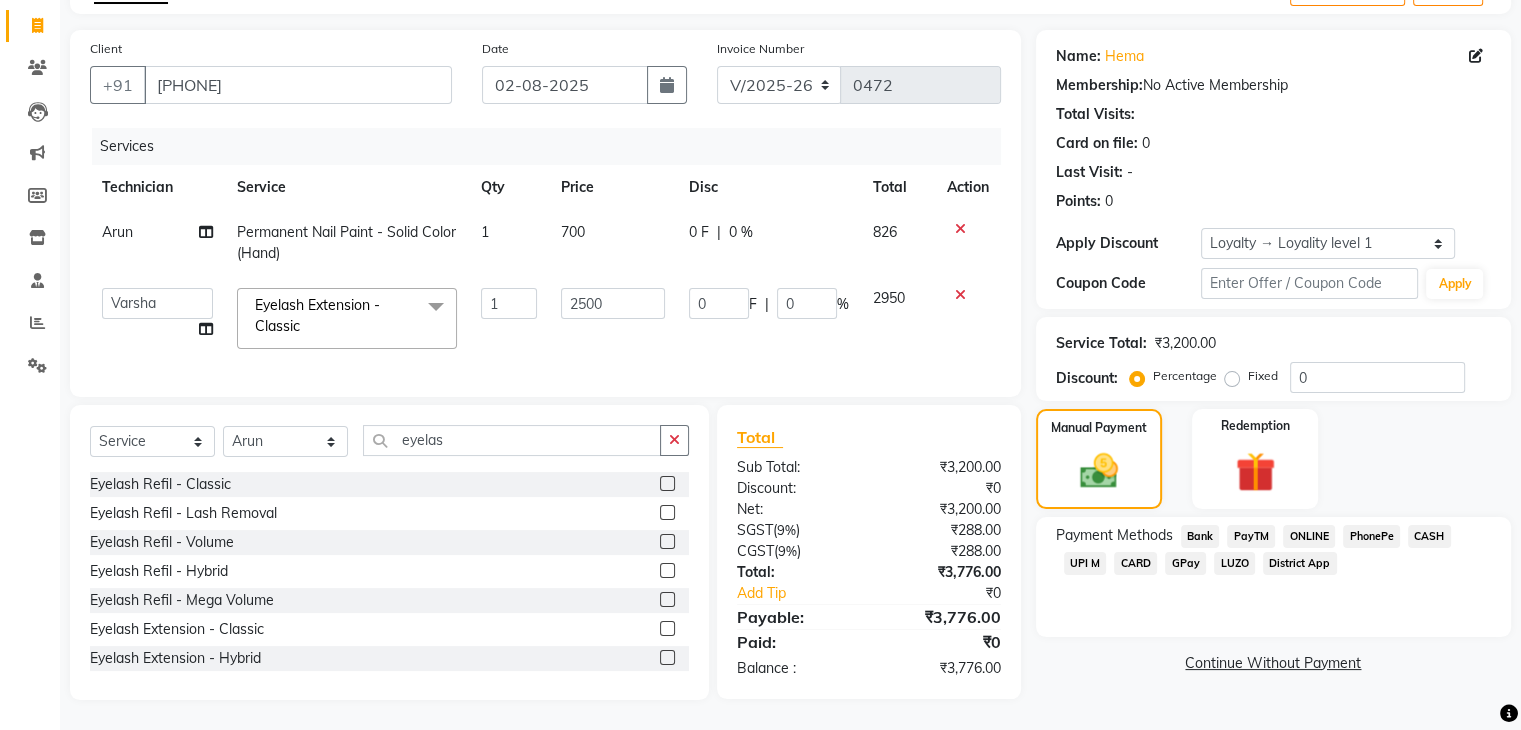 click on "UPI M" 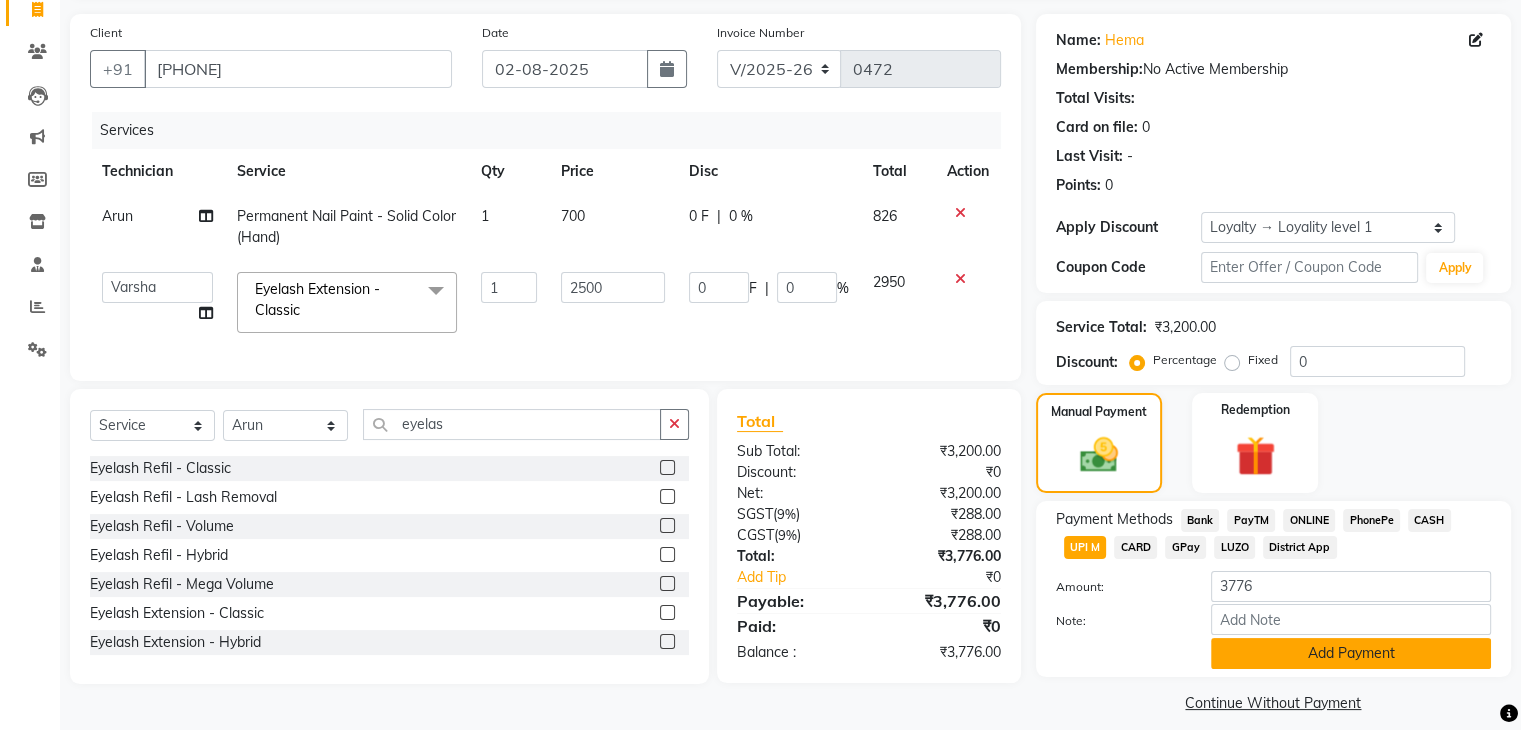 click on "Add Payment" 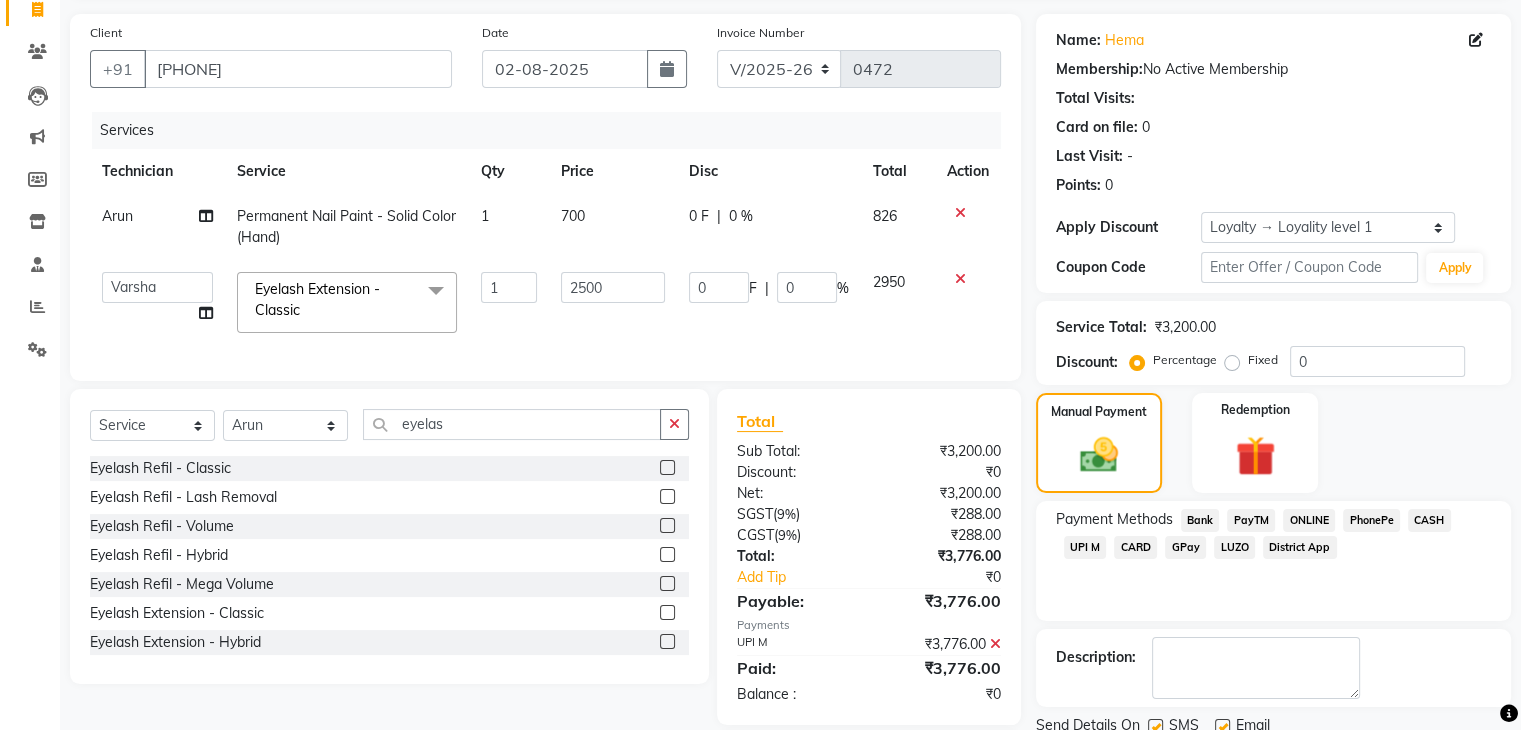 scroll, scrollTop: 244, scrollLeft: 0, axis: vertical 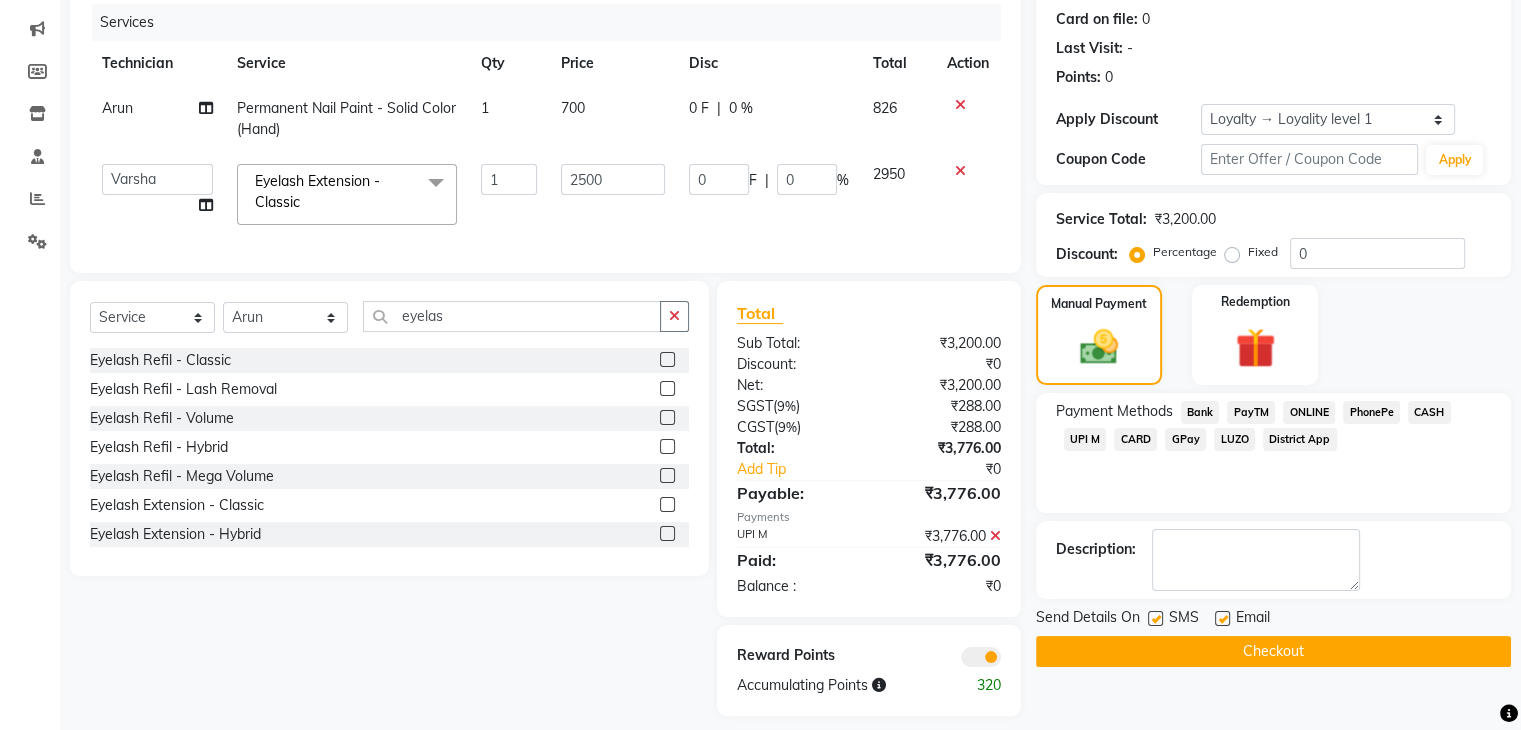 click on "Checkout" 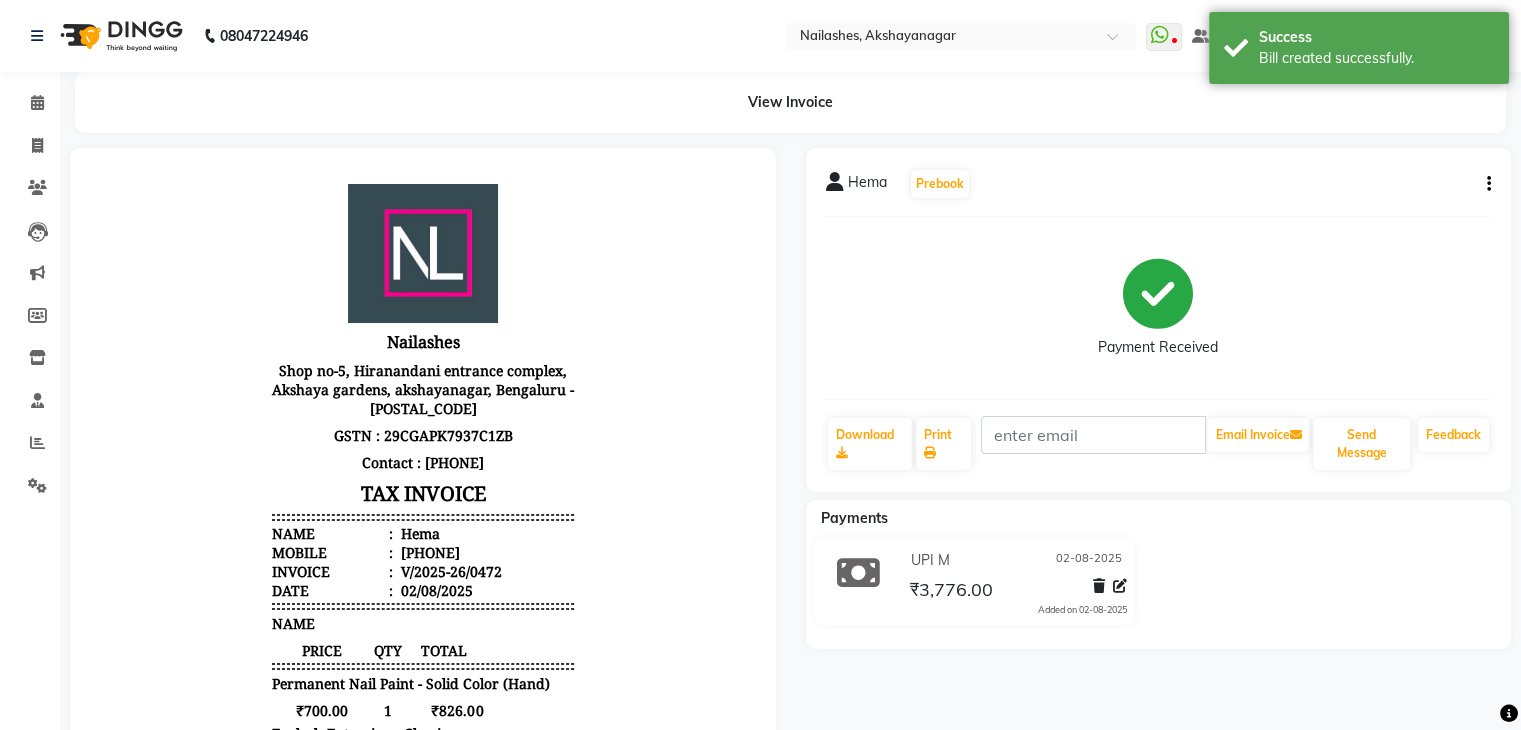 scroll, scrollTop: 0, scrollLeft: 0, axis: both 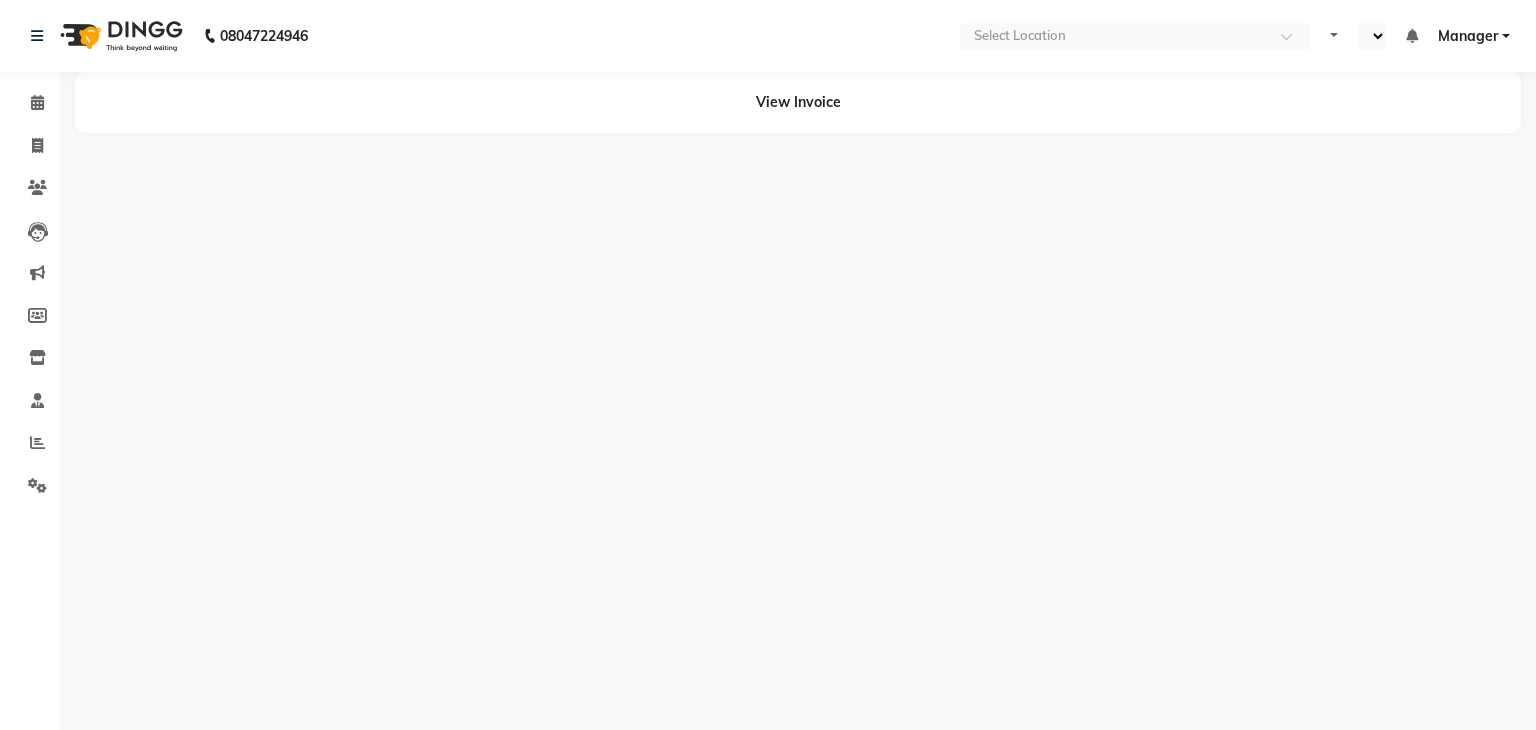 select on "en" 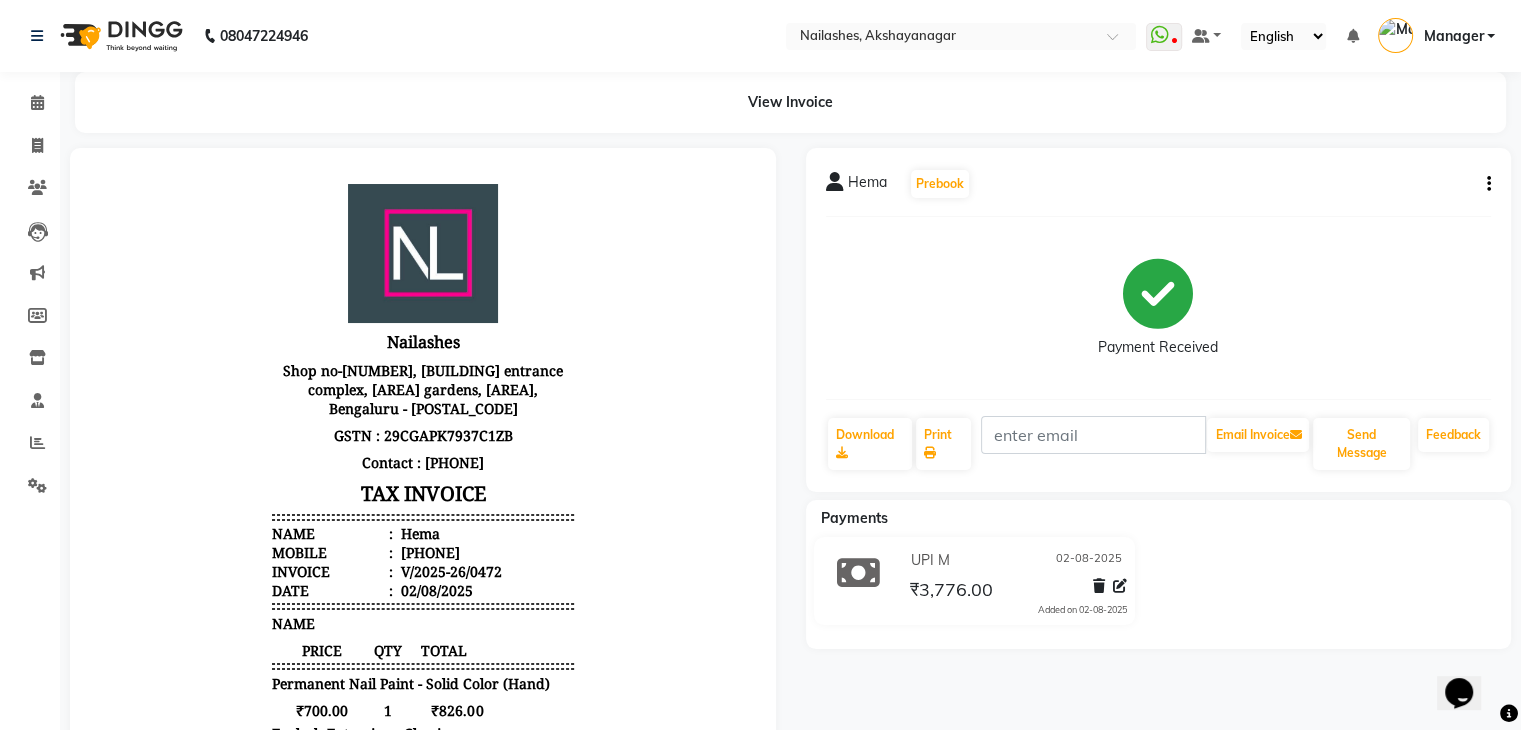 scroll, scrollTop: 0, scrollLeft: 0, axis: both 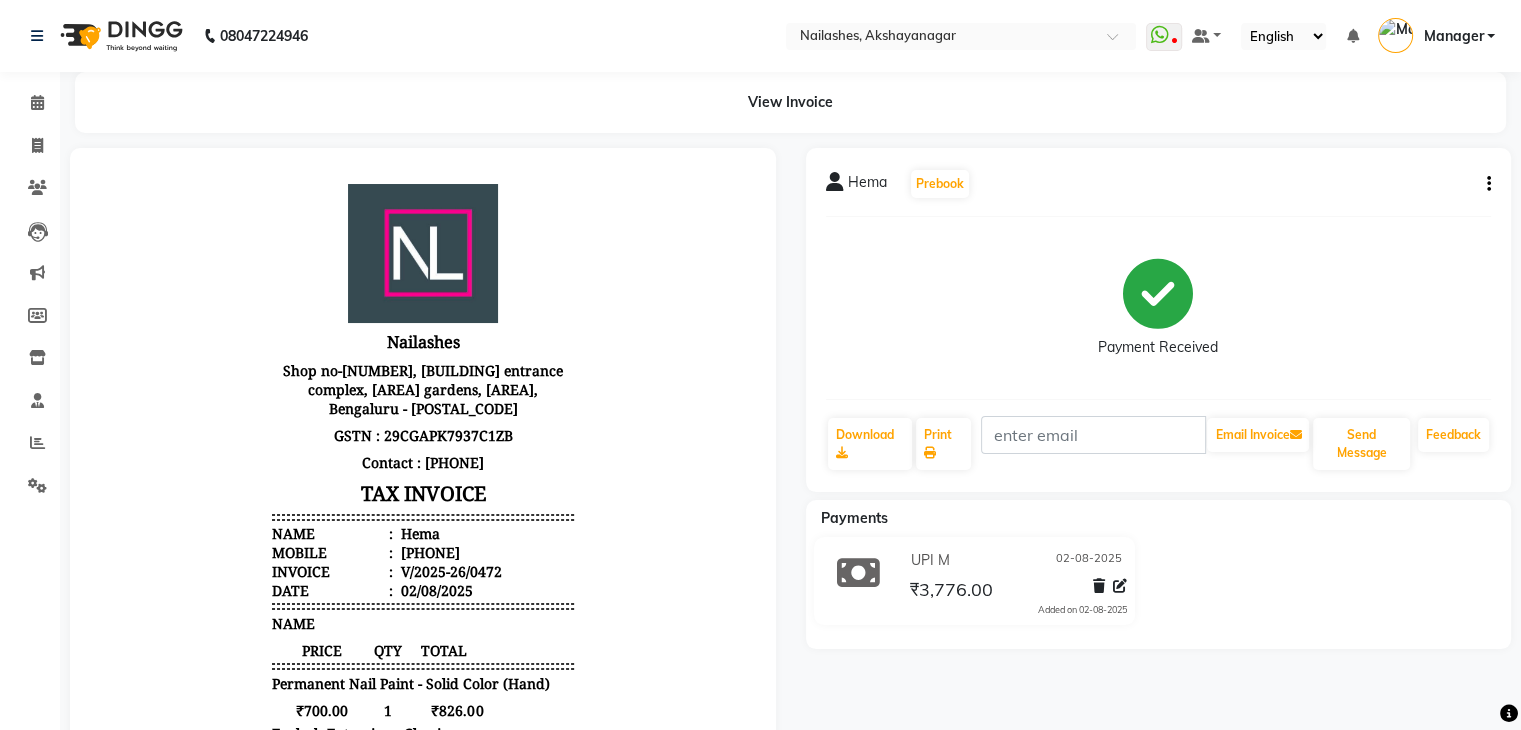 select on "service" 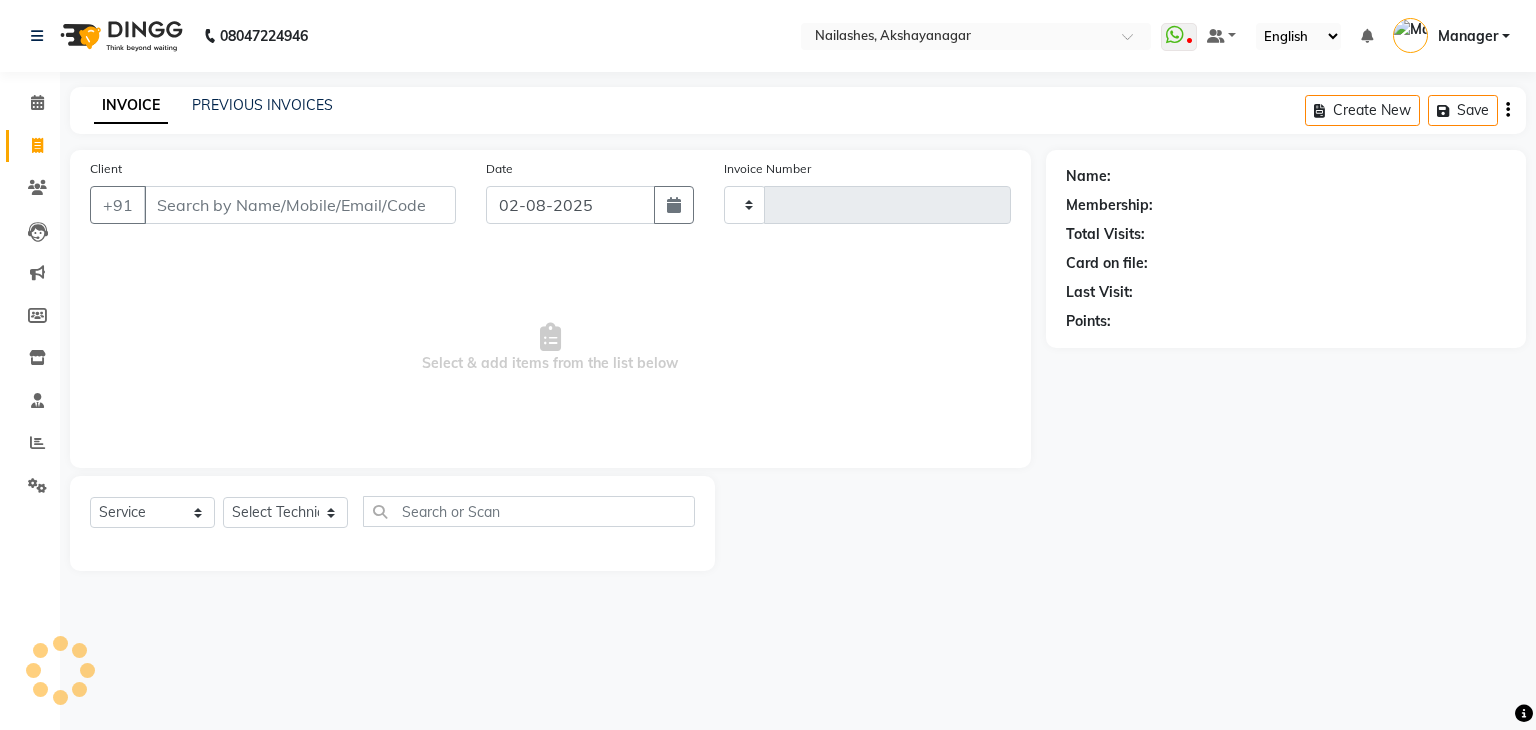 type on "0473" 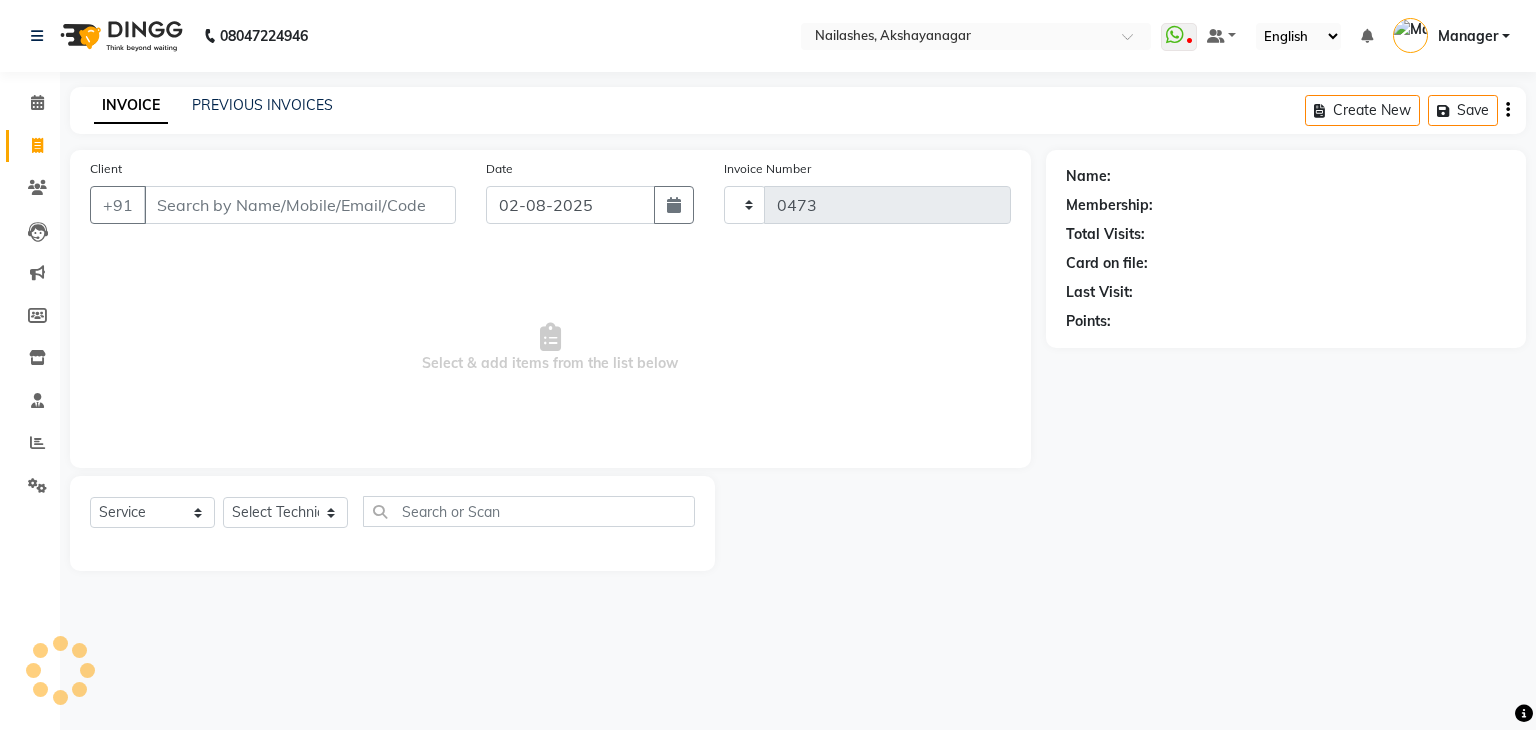 select on "7395" 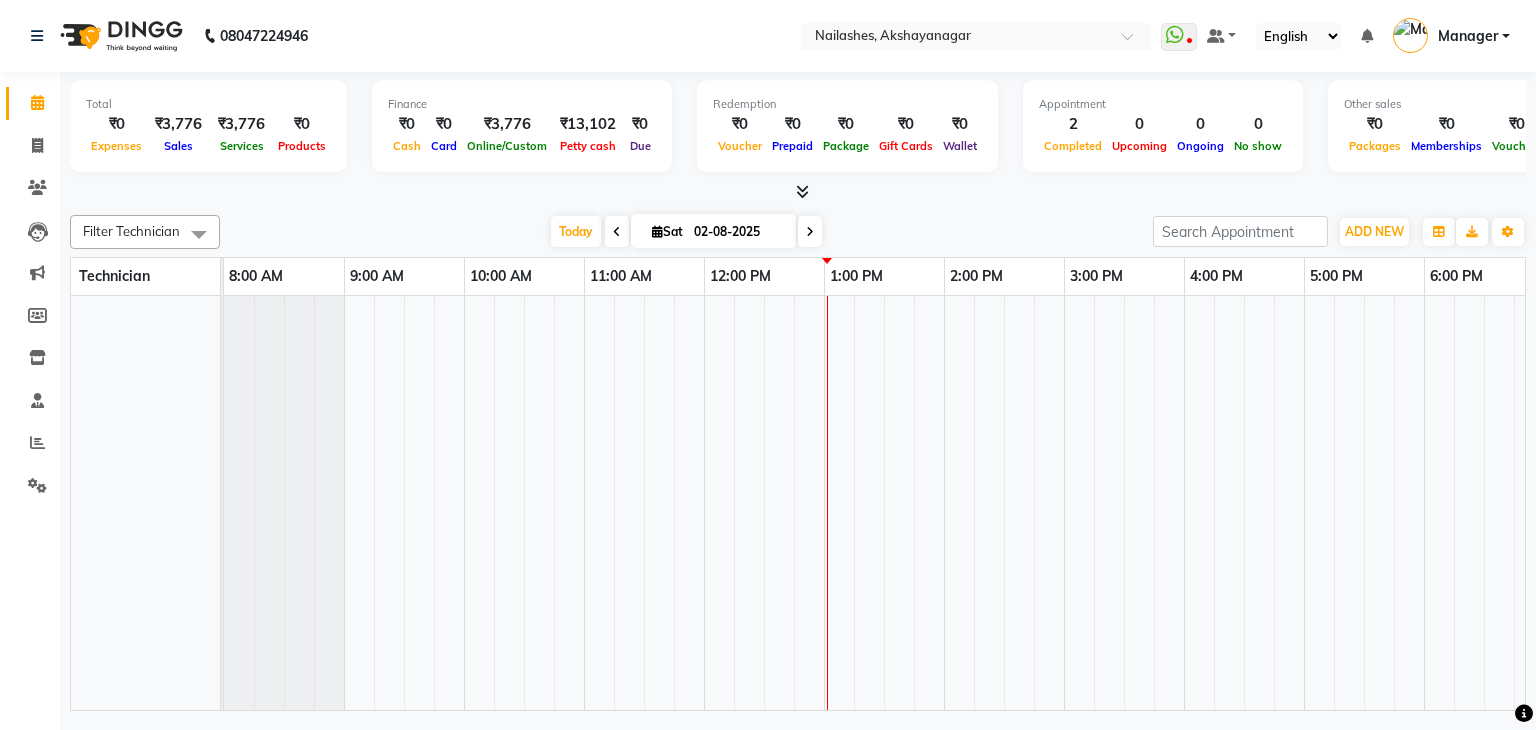 scroll, scrollTop: 0, scrollLeft: 0, axis: both 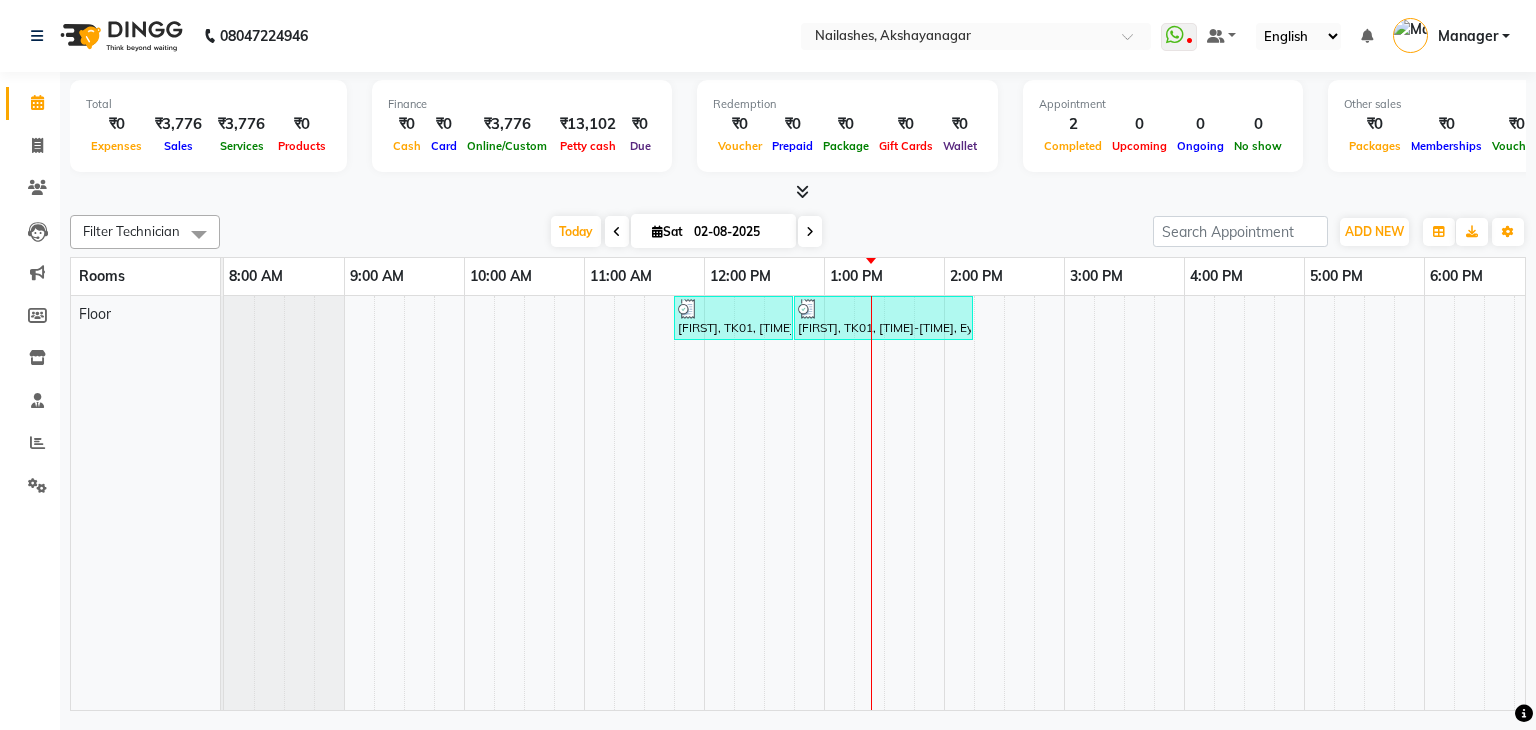 click at bounding box center [1109, 503] 